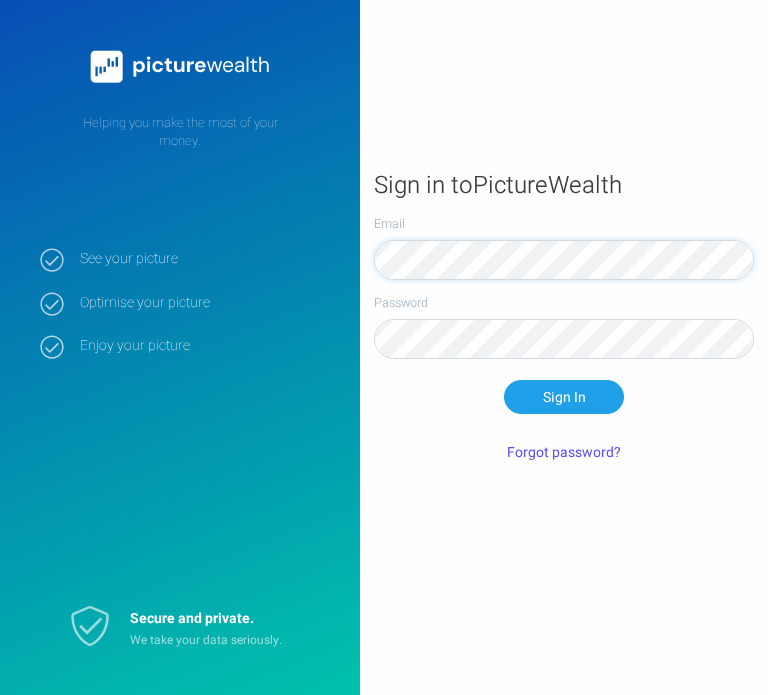 scroll, scrollTop: 0, scrollLeft: 0, axis: both 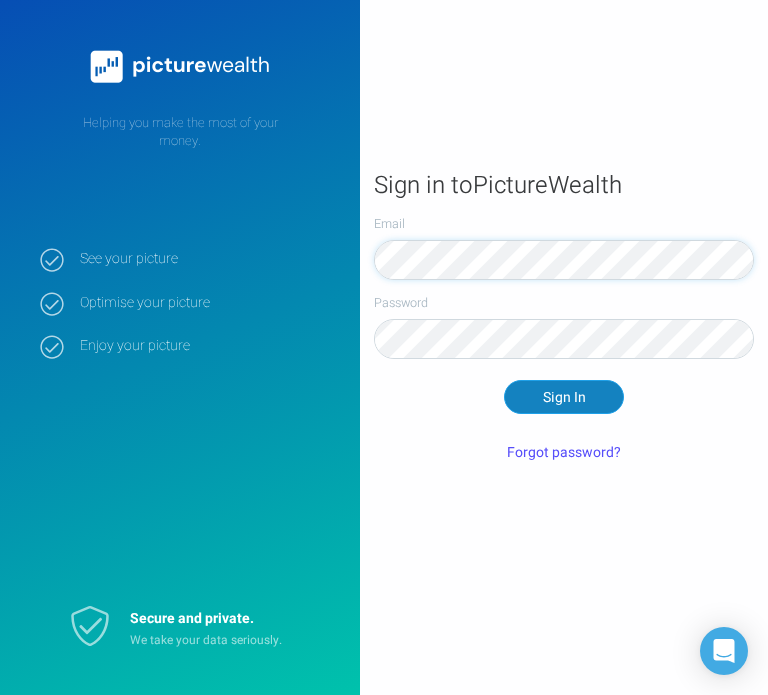 click on "Sign In" at bounding box center (564, 397) 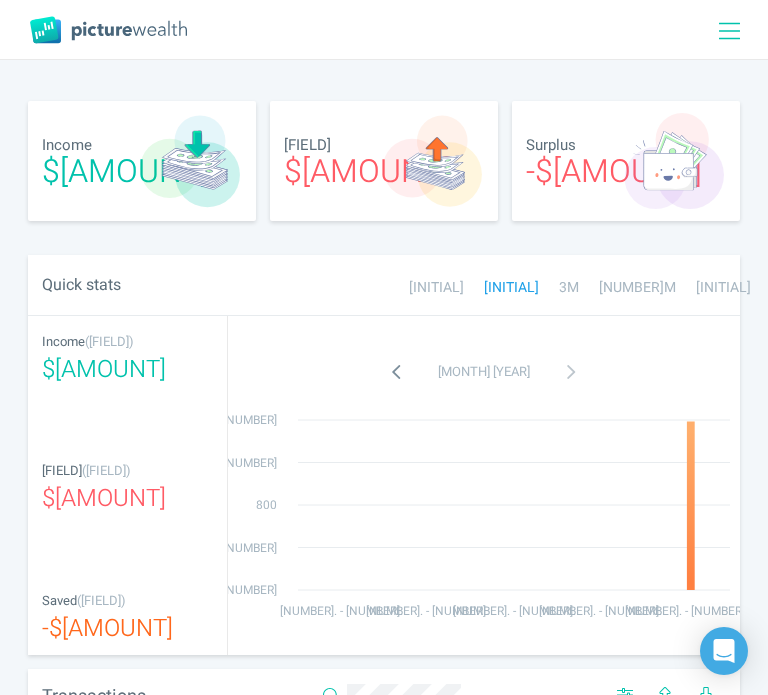 scroll, scrollTop: 67, scrollLeft: 0, axis: vertical 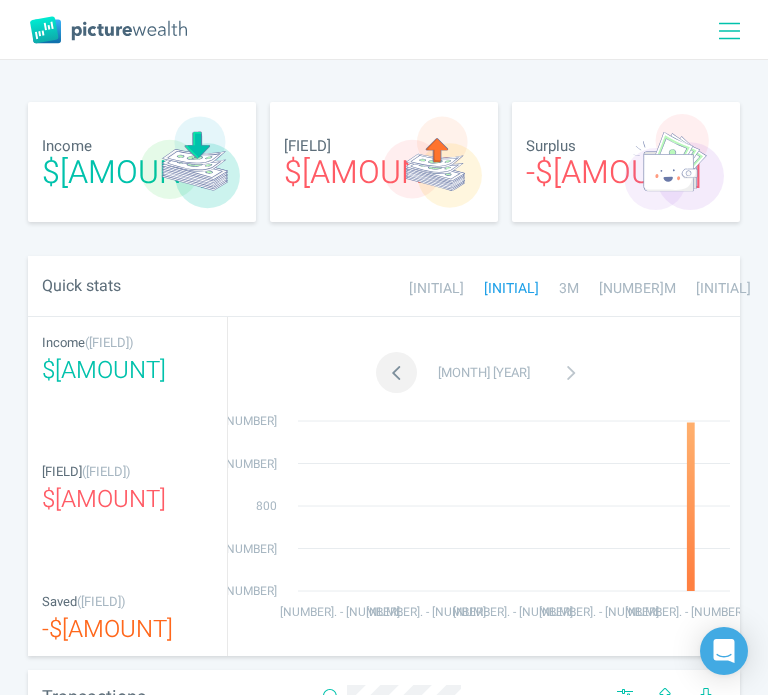 click at bounding box center (396, 372) 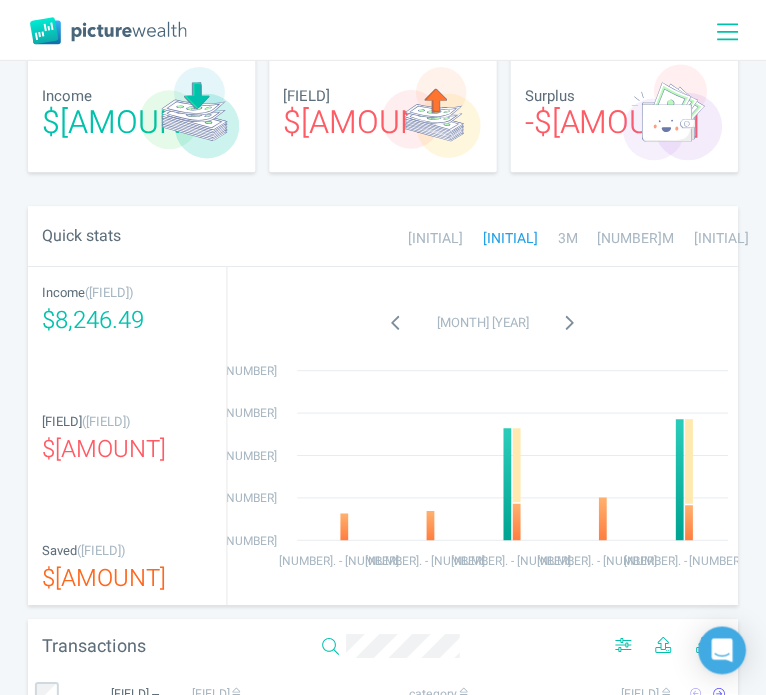 scroll, scrollTop: 0, scrollLeft: 0, axis: both 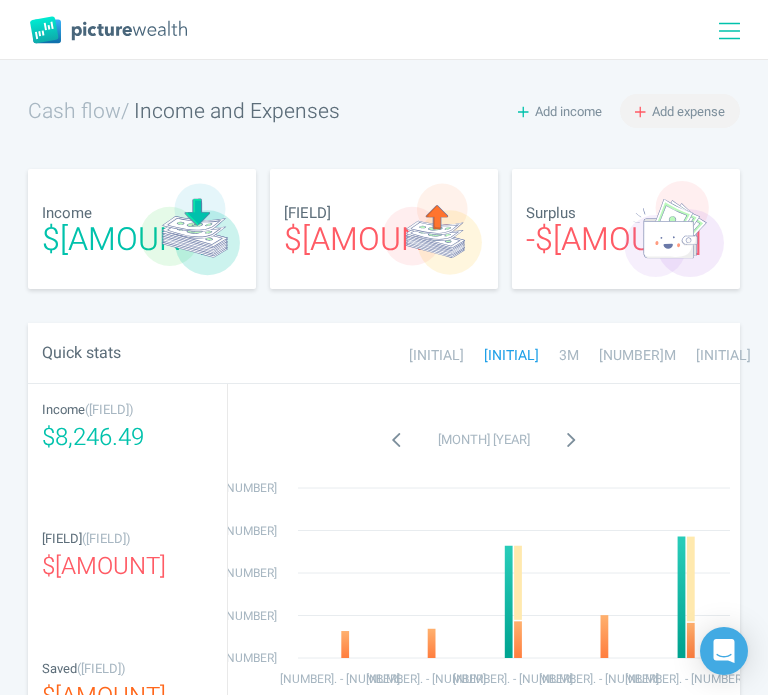 click on "Add expense" at bounding box center (688, 111) 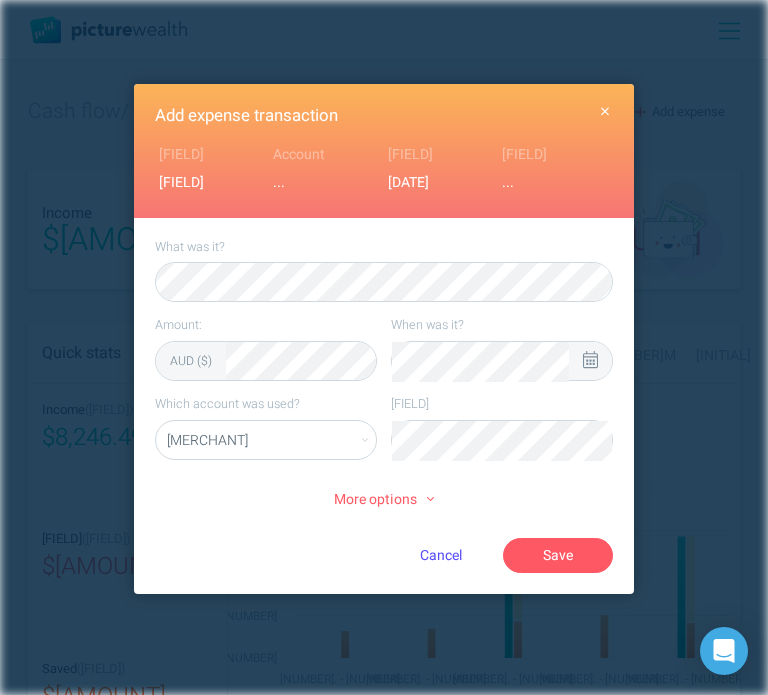 click at bounding box center (590, 361) 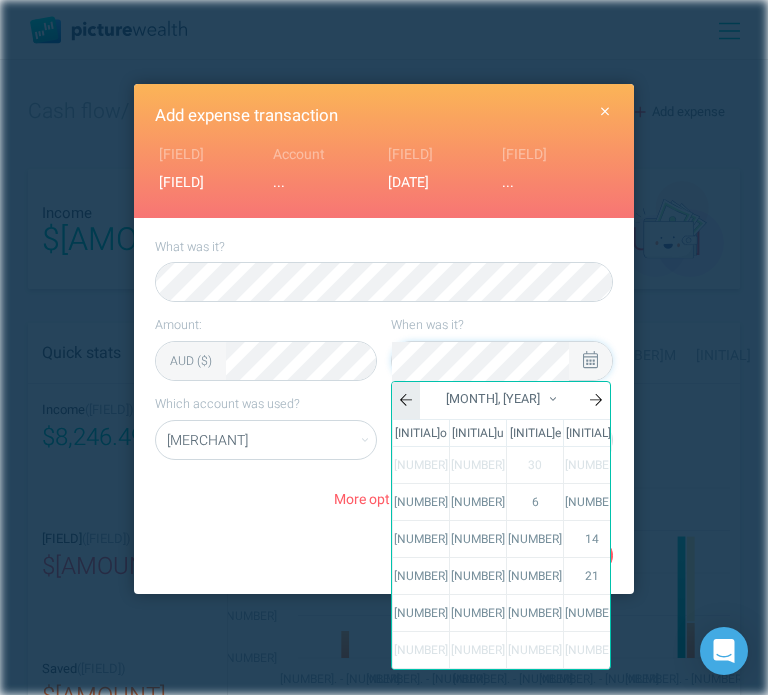 click 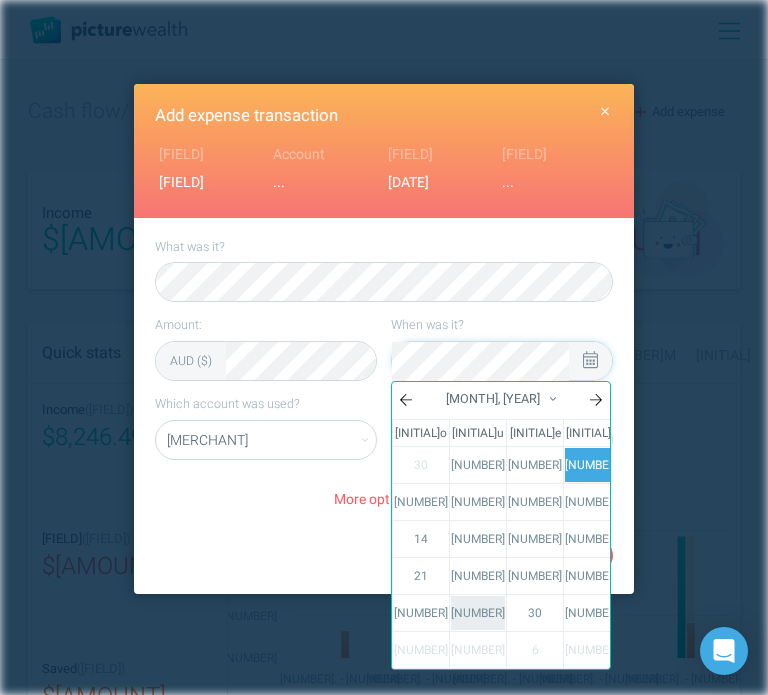 click on "[NUMBER]" at bounding box center [478, 613] 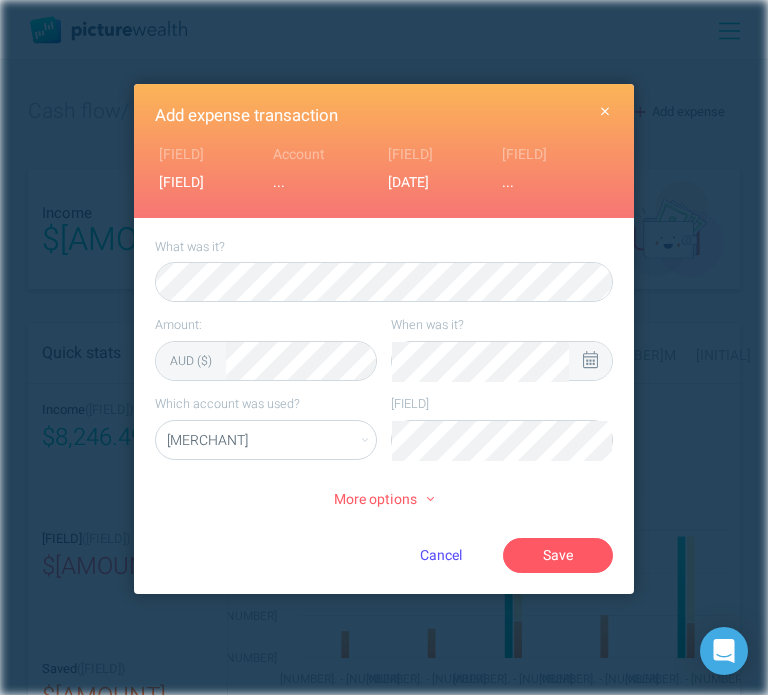 select on "[NUMBER]" 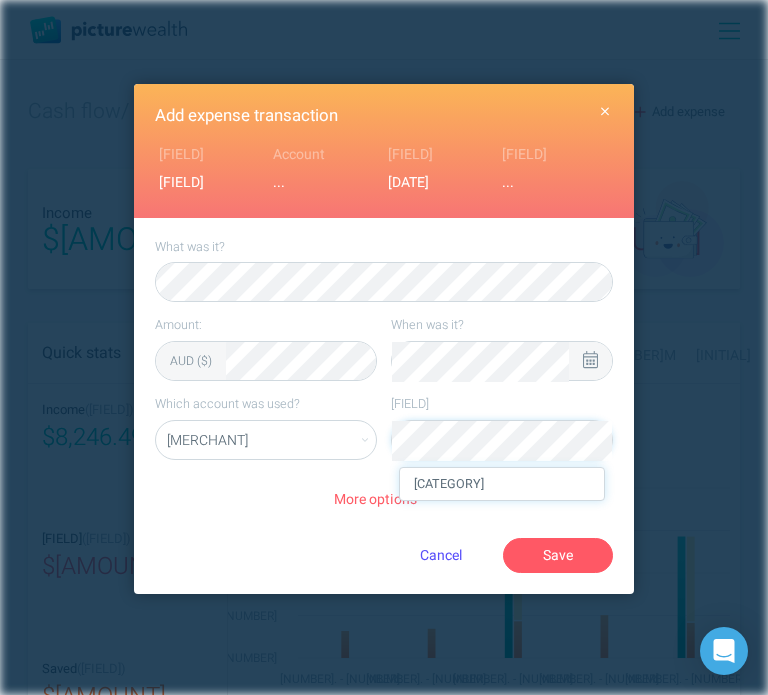 click on "[CATEGORY]" at bounding box center (502, 484) 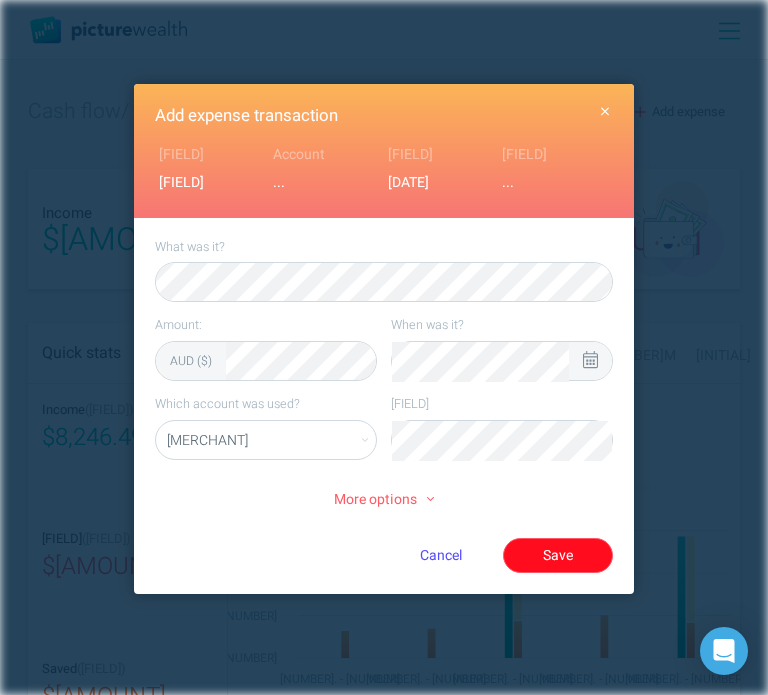 click on "Save" at bounding box center (558, 555) 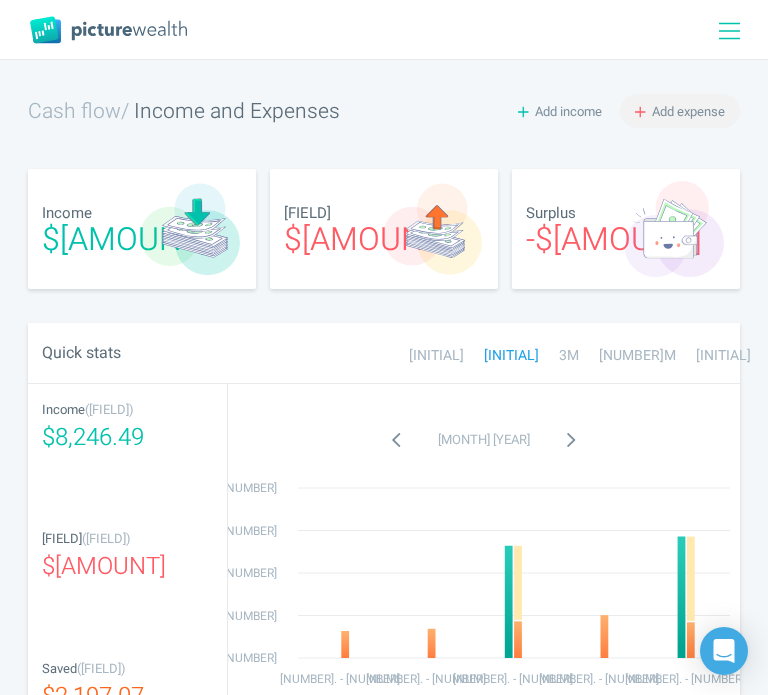 click 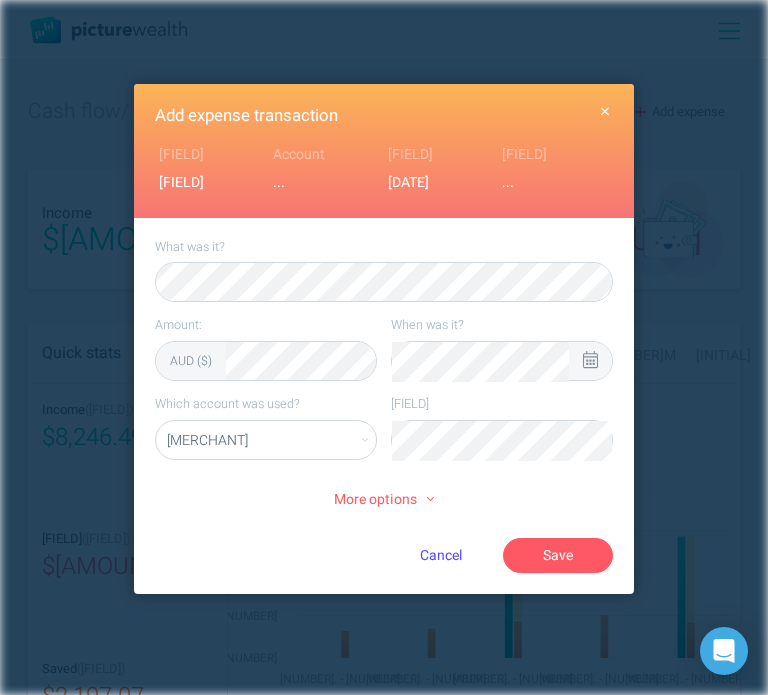 click 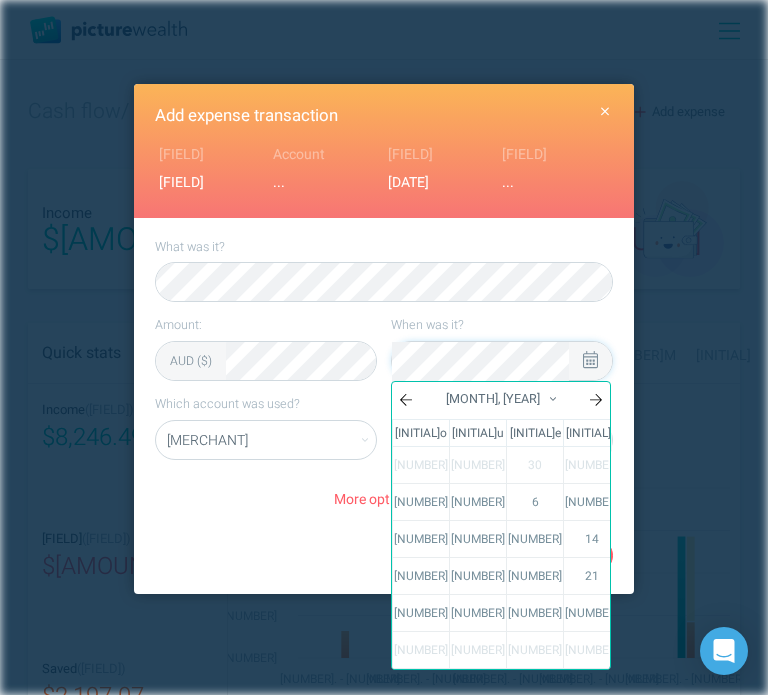 click on "[NUMBER]" at bounding box center (592, 465) 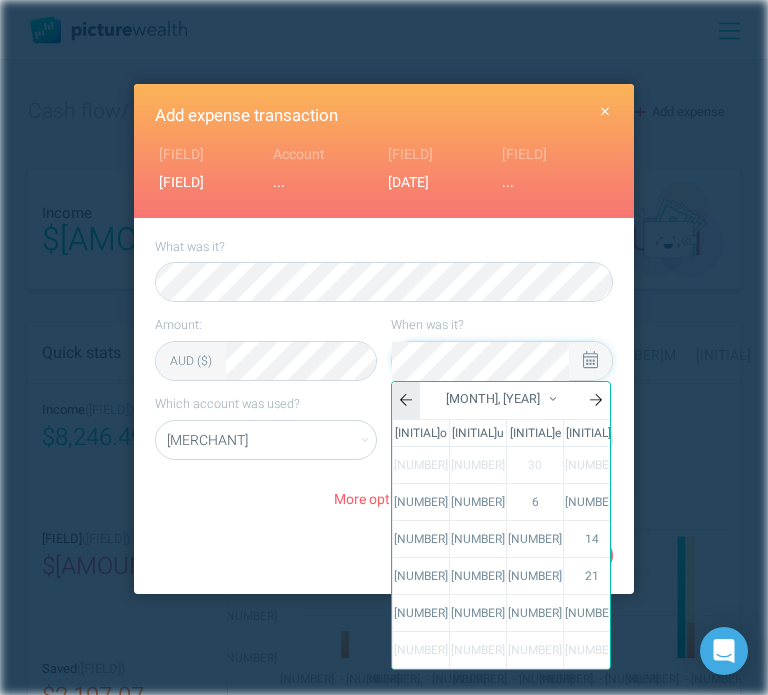 click 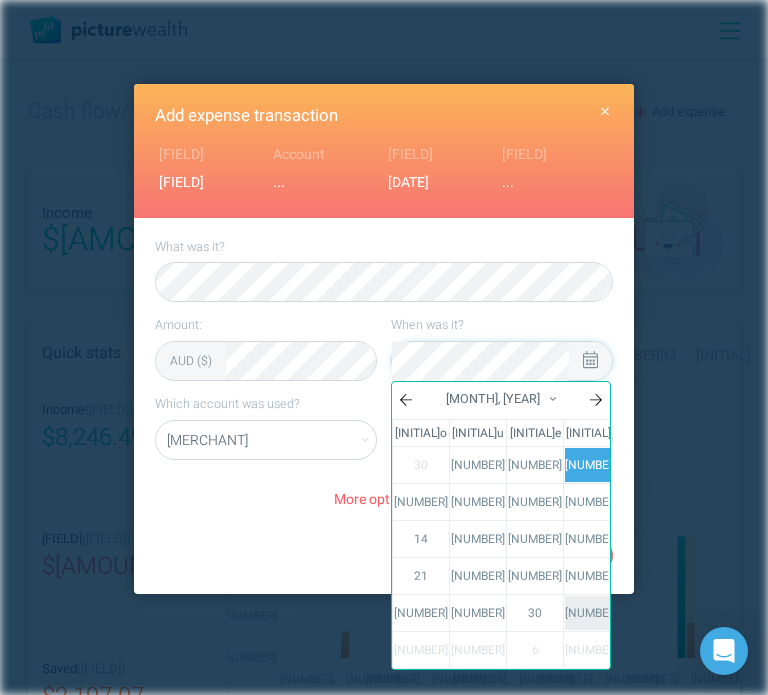 click on "[NUMBER]" at bounding box center (592, 613) 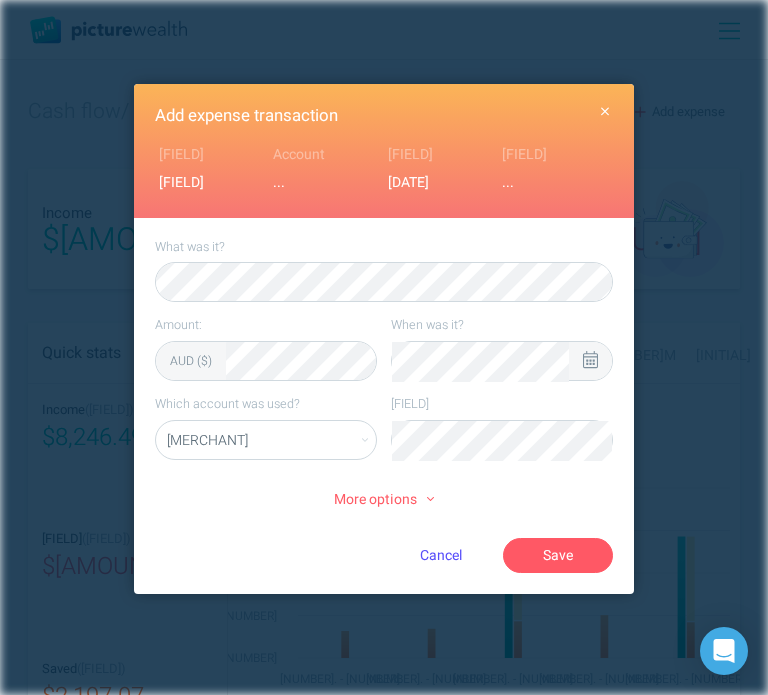 select on "[NUMBER]" 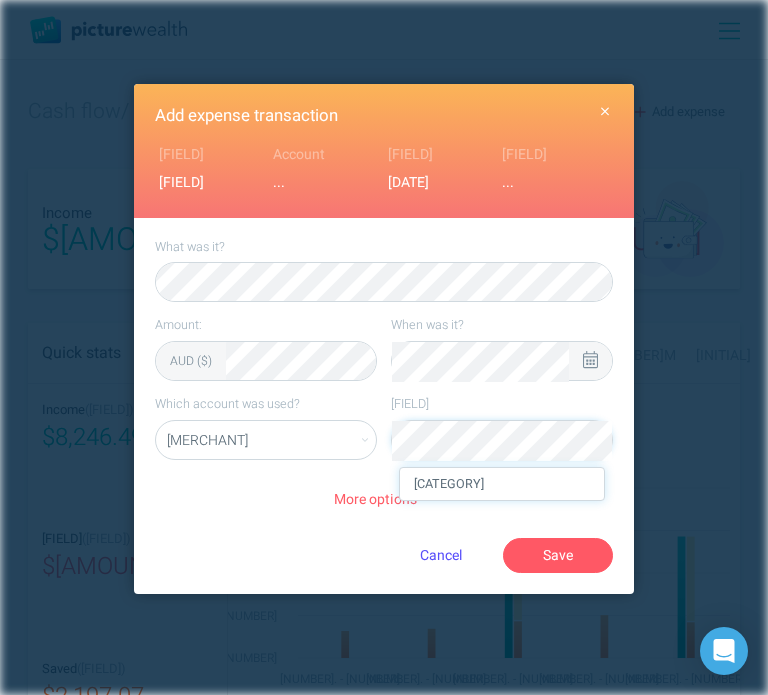 click on "[CATEGORY]" at bounding box center (502, 484) 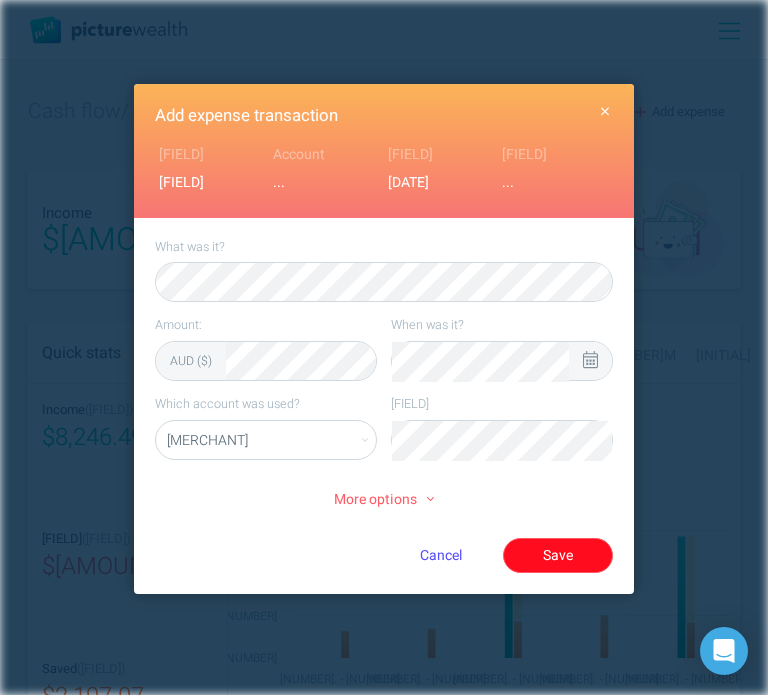 click on "Save" at bounding box center [558, 555] 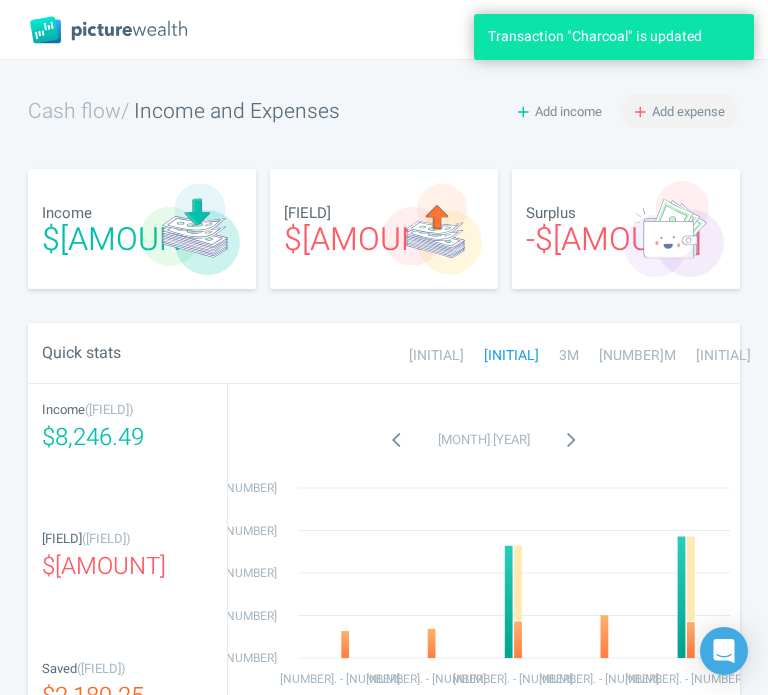 click on "Add expense" at bounding box center (688, 111) 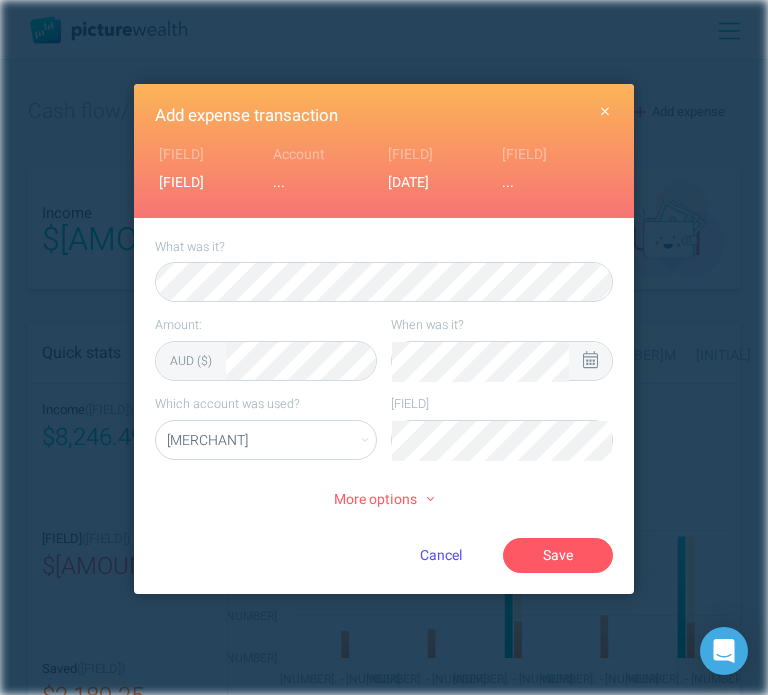 click at bounding box center (590, 361) 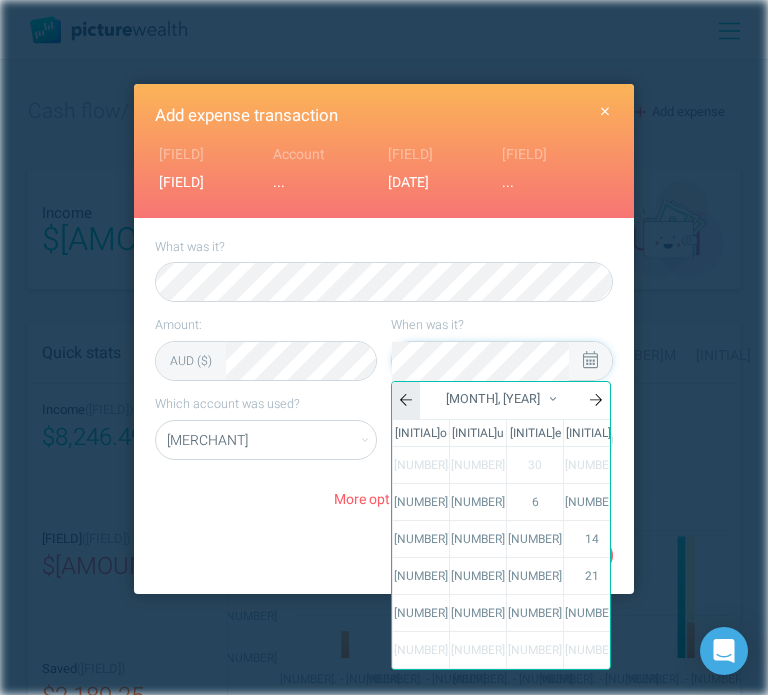 click 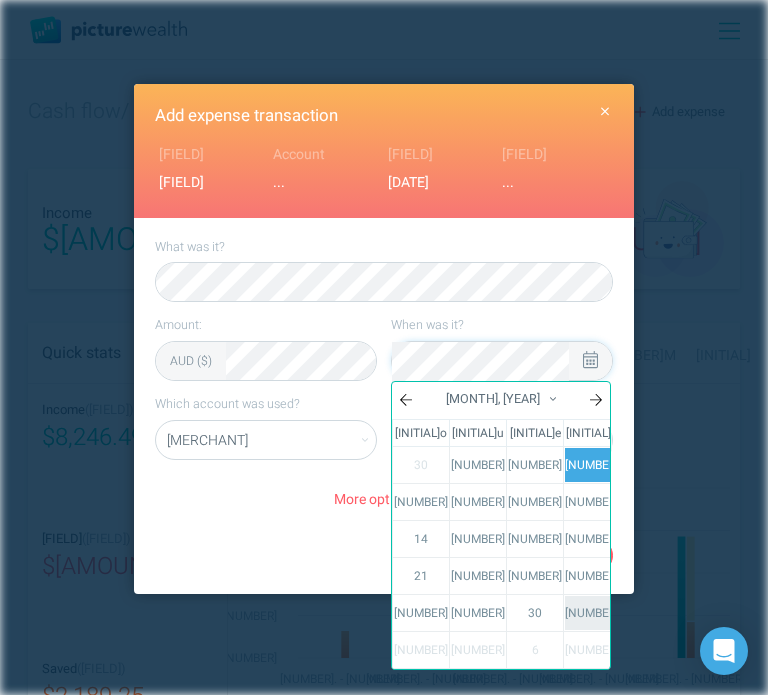 click on "[NUMBER]" at bounding box center [592, 613] 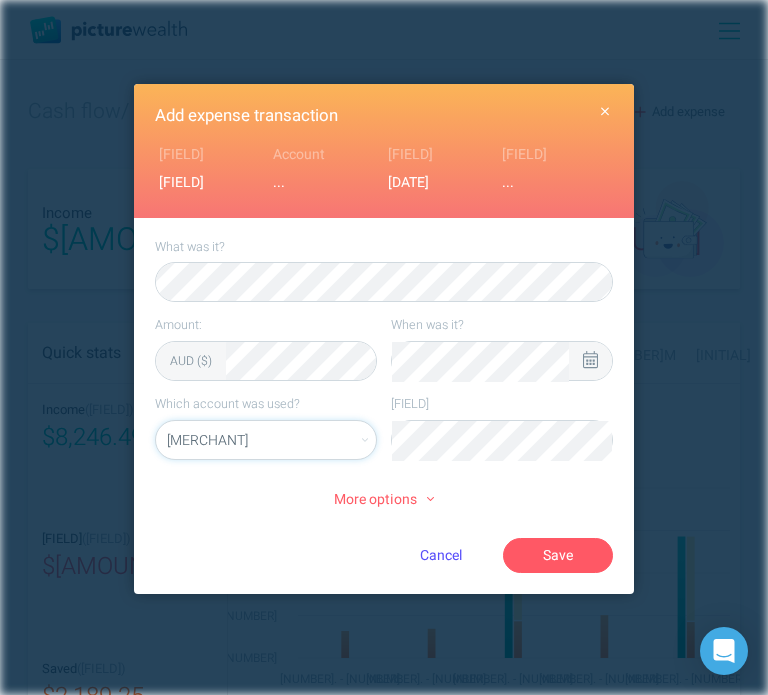 select on "[NUMBER]" 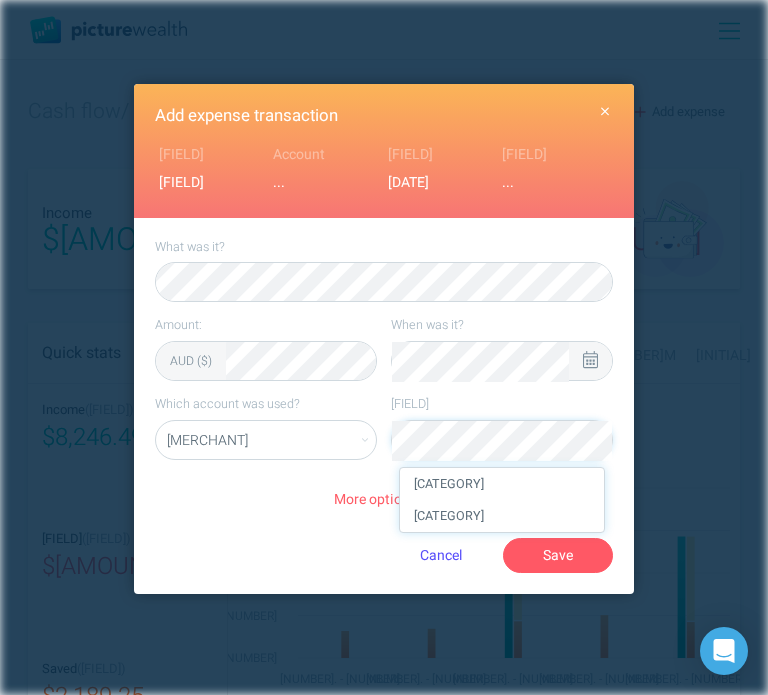 click on "[CATEGORY]" at bounding box center [502, 484] 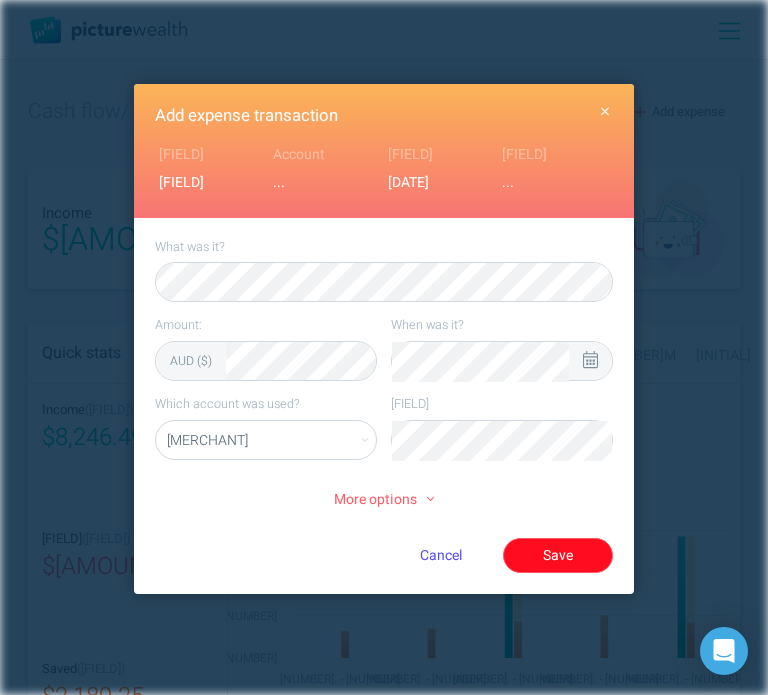 click on "Save" at bounding box center (558, 555) 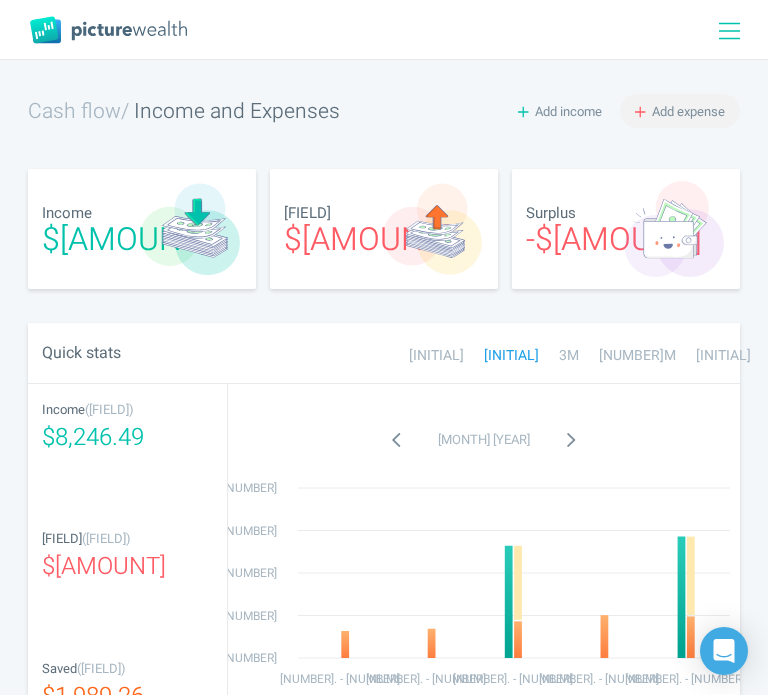 click on "Add expense" at bounding box center (688, 111) 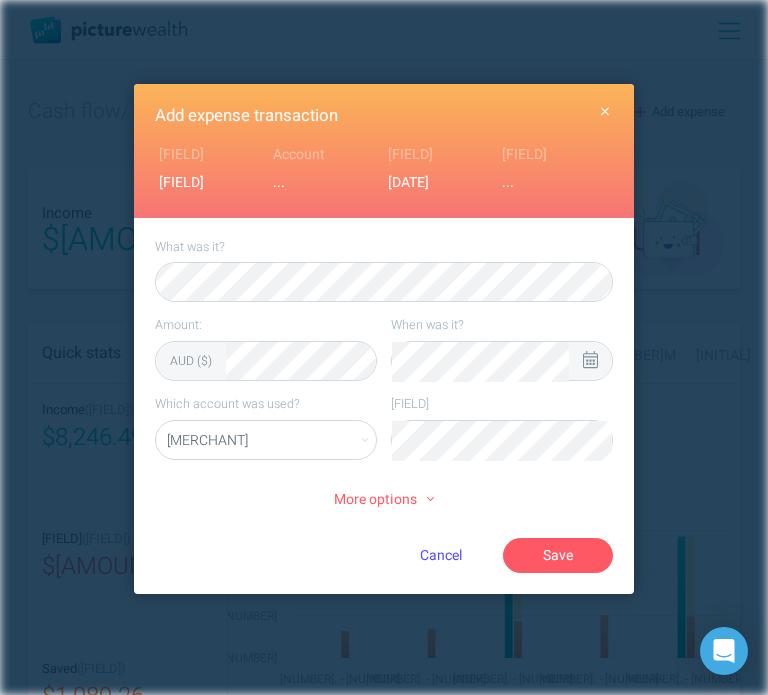 click 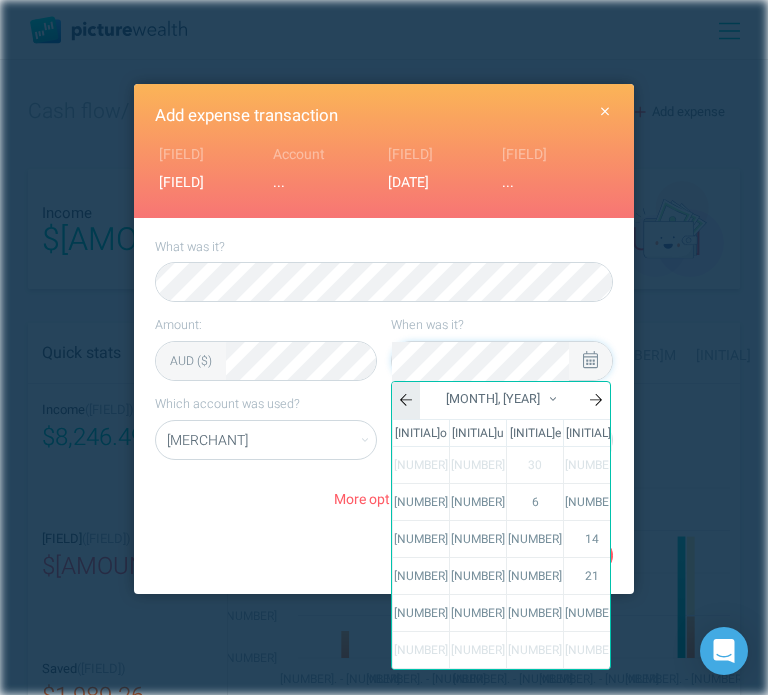 click 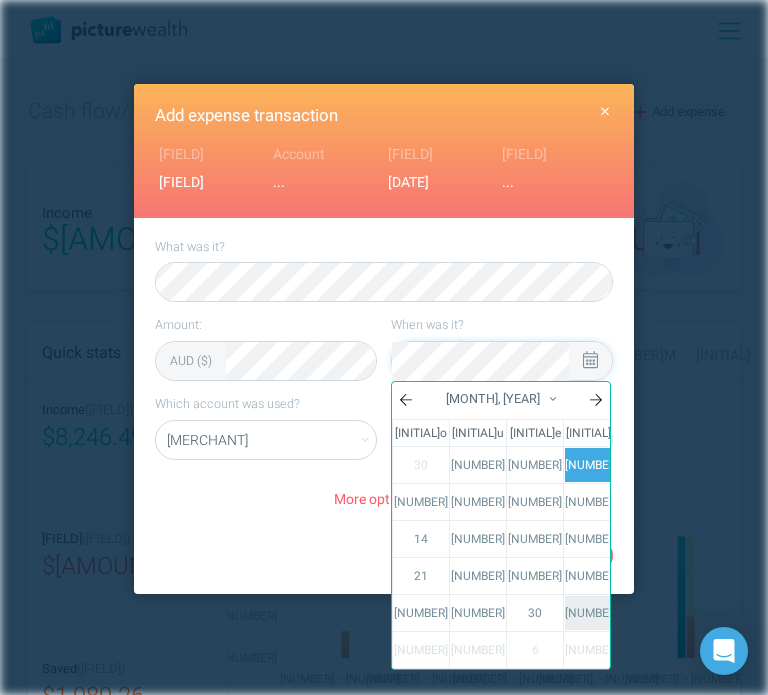 click on "[NUMBER]" at bounding box center (592, 613) 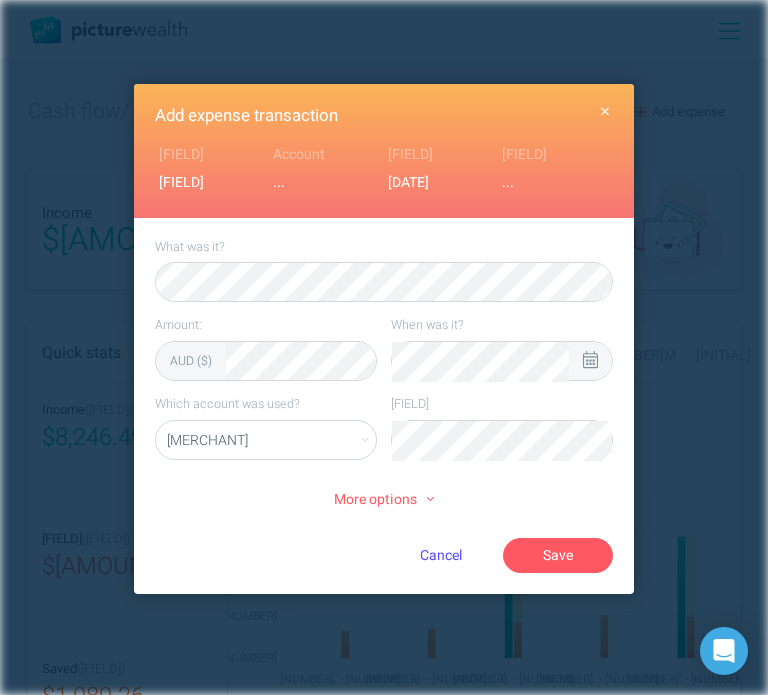select on "[NUMBER]" 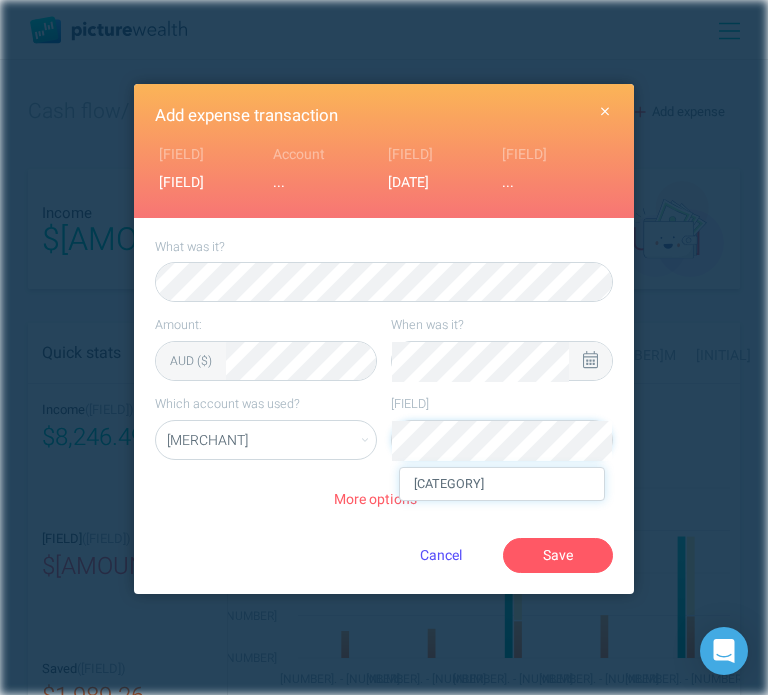 click on "[CATEGORY]" at bounding box center [502, 484] 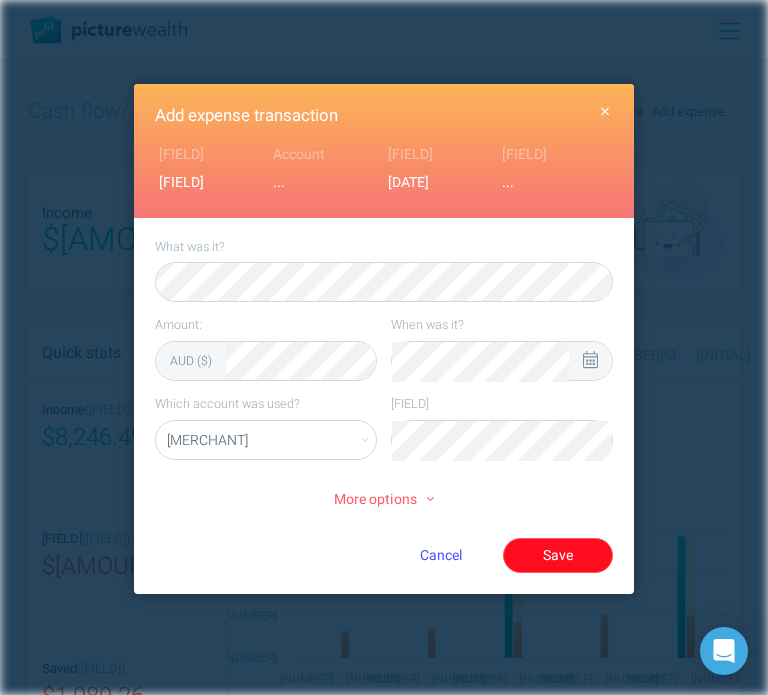 click on "Save" at bounding box center [558, 555] 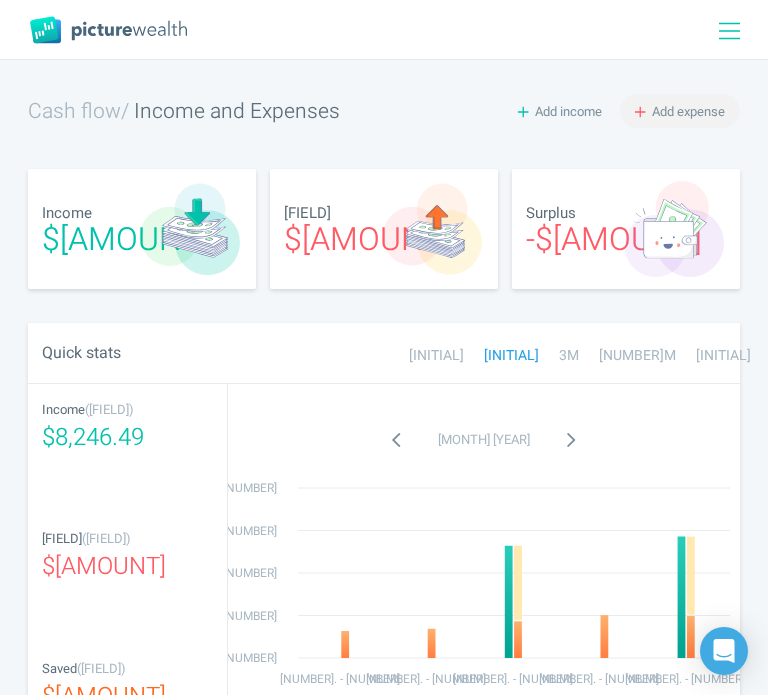 click on "Add expense" at bounding box center [688, 111] 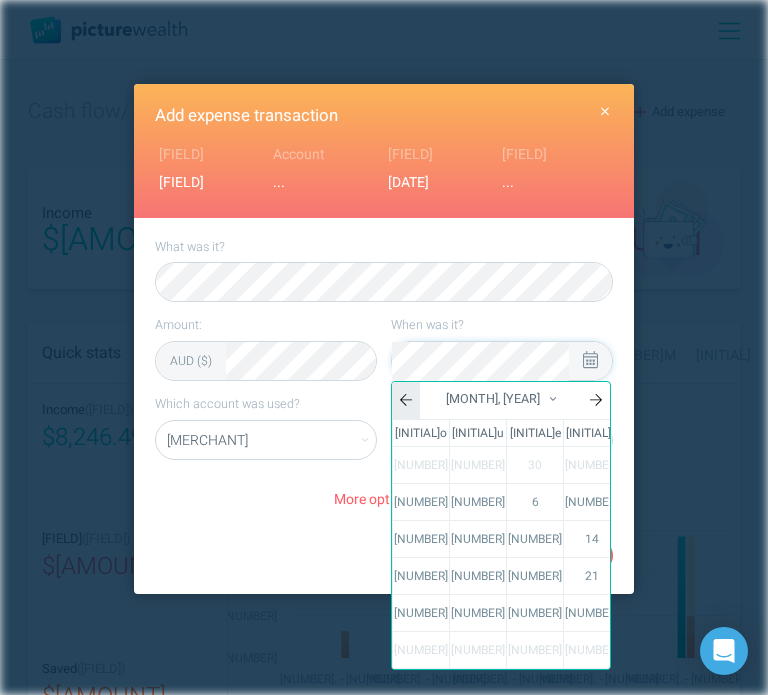 click 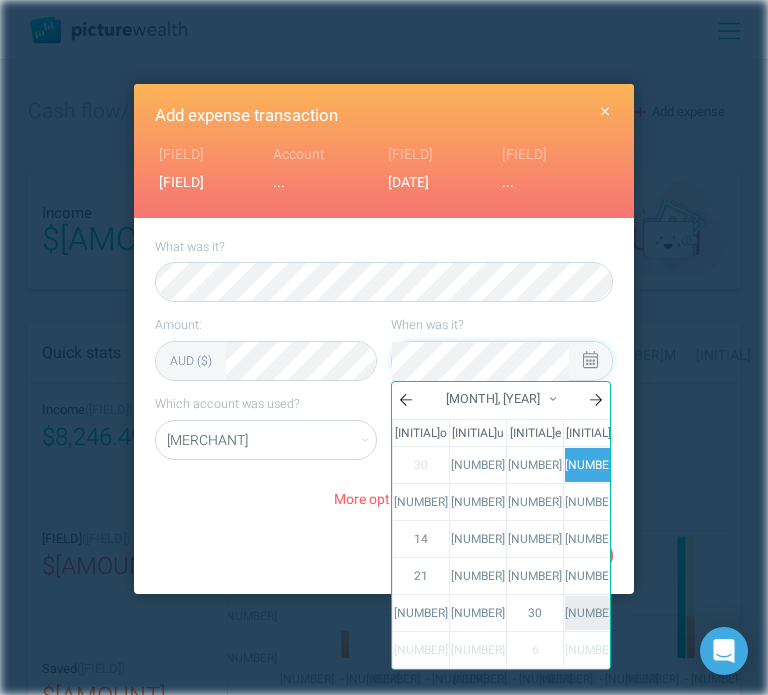 click on "[NUMBER]" at bounding box center (592, 613) 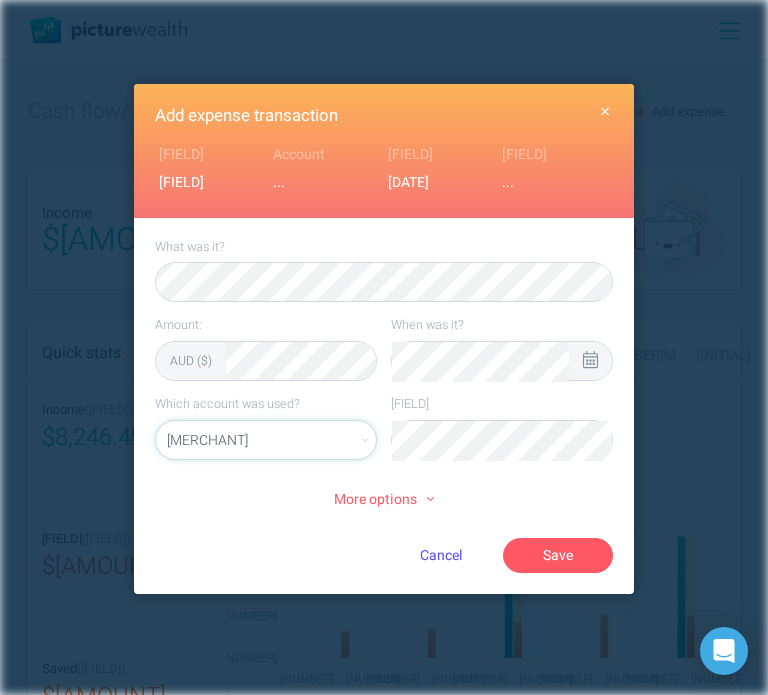 select on "[NUMBER]" 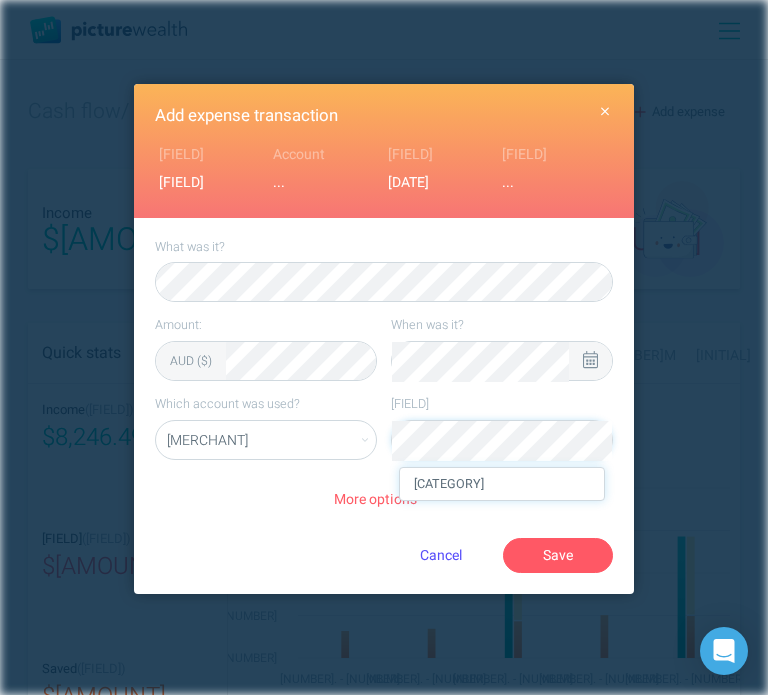 click on "[CATEGORY]" at bounding box center [502, 484] 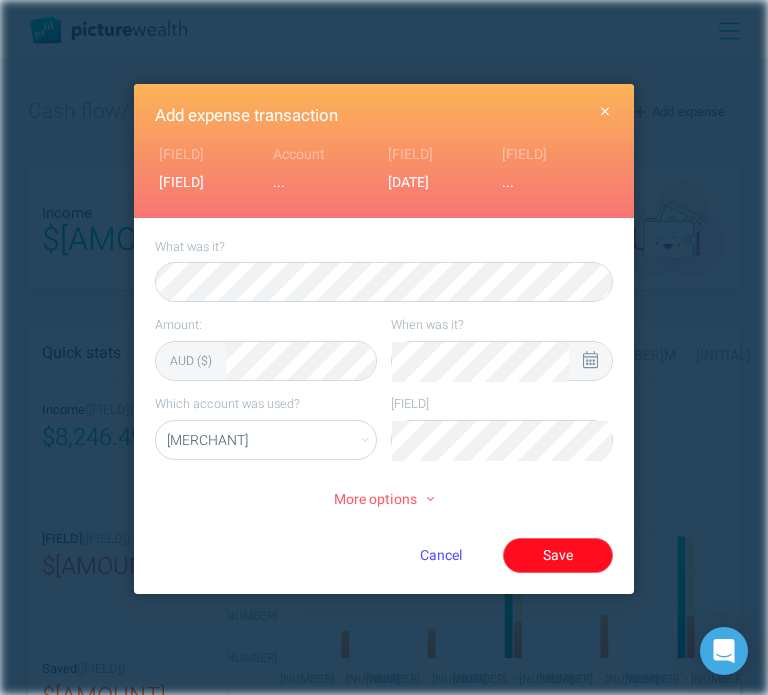 click on "Save" at bounding box center [558, 555] 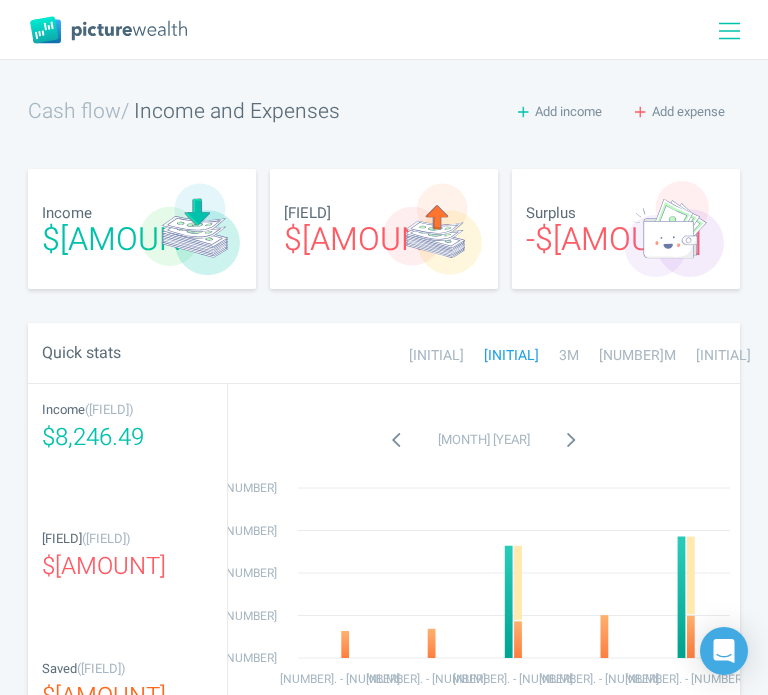 click on "Add income Add expense" at bounding box center [540, 111] 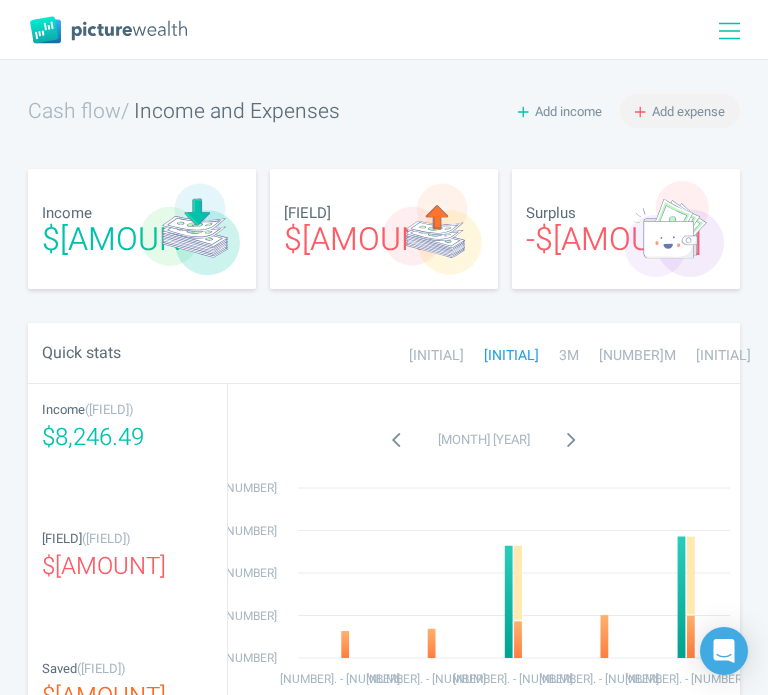 click on "Add expense" at bounding box center [688, 111] 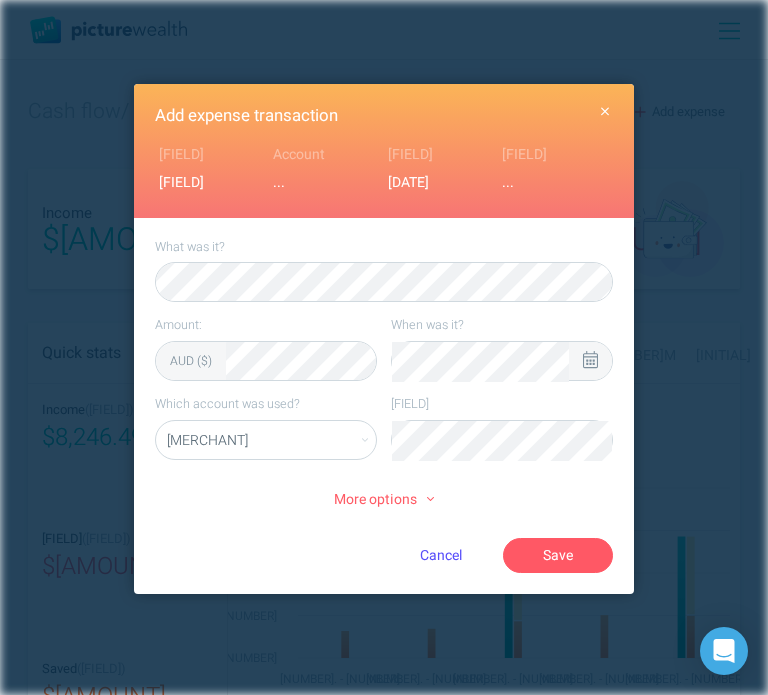 click 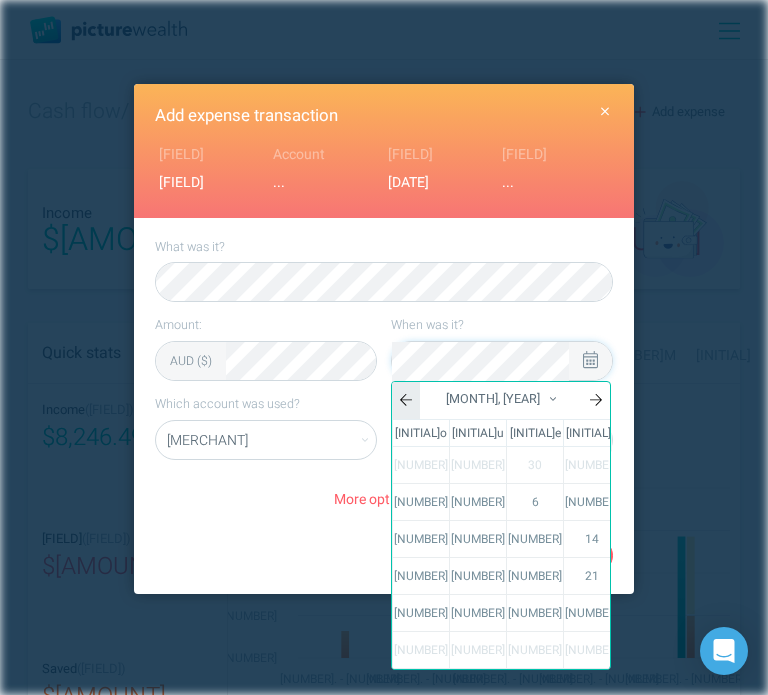 click 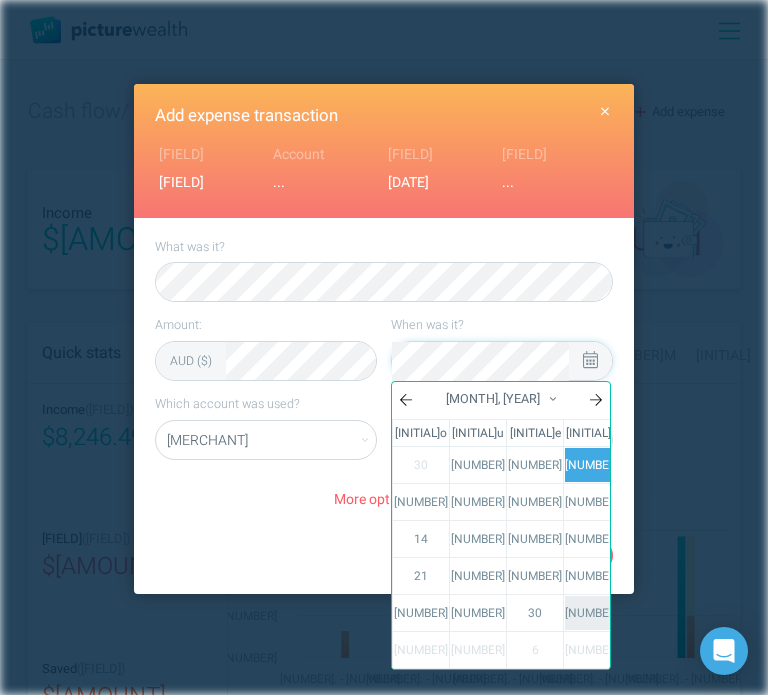 click on "[NUMBER]" at bounding box center (592, 613) 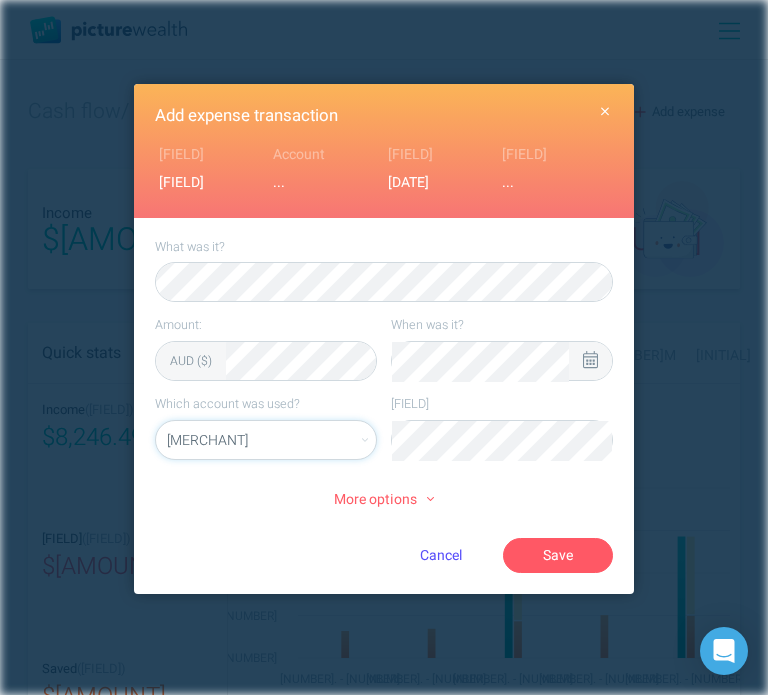 select on "[NUMBER]" 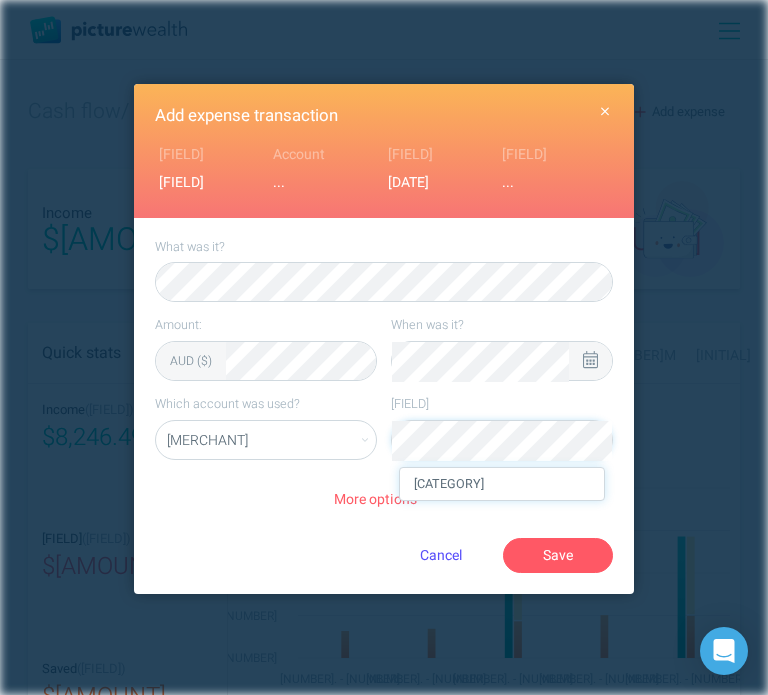 click on "[CATEGORY]" at bounding box center (502, 484) 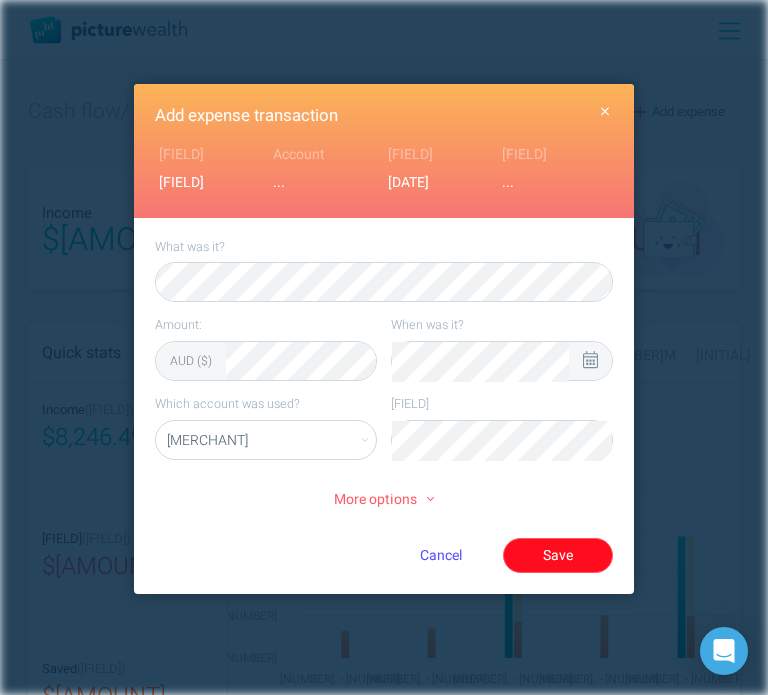 click on "Save" at bounding box center [558, 555] 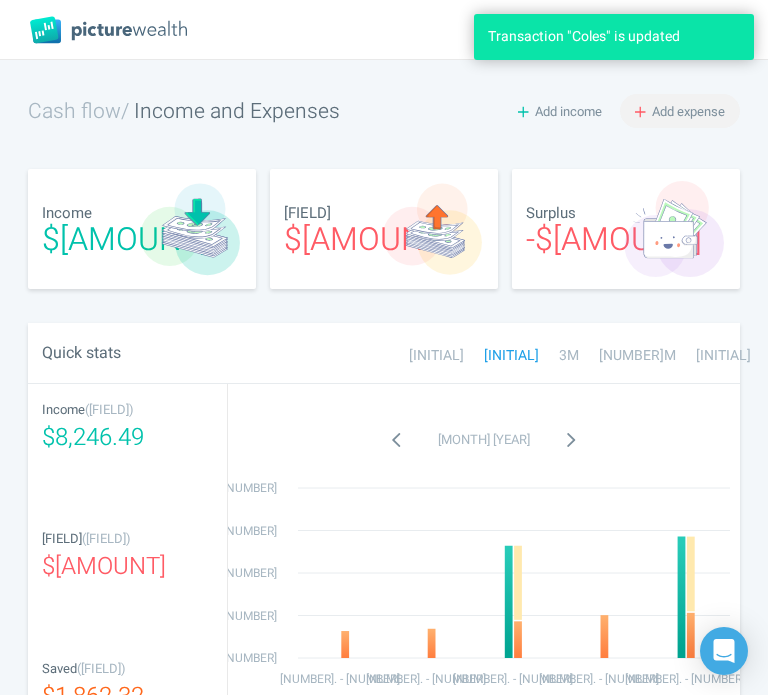 click on "Add expense" at bounding box center (688, 111) 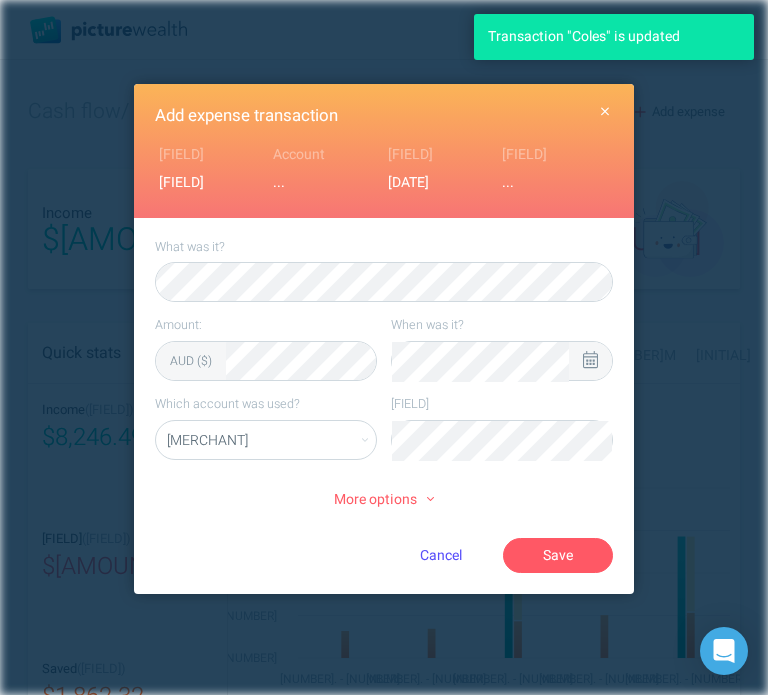 click at bounding box center [590, 361] 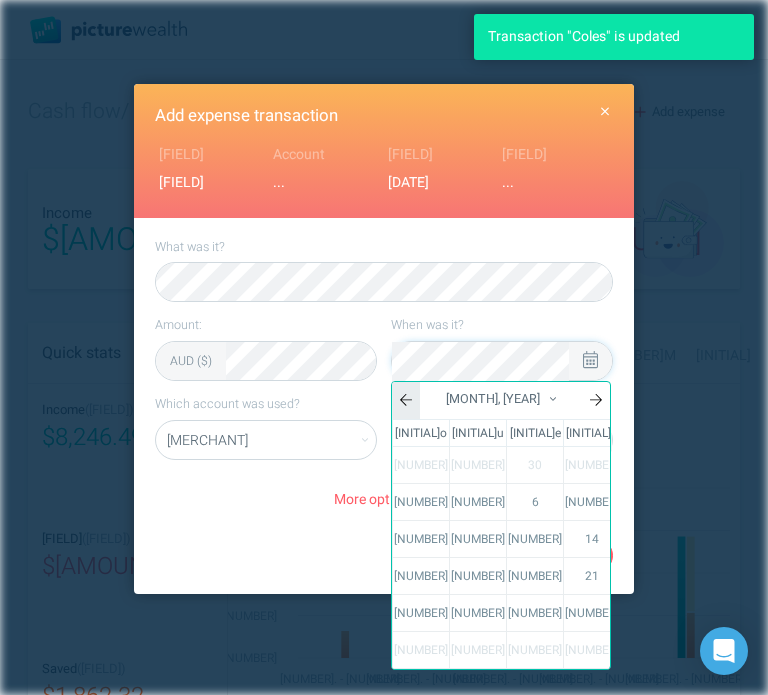 click 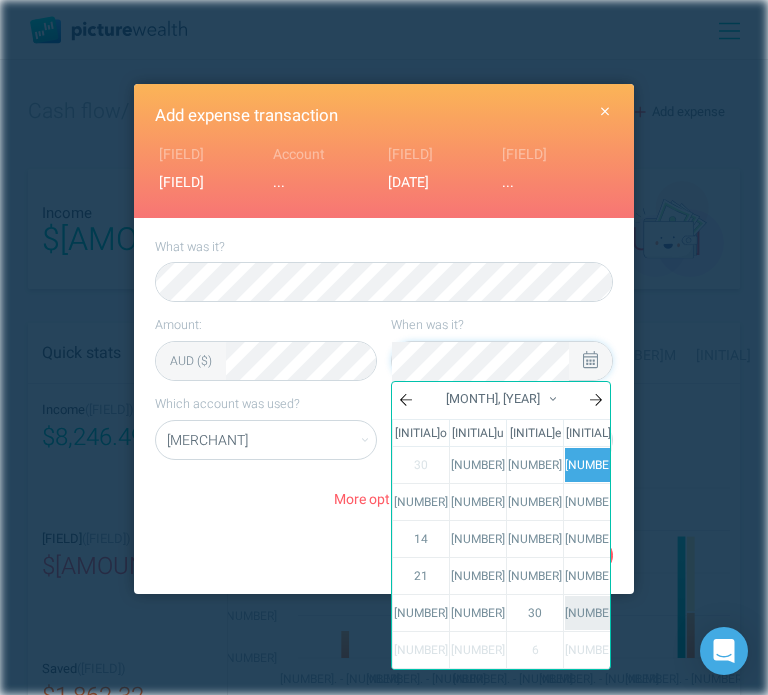 click on "[NUMBER]" at bounding box center (592, 613) 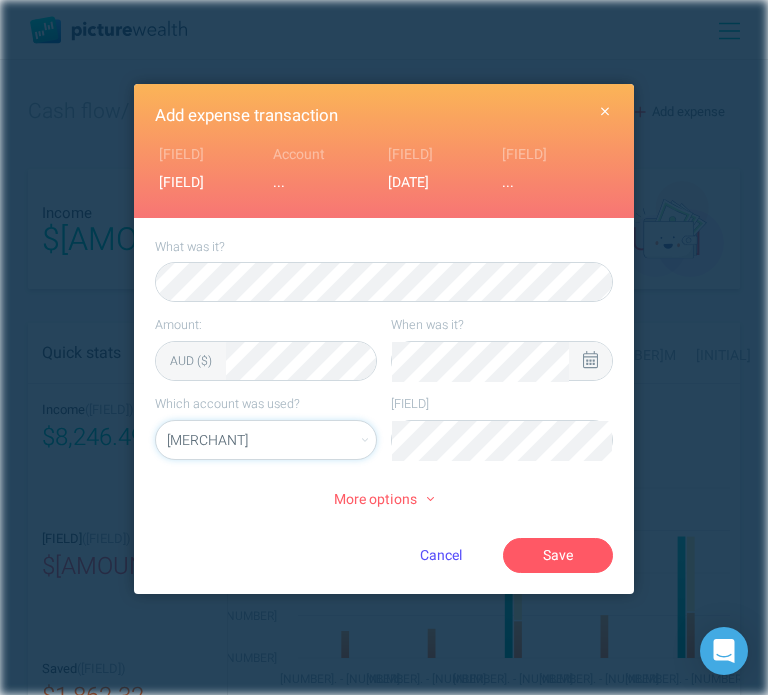 select on "[NUMBER]" 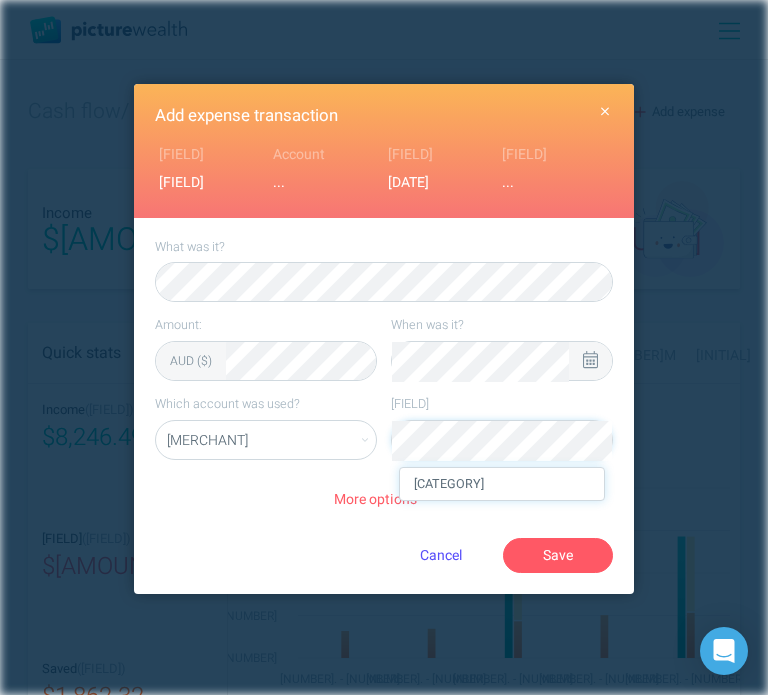 click on "[CATEGORY]" at bounding box center [502, 484] 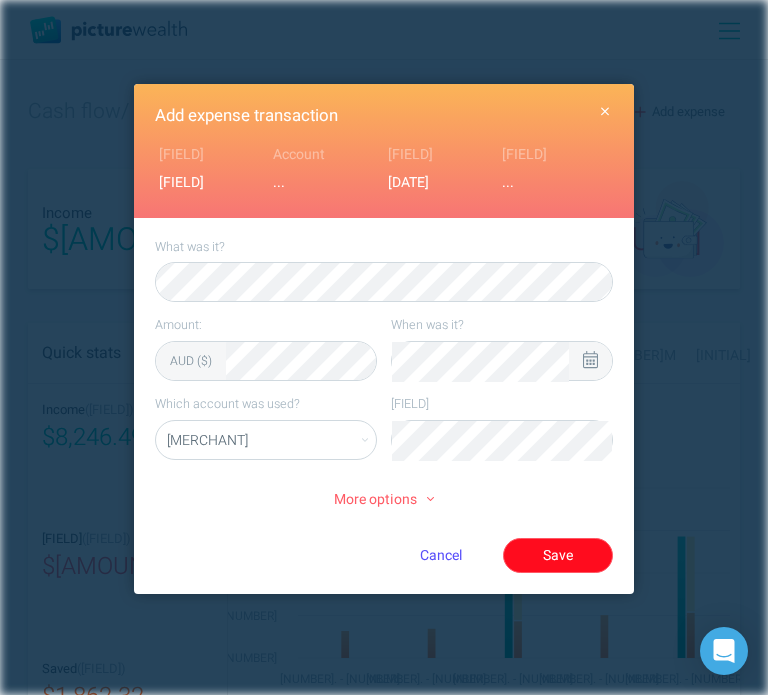 click on "Save" at bounding box center [558, 555] 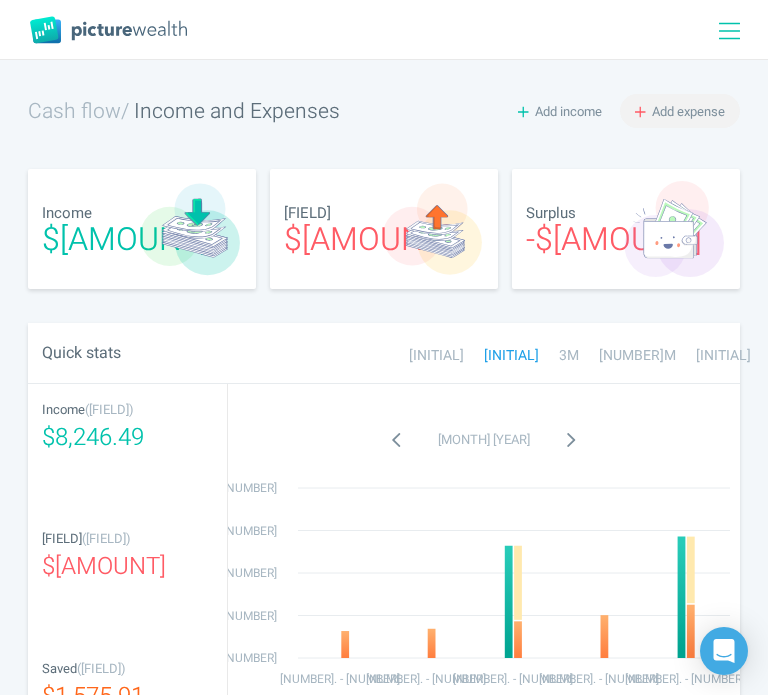 click on "Add expense" at bounding box center [688, 111] 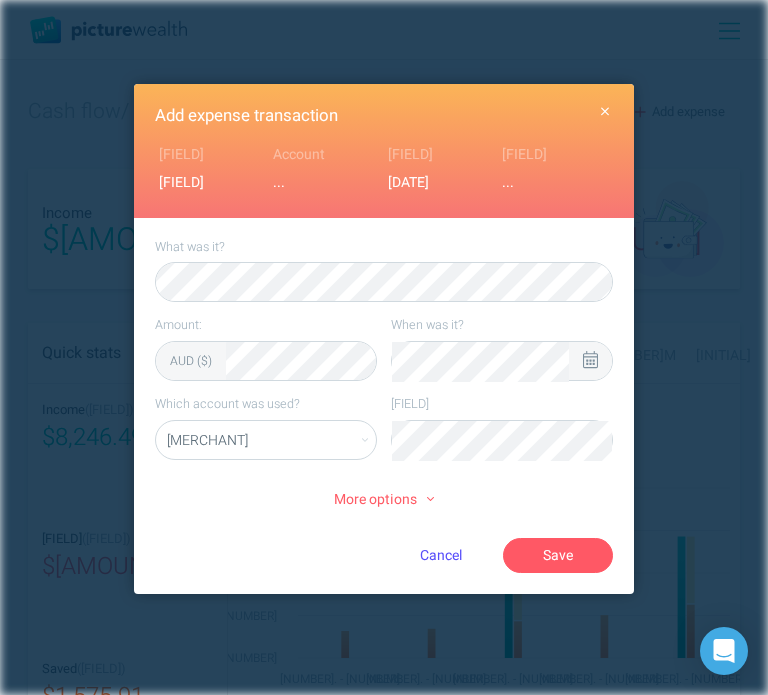 click 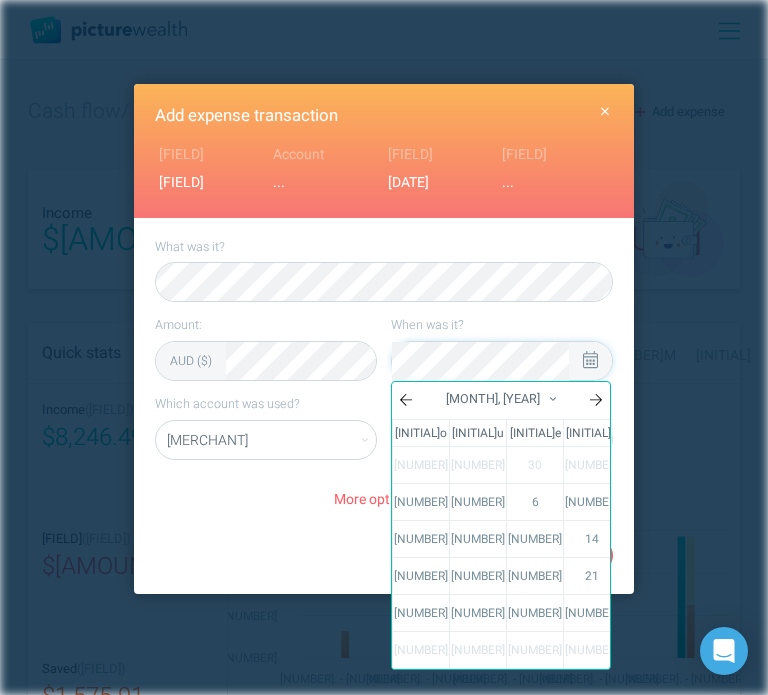click on "[NUMBER]" at bounding box center [706, 465] 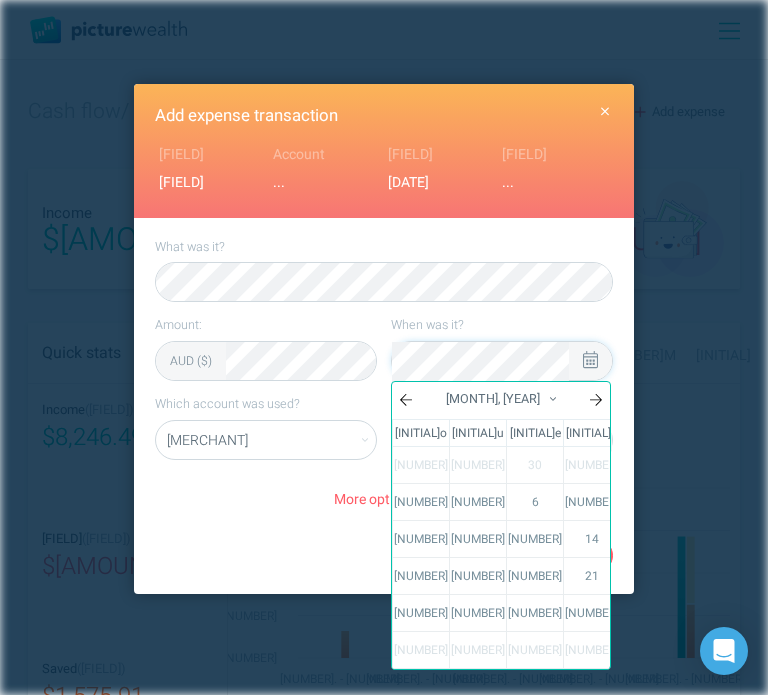click on "[NUMBER]" at bounding box center [649, 465] 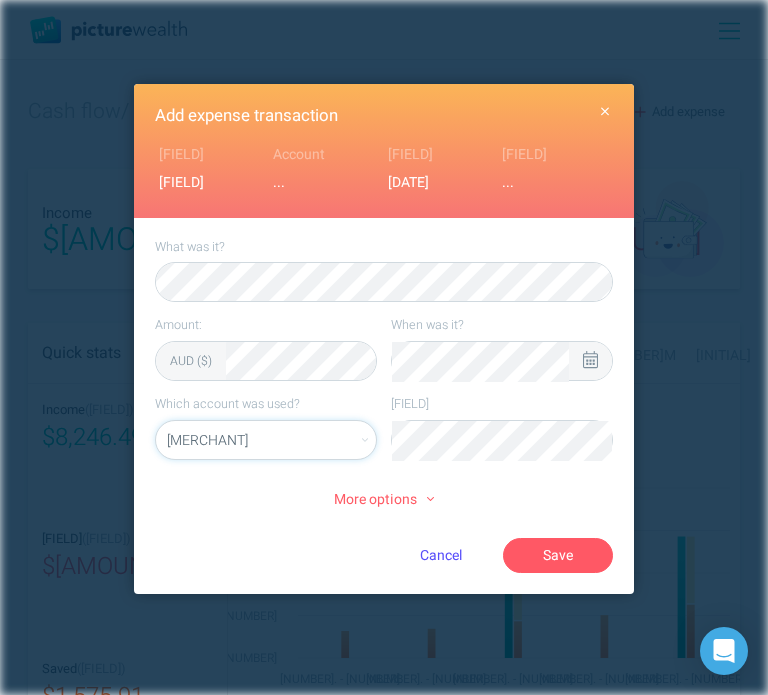 select on "[NUMBER]" 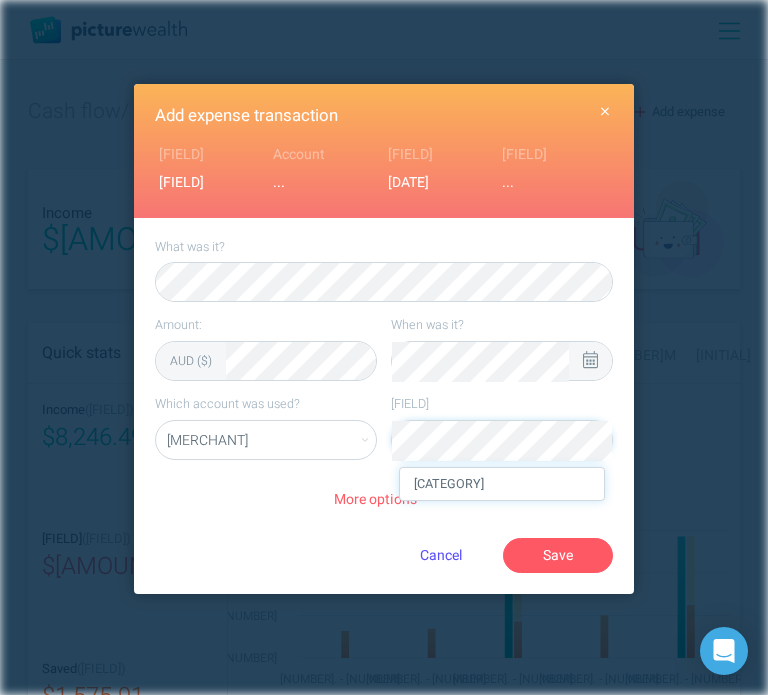 click on "[CATEGORY]" at bounding box center (502, 484) 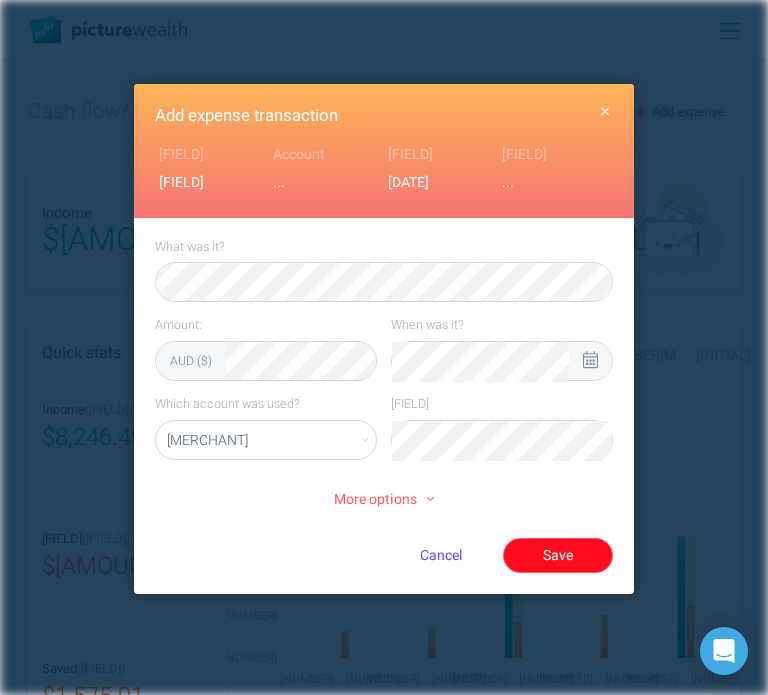 click on "Save" at bounding box center (558, 555) 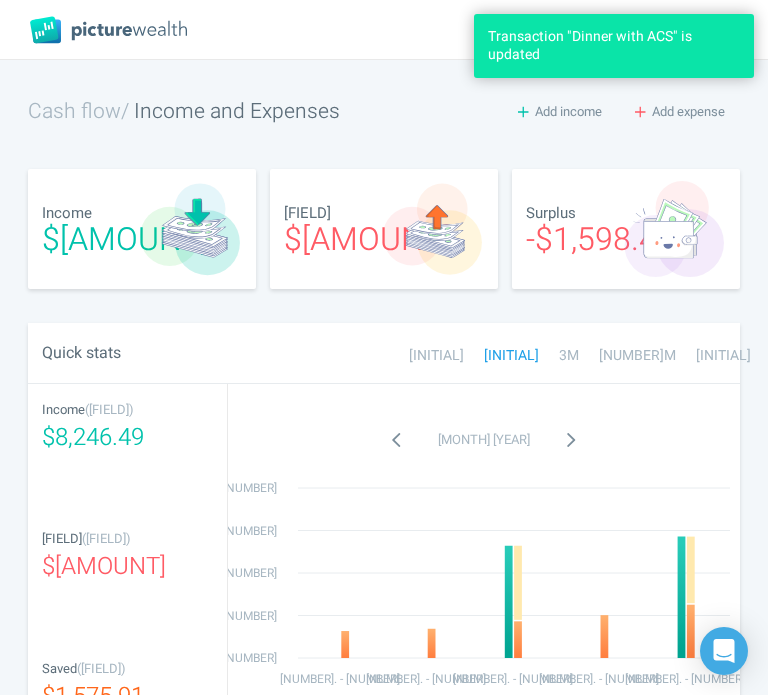 click at bounding box center [475, 29] 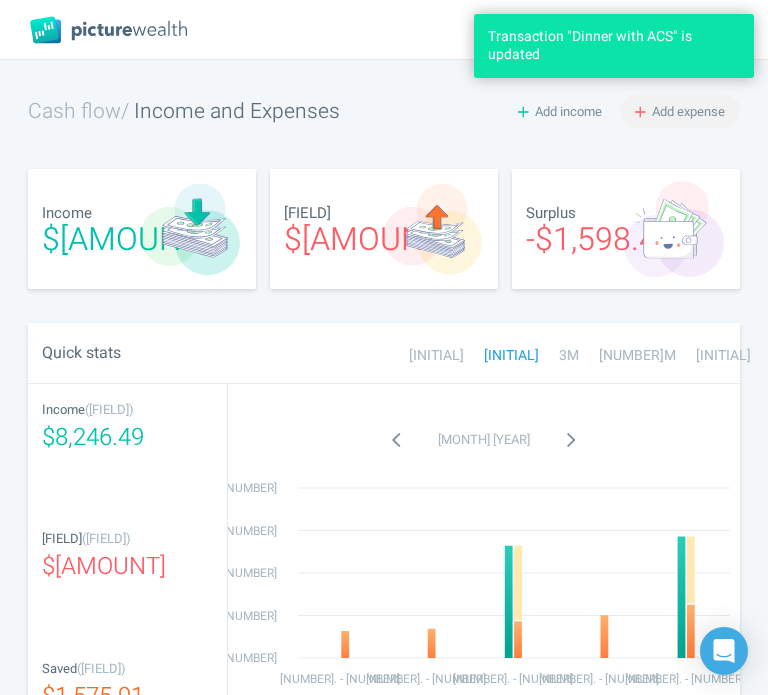 click on "Add expense" at bounding box center [688, 111] 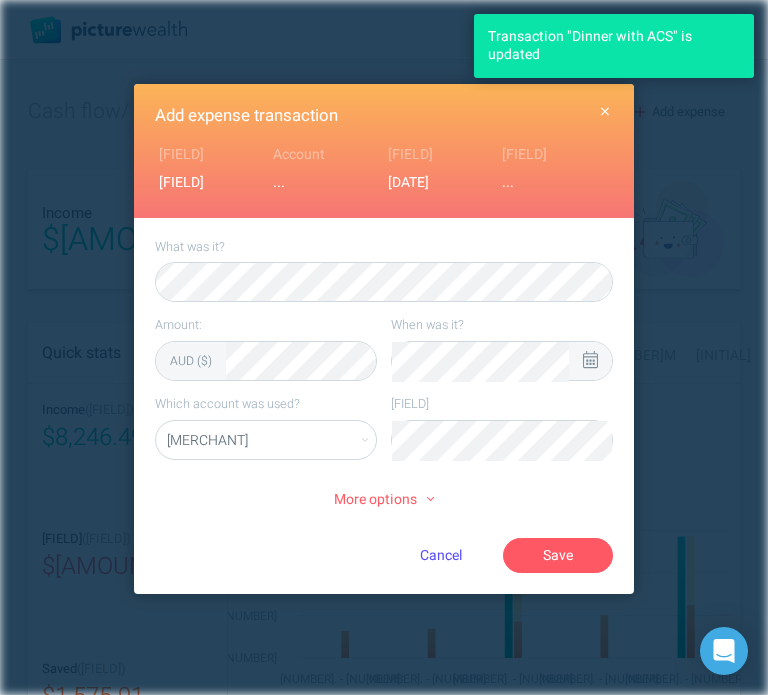 click 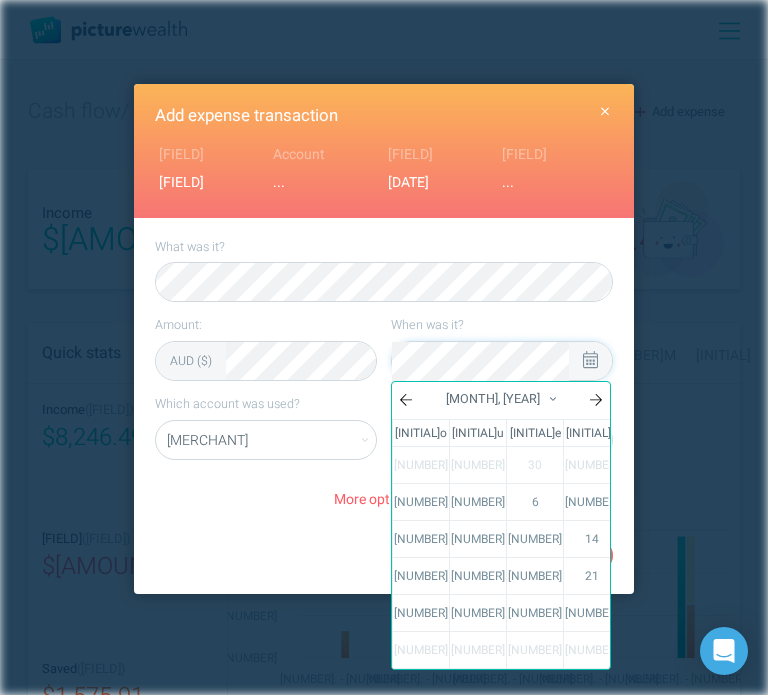 click on "[NUMBER]" at bounding box center (706, 465) 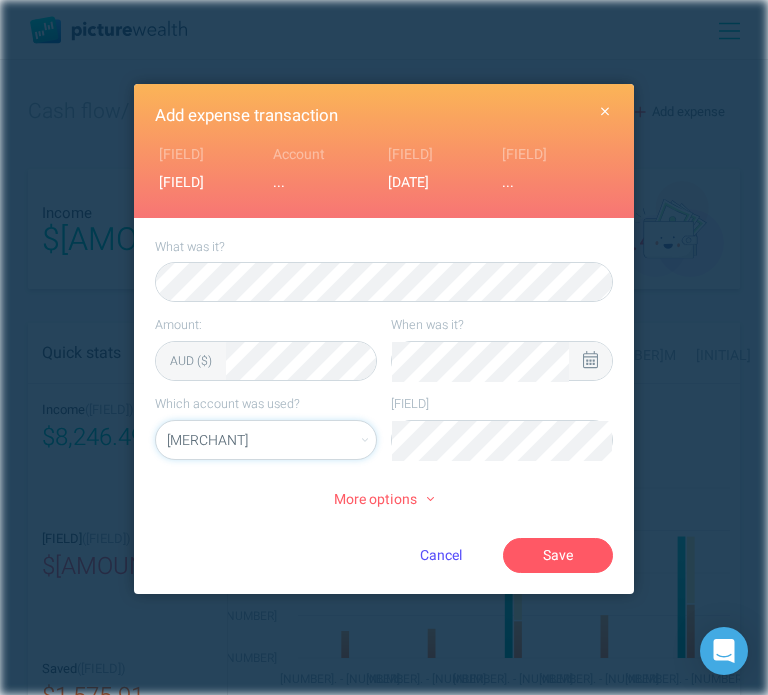 select on "[NUMBER]" 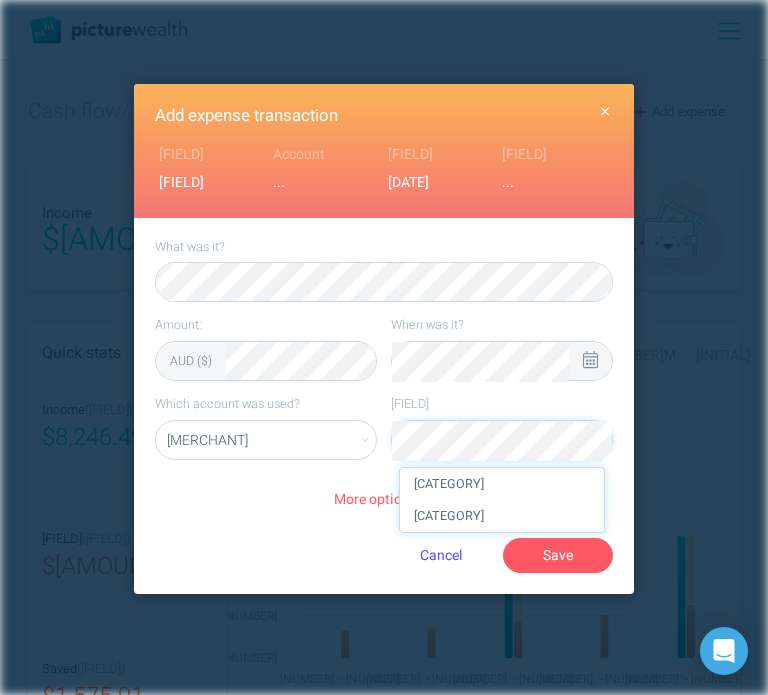 click on "[CATEGORY]" at bounding box center [502, 484] 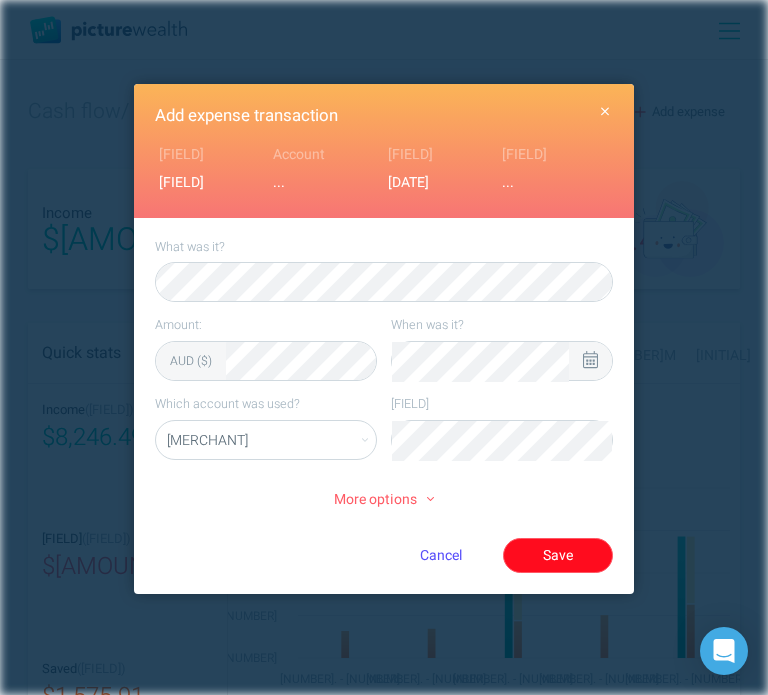 click on "Save" at bounding box center (558, 555) 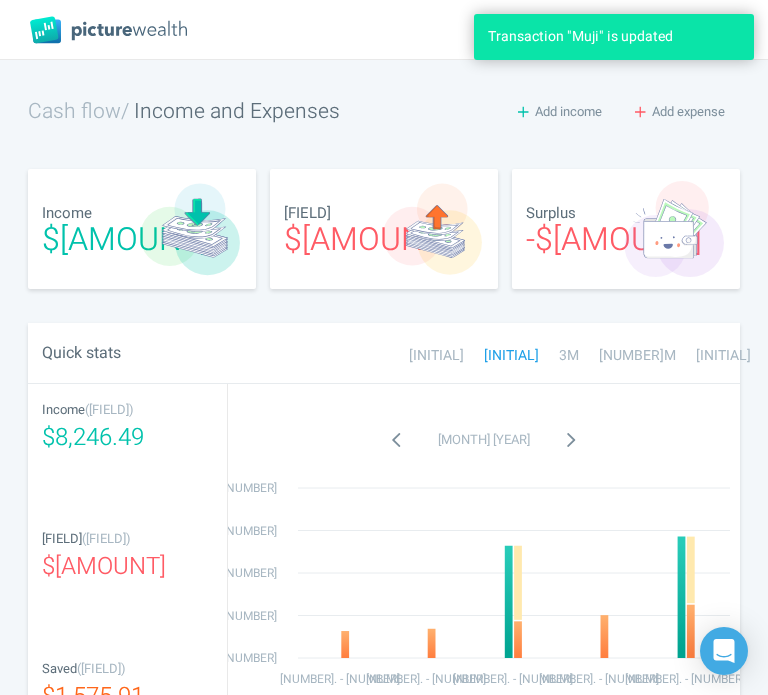 click at bounding box center (475, 29) 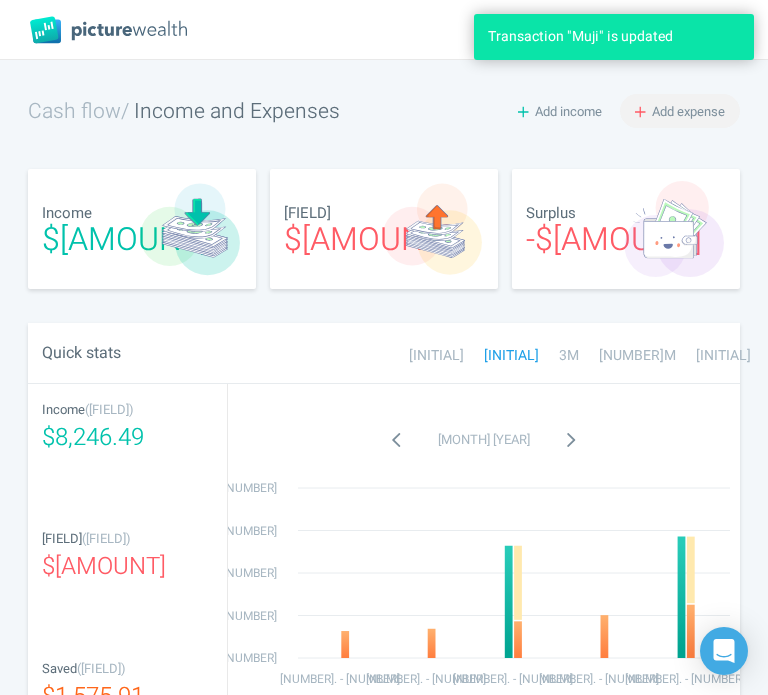 click on "Add expense" at bounding box center (688, 111) 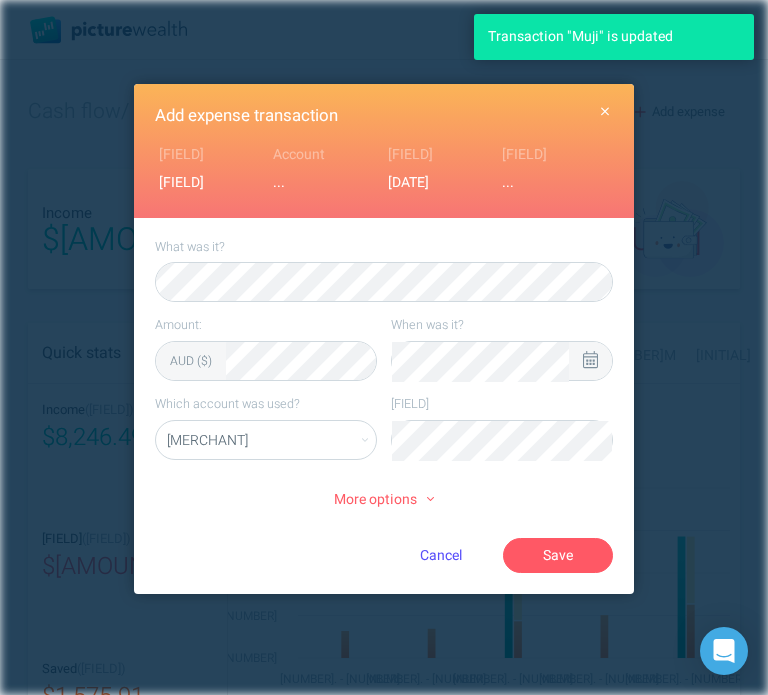 click 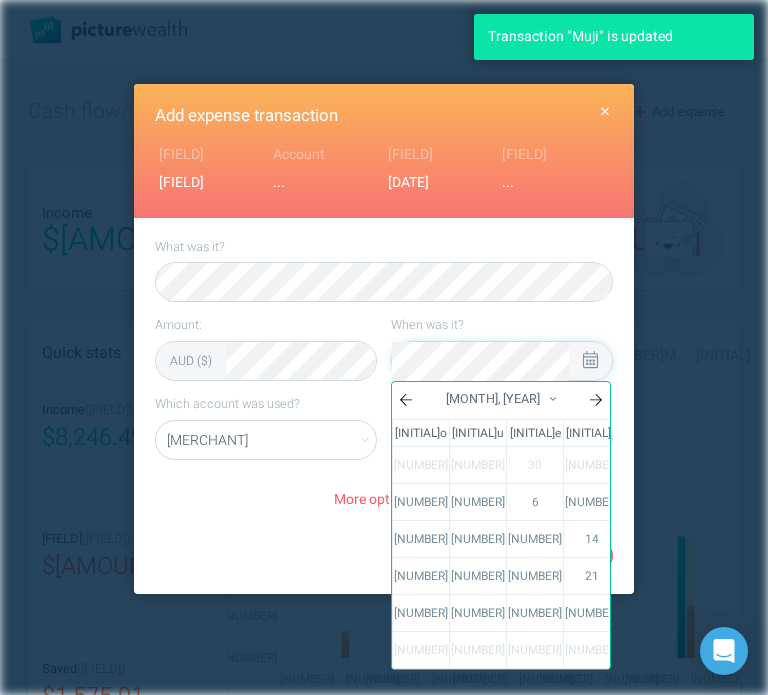 click on "[NUMBER]" at bounding box center [706, 465] 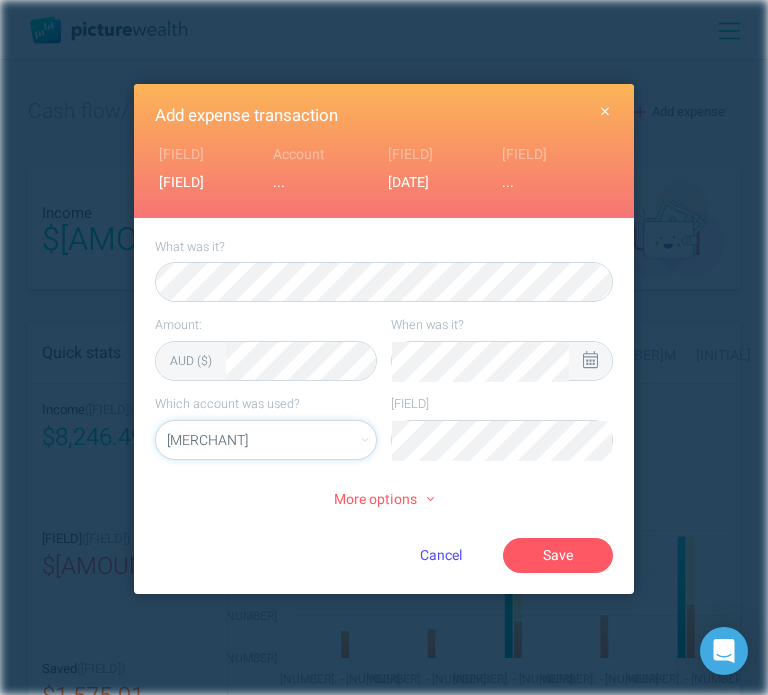 select on "[NUMBER]" 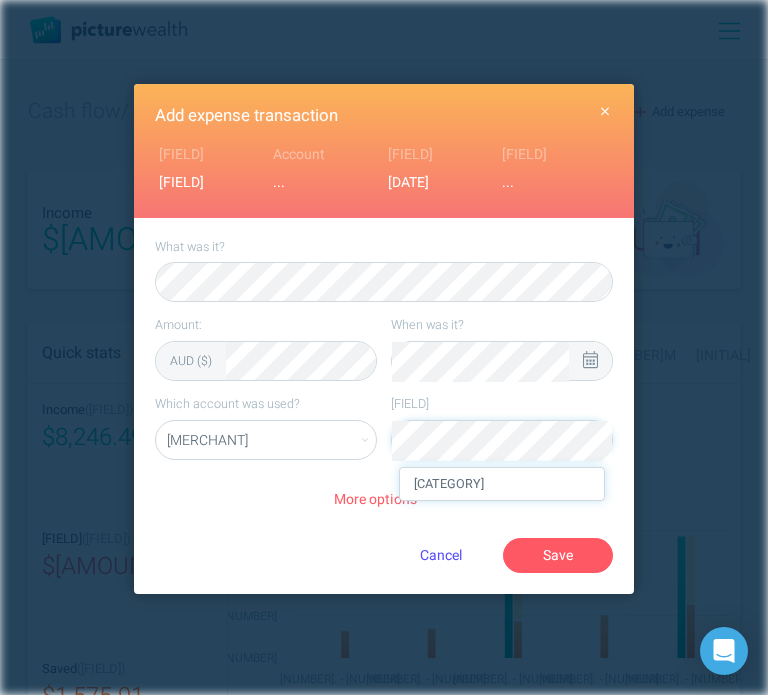 click on "[CATEGORY]" at bounding box center (502, 484) 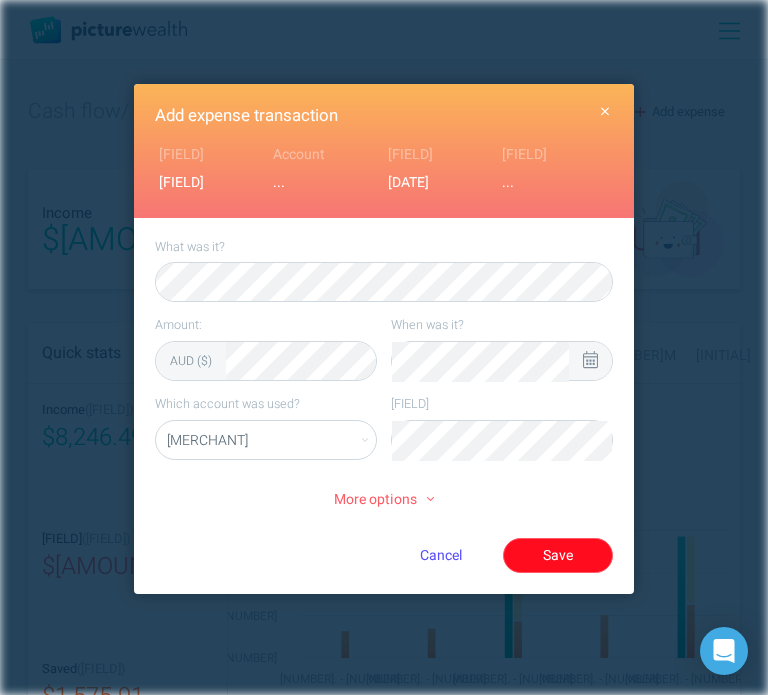 click on "Save" at bounding box center (558, 555) 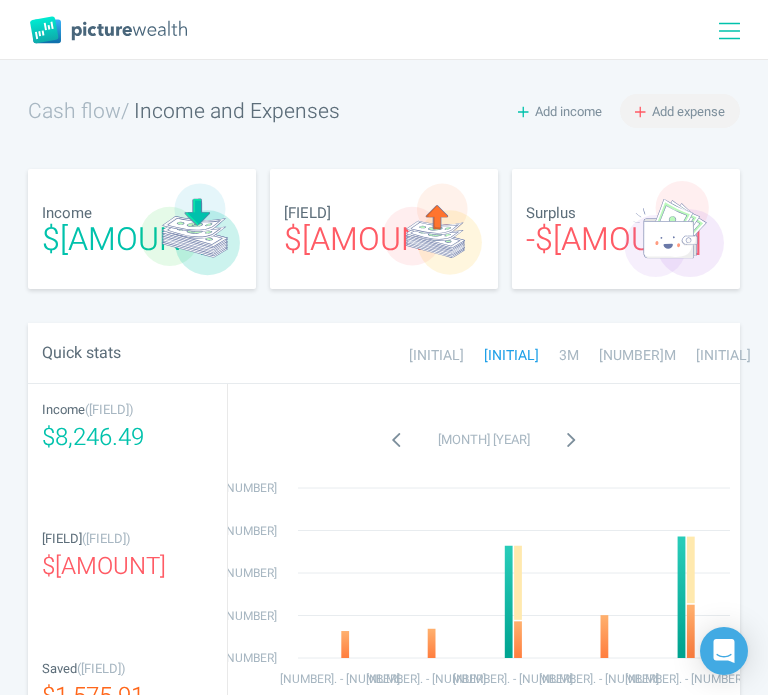 click 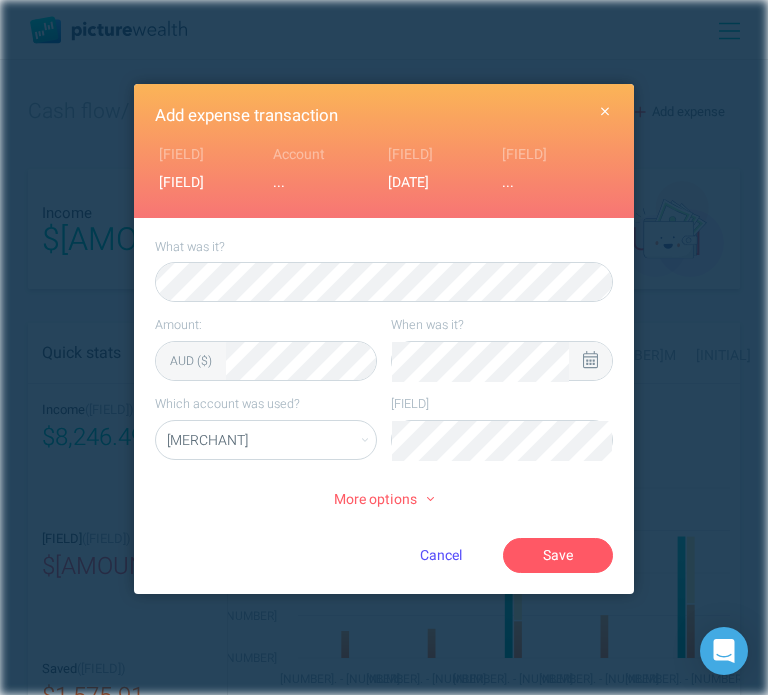 click at bounding box center [590, 361] 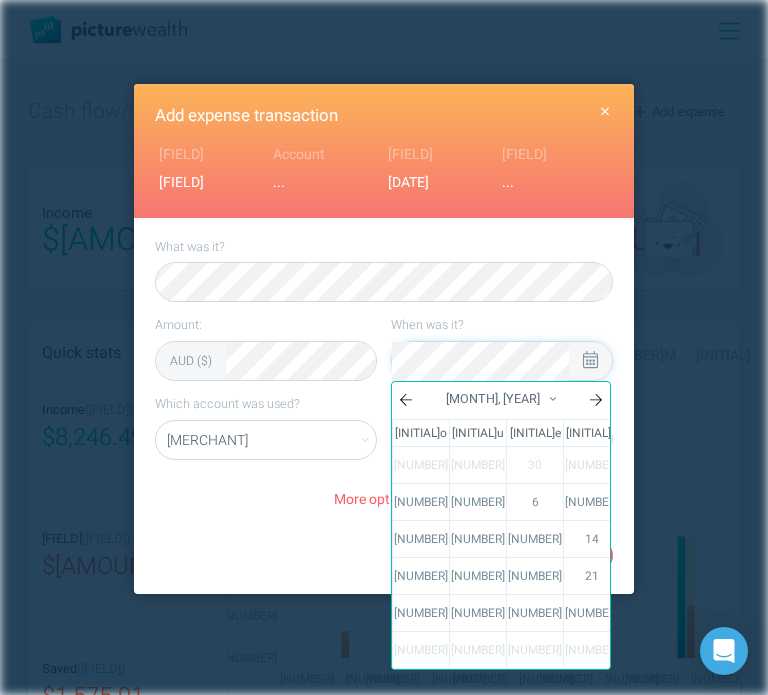 click on "[NUMBER]" at bounding box center [706, 465] 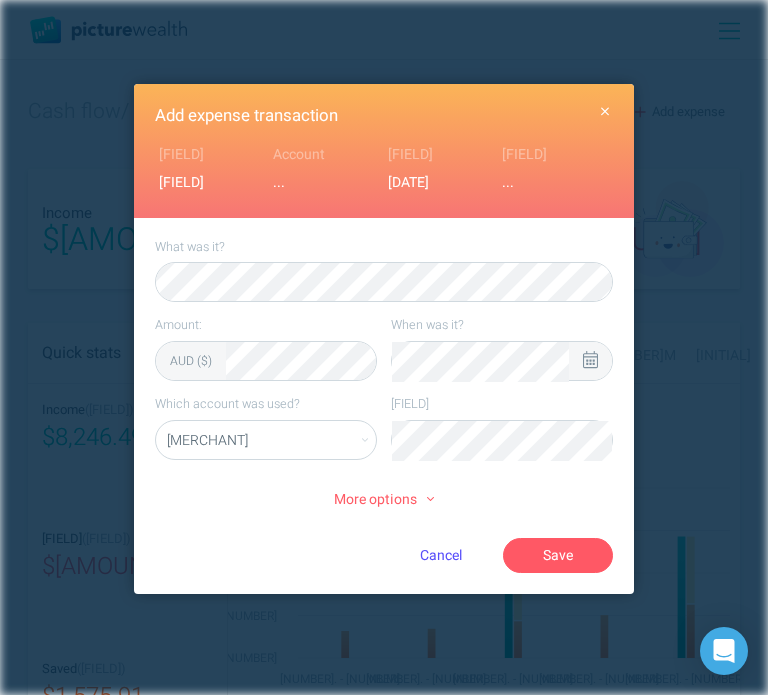 select on "[NUMBER]" 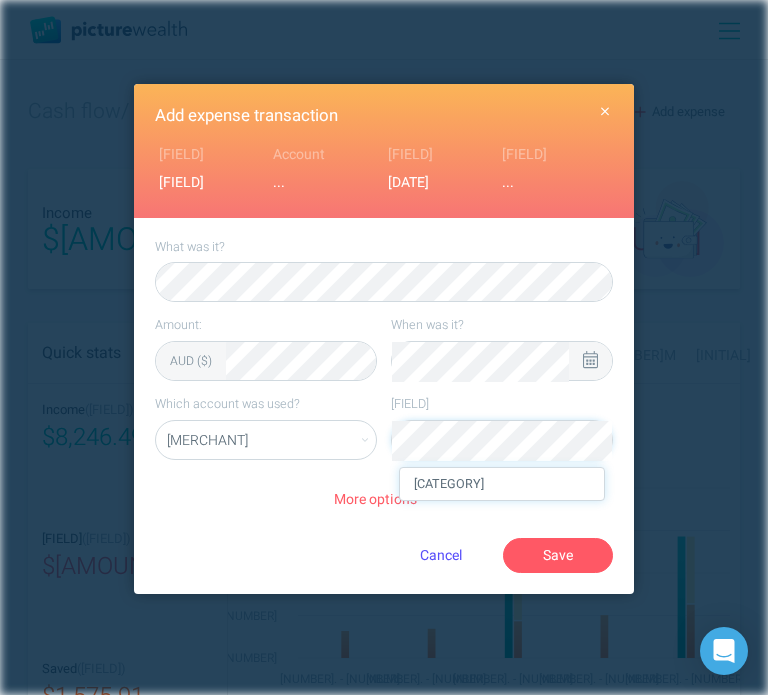 click on "[CATEGORY]" at bounding box center [502, 484] 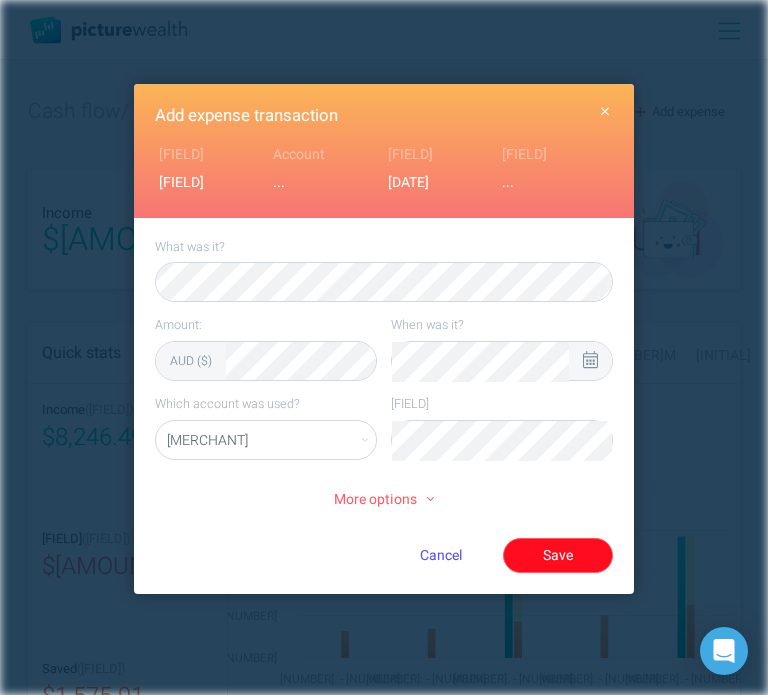 click on "Save" at bounding box center [558, 555] 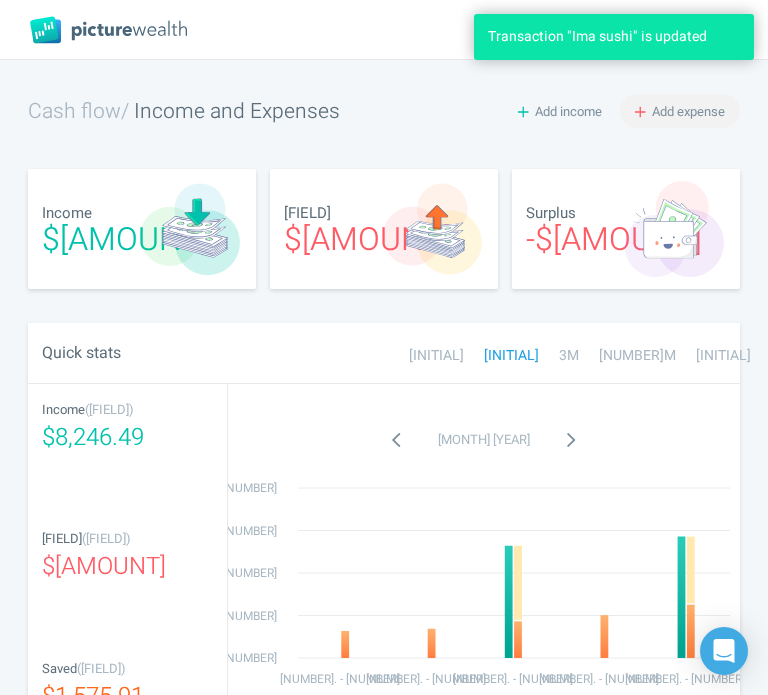 click on "Add expense" at bounding box center [688, 111] 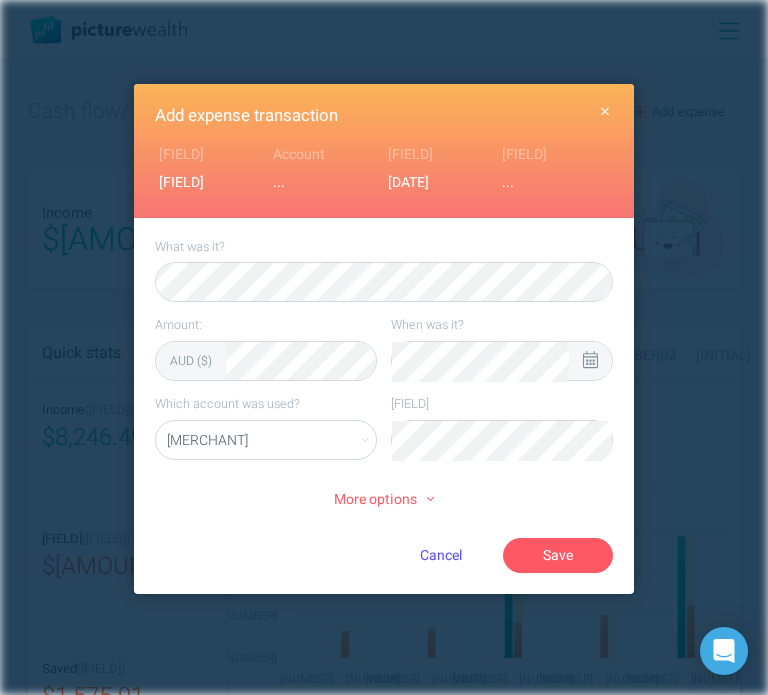 click at bounding box center [590, 361] 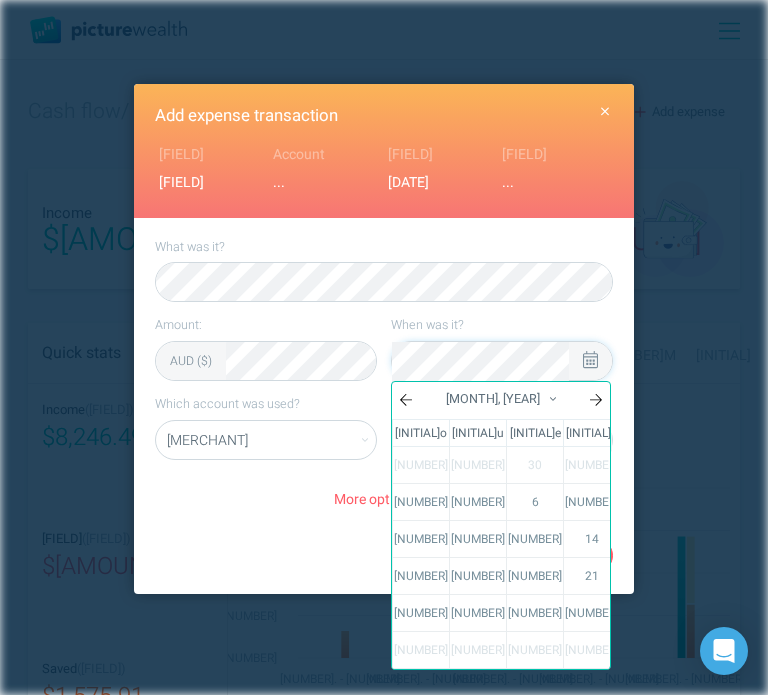 click on "[NUMBER]" at bounding box center [649, 465] 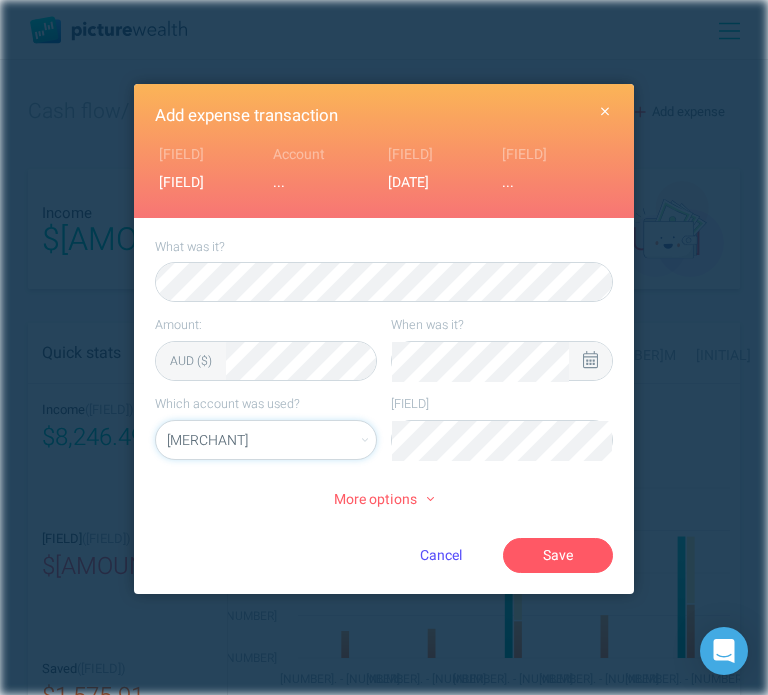 select on "[NUMBER]" 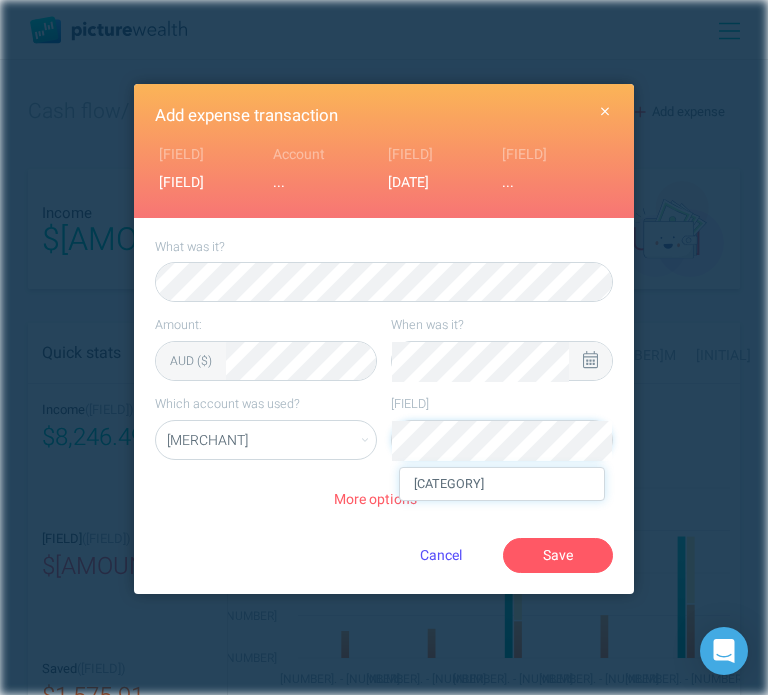 click on "[CATEGORY]" at bounding box center (502, 484) 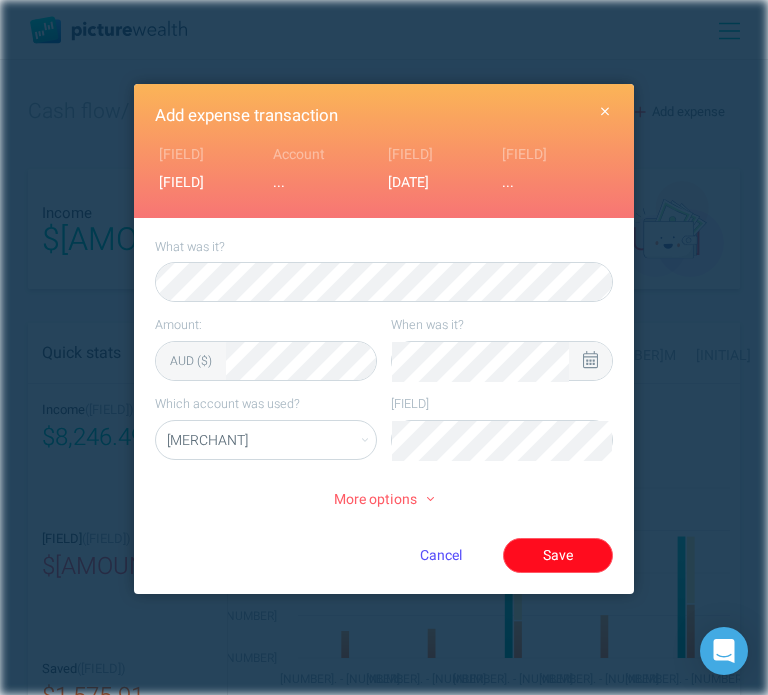 click on "Save" at bounding box center [558, 555] 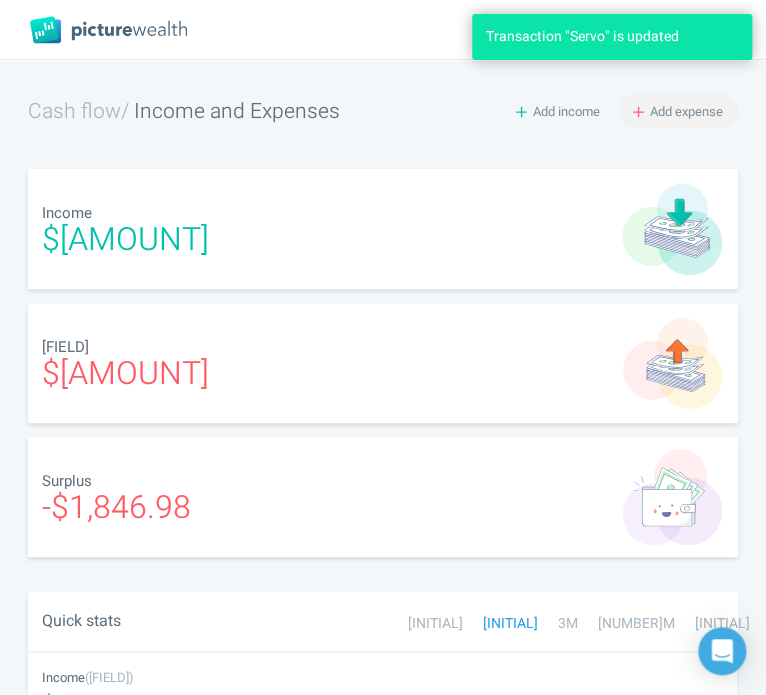 click on "Add expense" at bounding box center (686, 111) 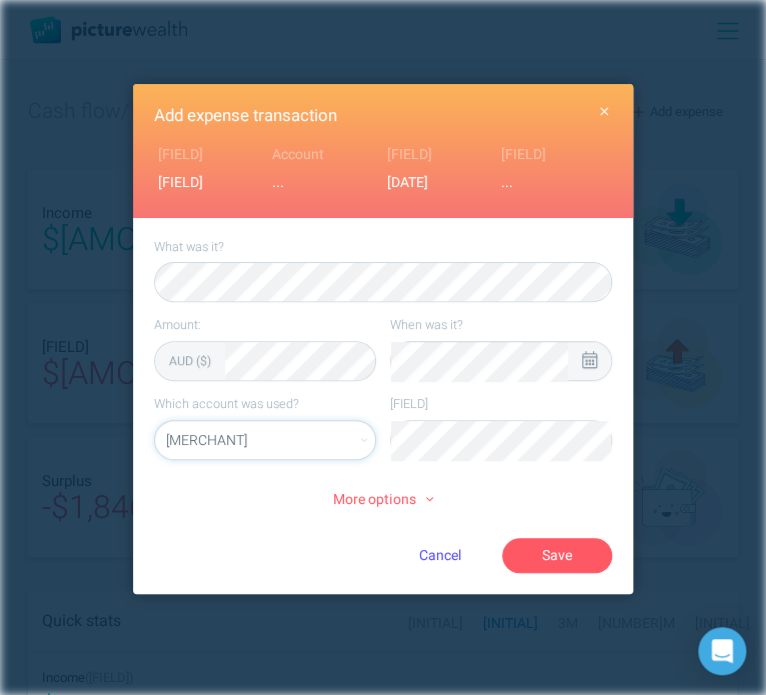 select on "[NUMBER]" 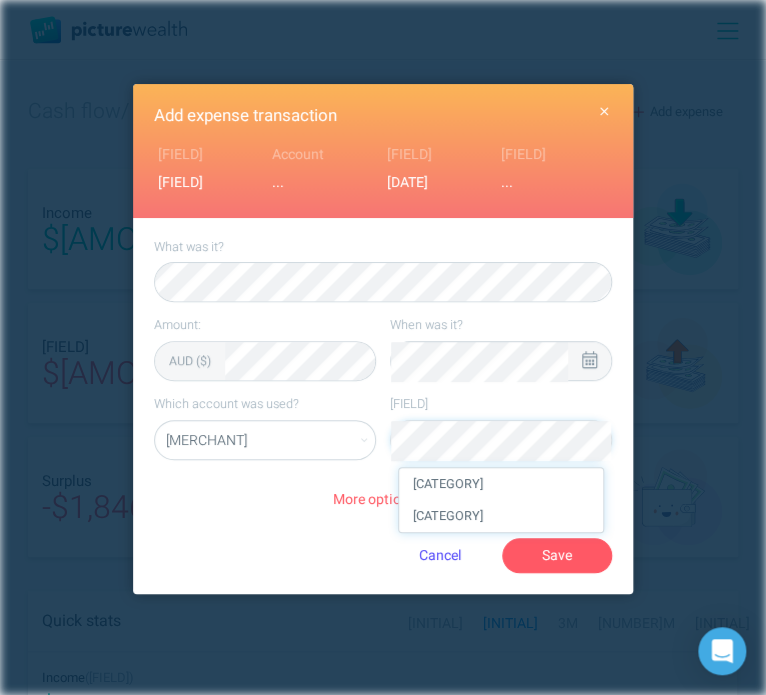 click on "[CATEGORY]" at bounding box center [501, 484] 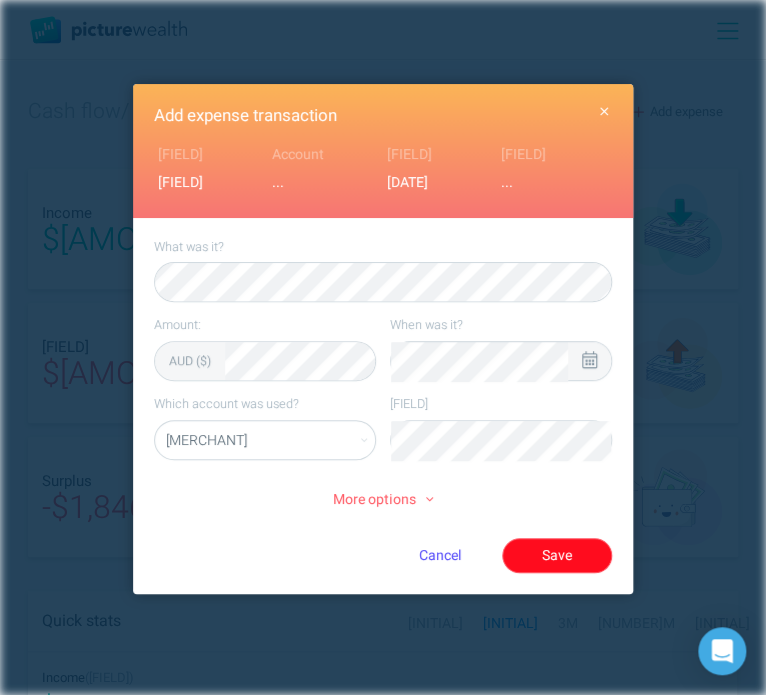 click on "Save" at bounding box center (557, 555) 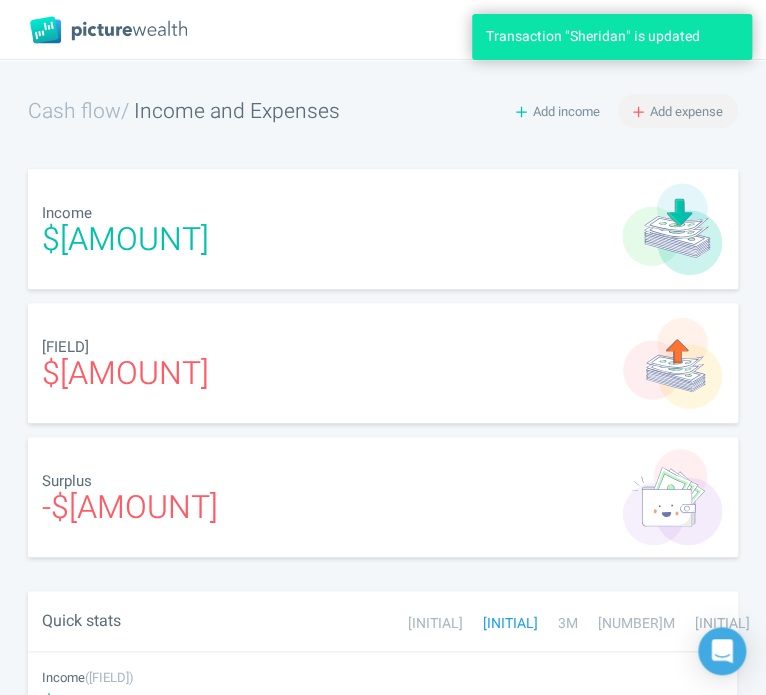 click on "Add expense" at bounding box center (686, 111) 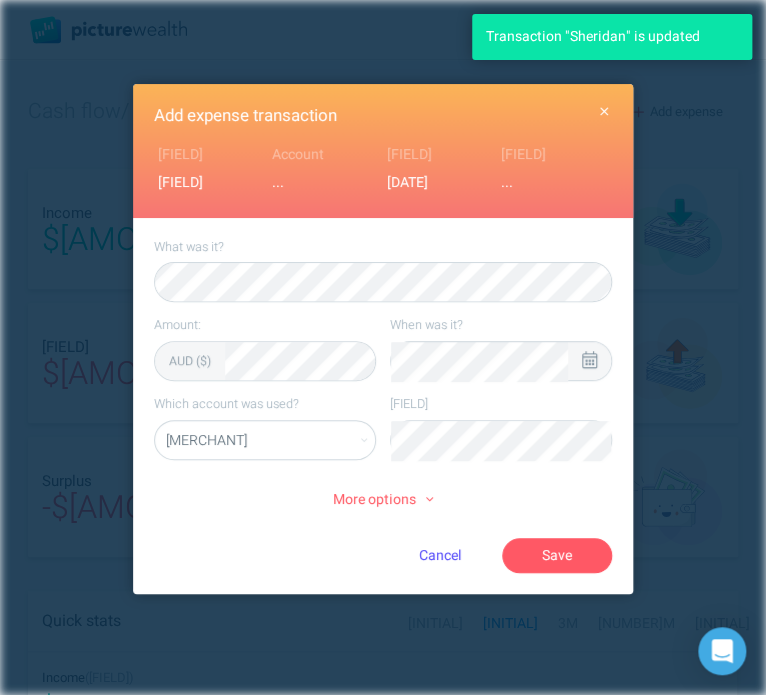 click 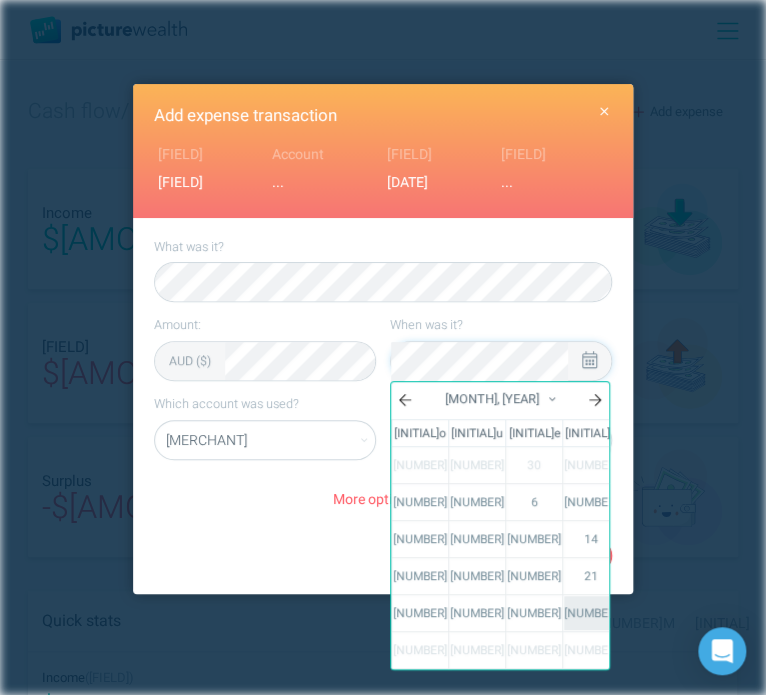 click on "[NUMBER]" at bounding box center (591, 613) 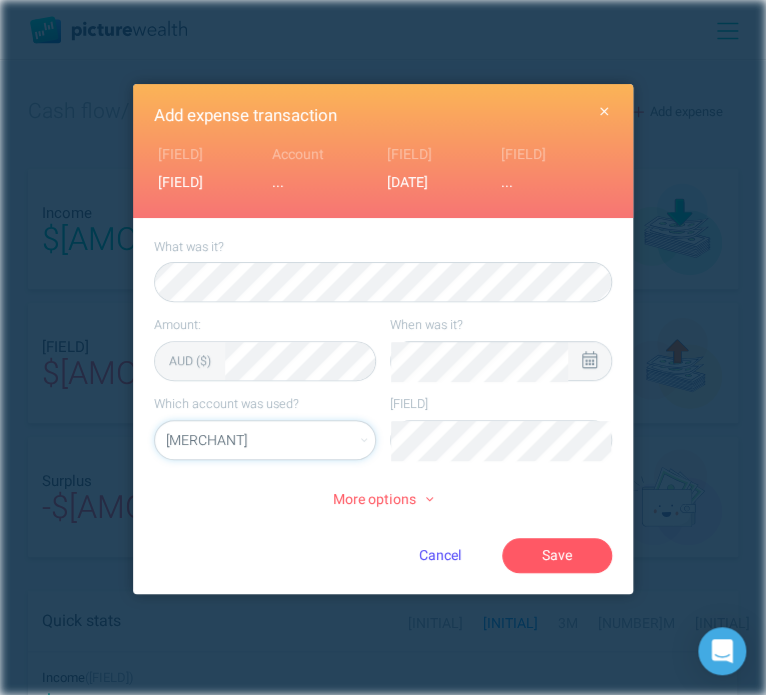 select on "[NUMBER]" 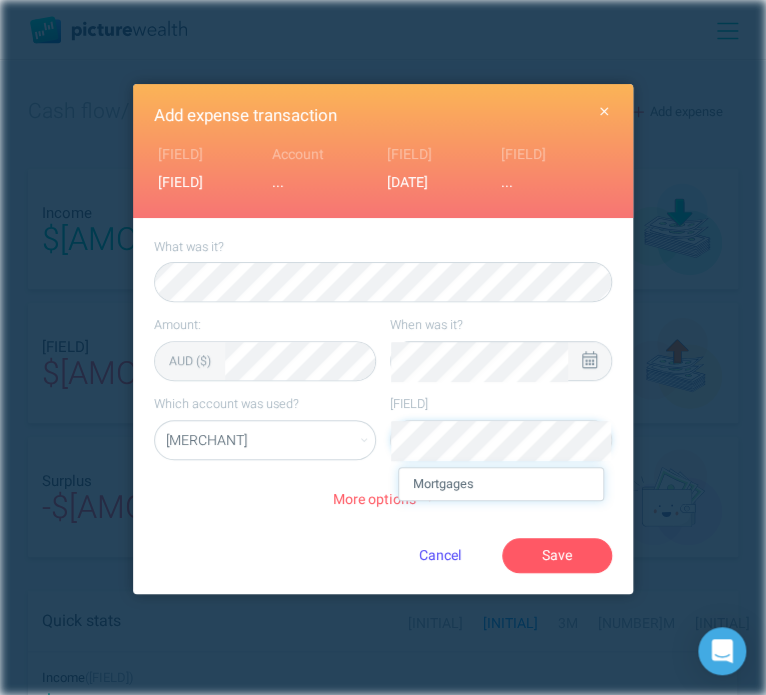 click on "Mortgages" at bounding box center [501, 484] 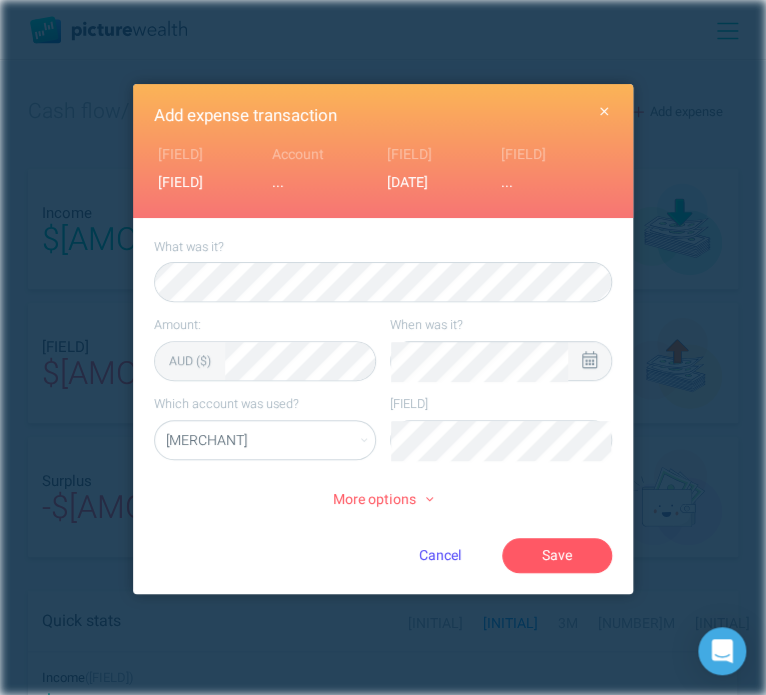 click on "More options" at bounding box center (383, 500) 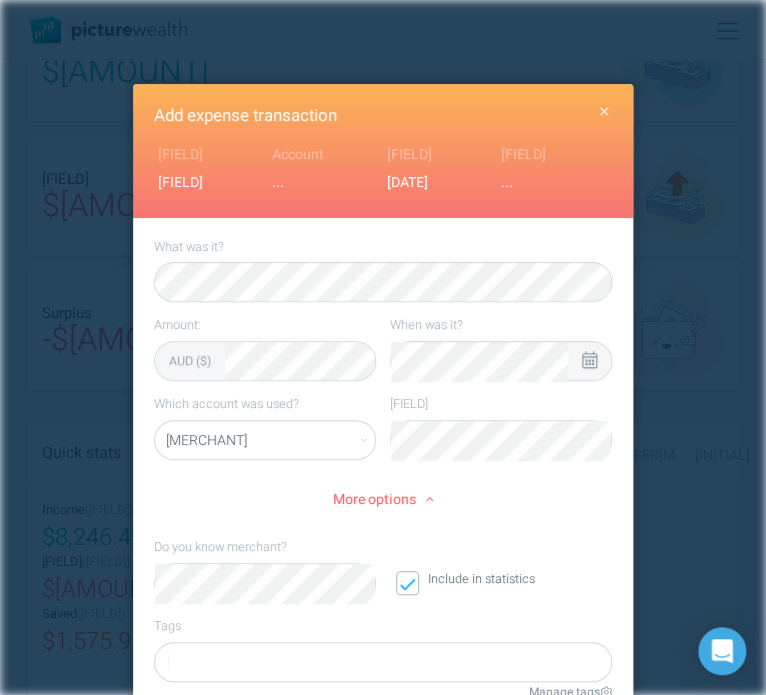 scroll, scrollTop: 177, scrollLeft: 0, axis: vertical 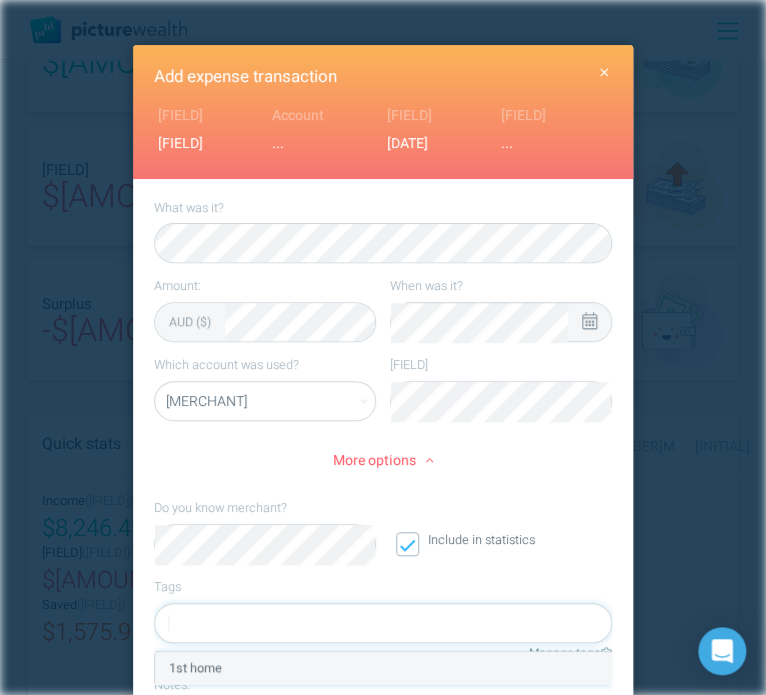 click on "1st home" at bounding box center [383, 668] 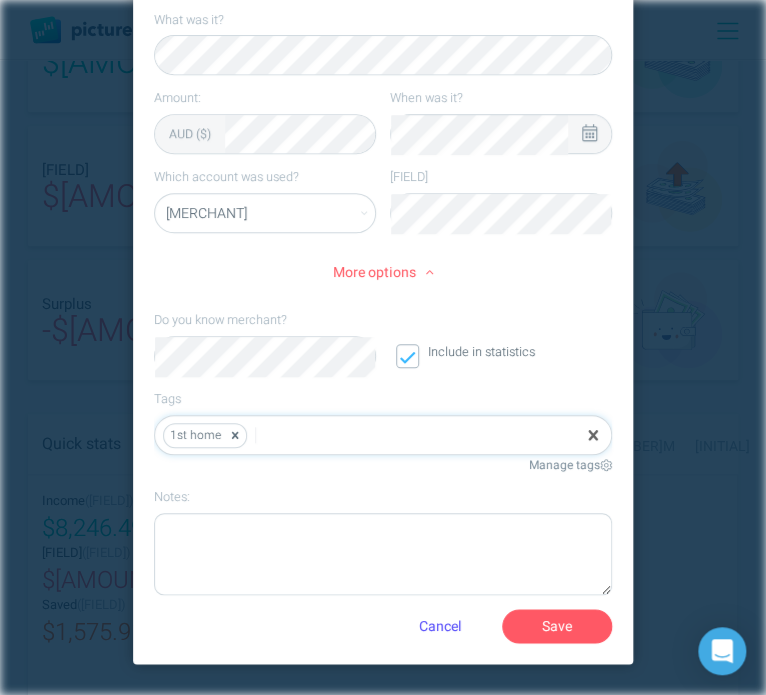 scroll, scrollTop: 239, scrollLeft: 0, axis: vertical 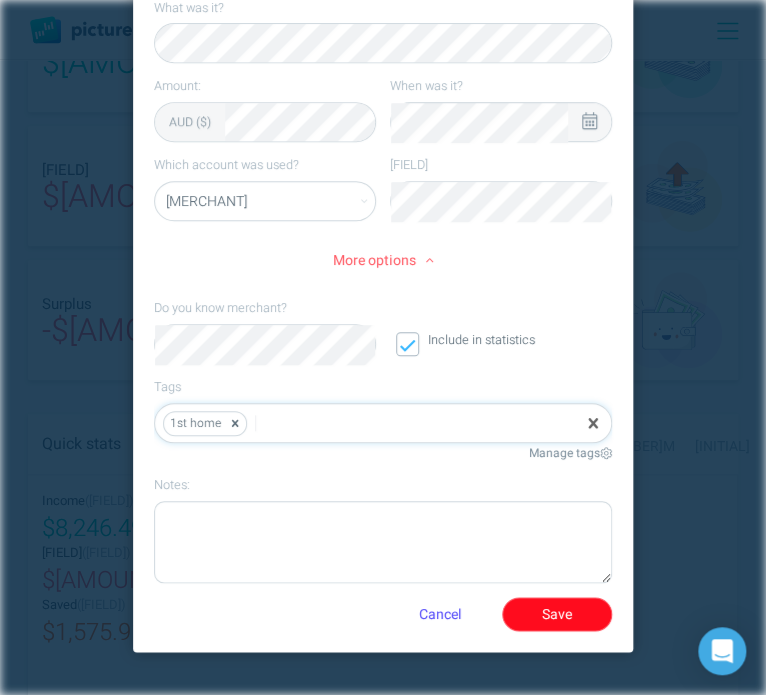 click on "Save" at bounding box center (557, 614) 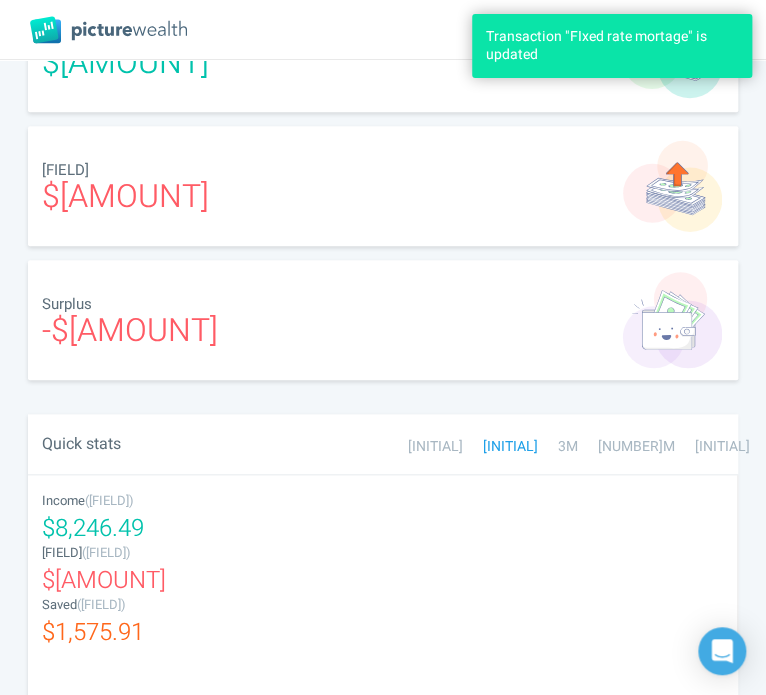scroll, scrollTop: 0, scrollLeft: 0, axis: both 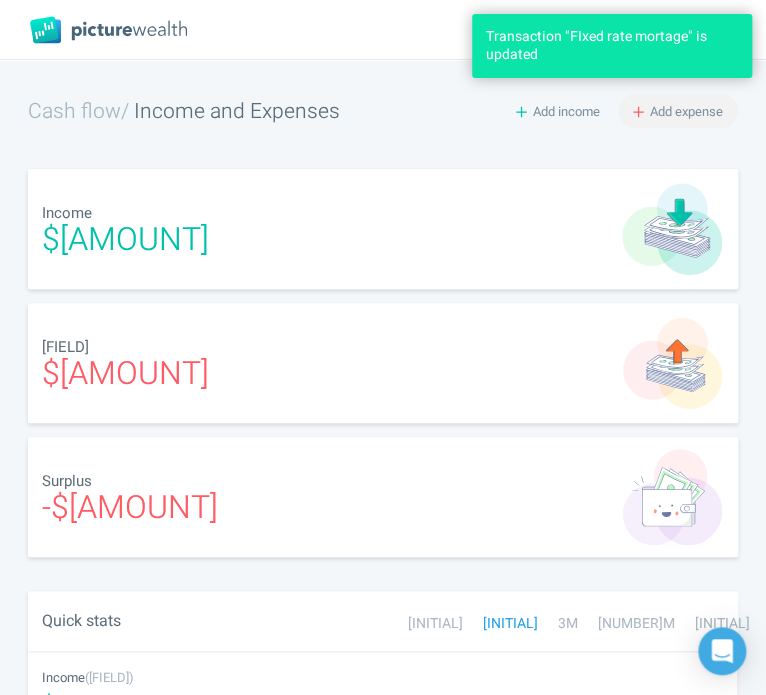 click on "Add expense" at bounding box center [686, 111] 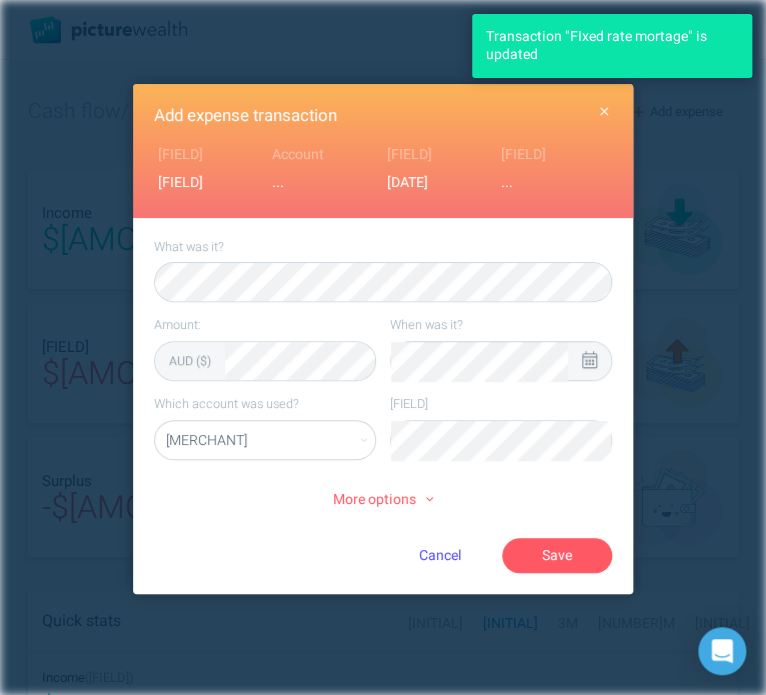 click at bounding box center (589, 361) 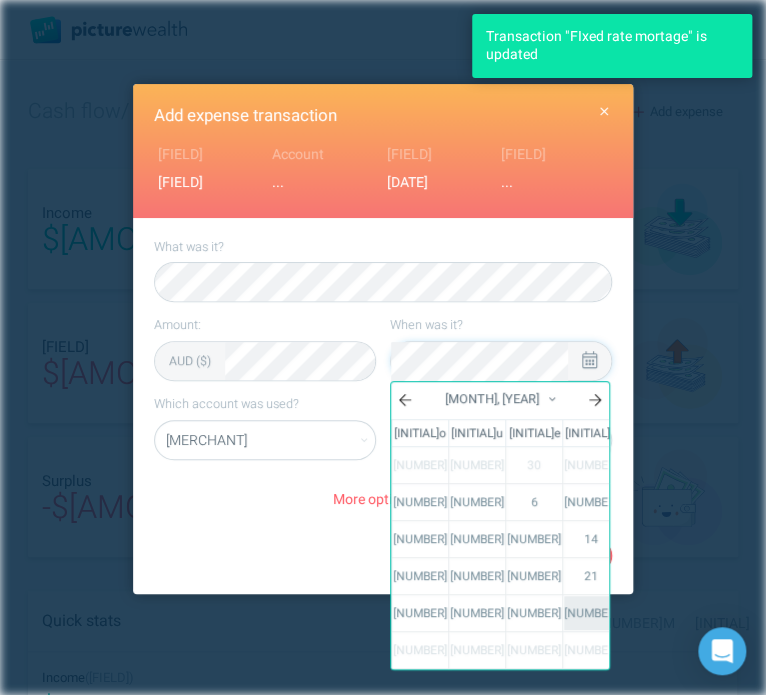 click on "[NUMBER]" at bounding box center [591, 613] 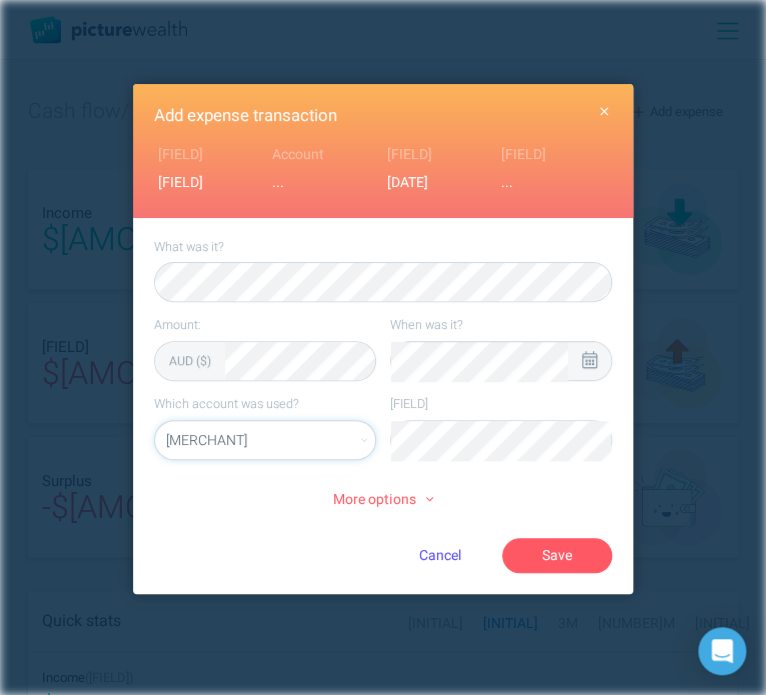select on "[NUMBER]" 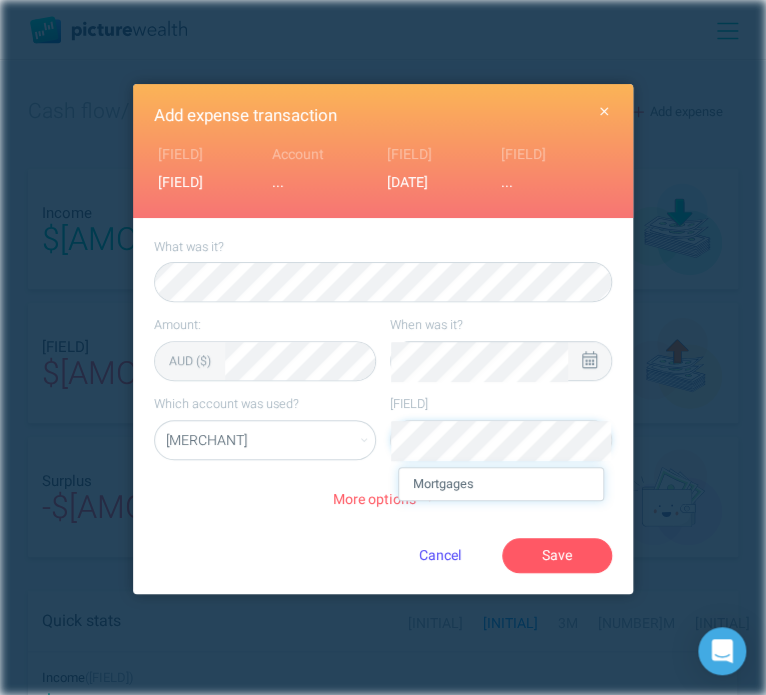 click on "More options" at bounding box center [383, 500] 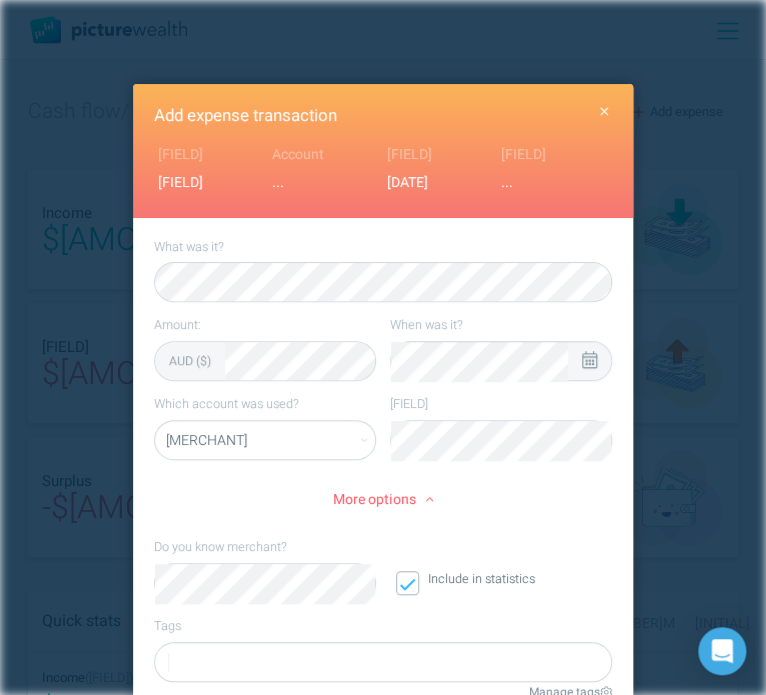 click on "More options" at bounding box center (383, 500) 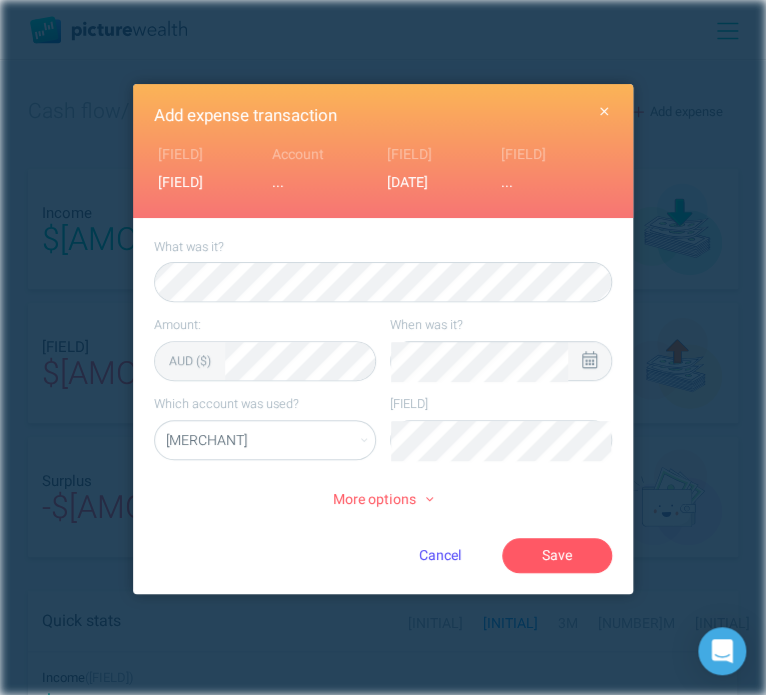 click 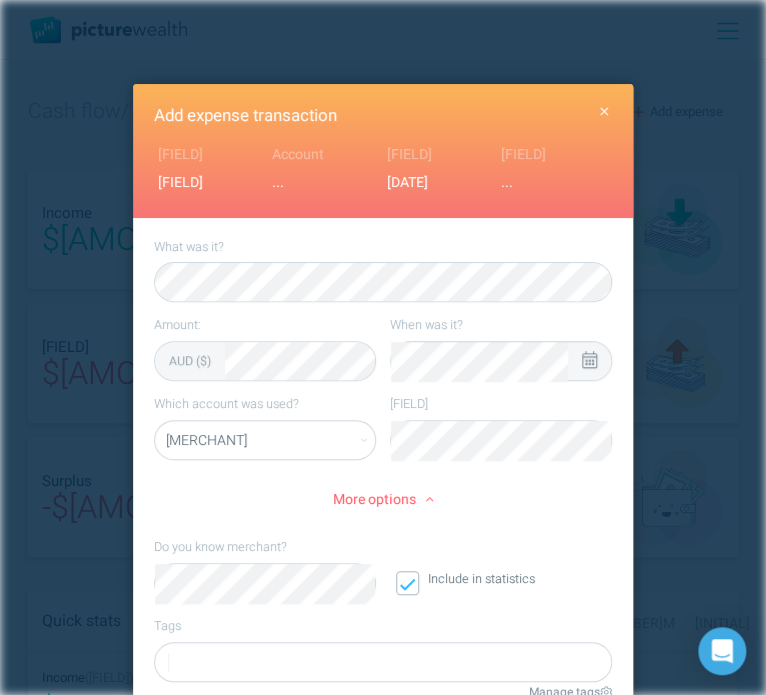 scroll, scrollTop: 39, scrollLeft: 0, axis: vertical 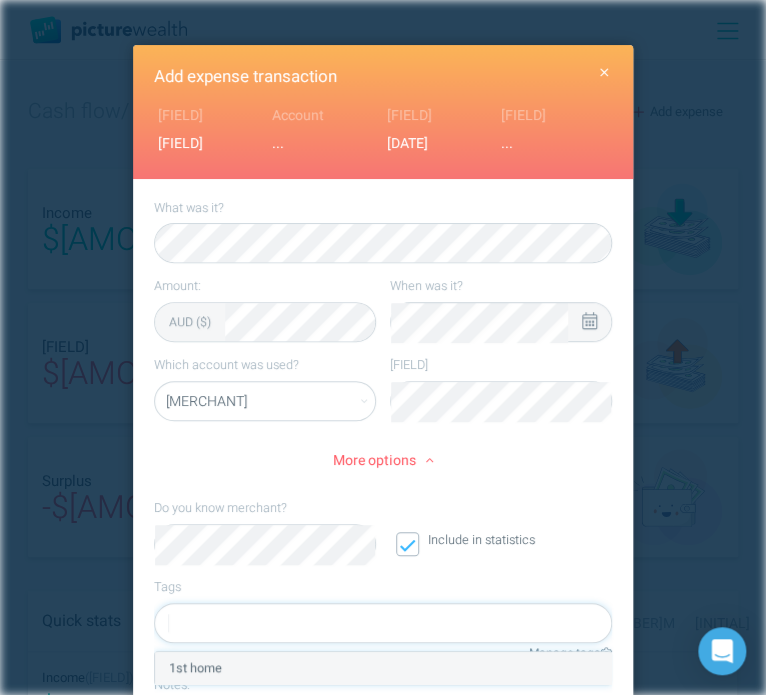 click on "1st home" at bounding box center (383, 668) 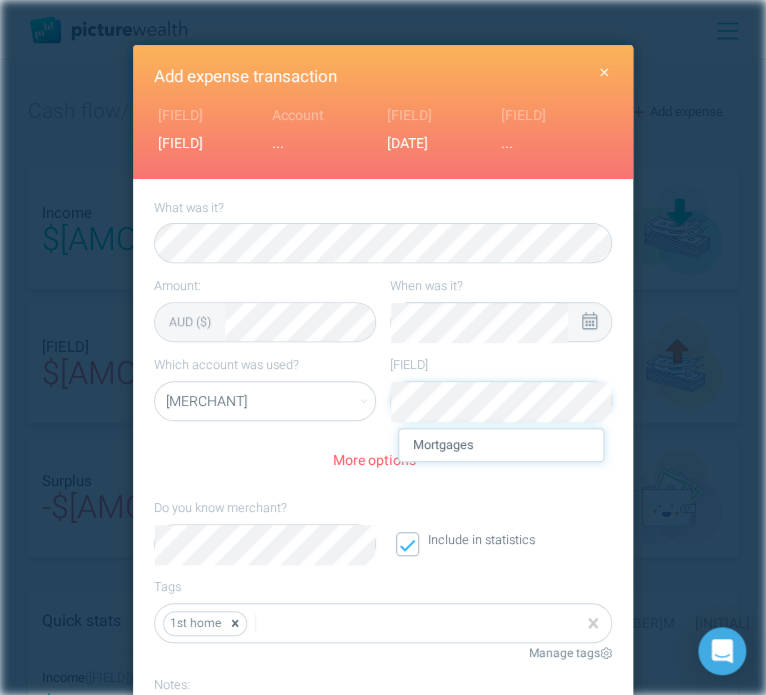 click on "Mortgages" at bounding box center [501, 445] 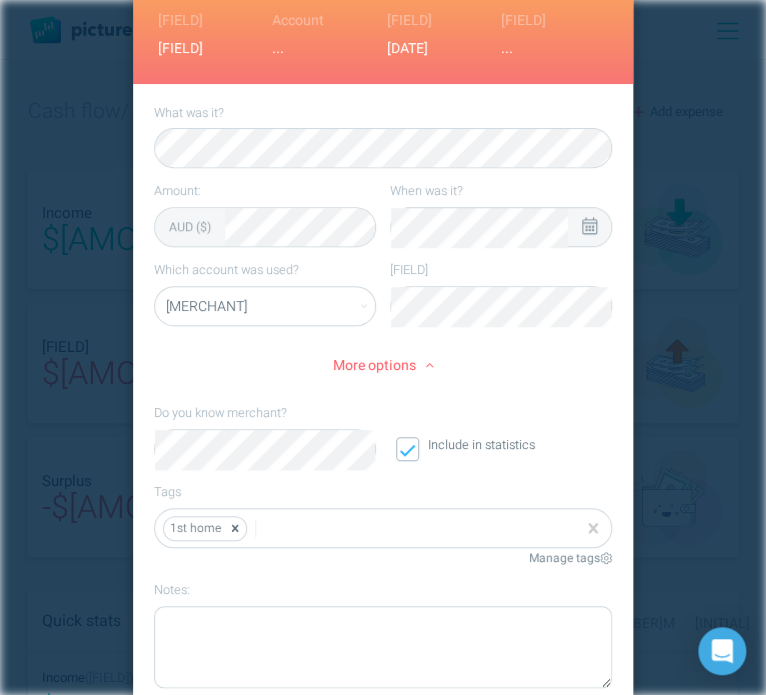 scroll, scrollTop: 239, scrollLeft: 0, axis: vertical 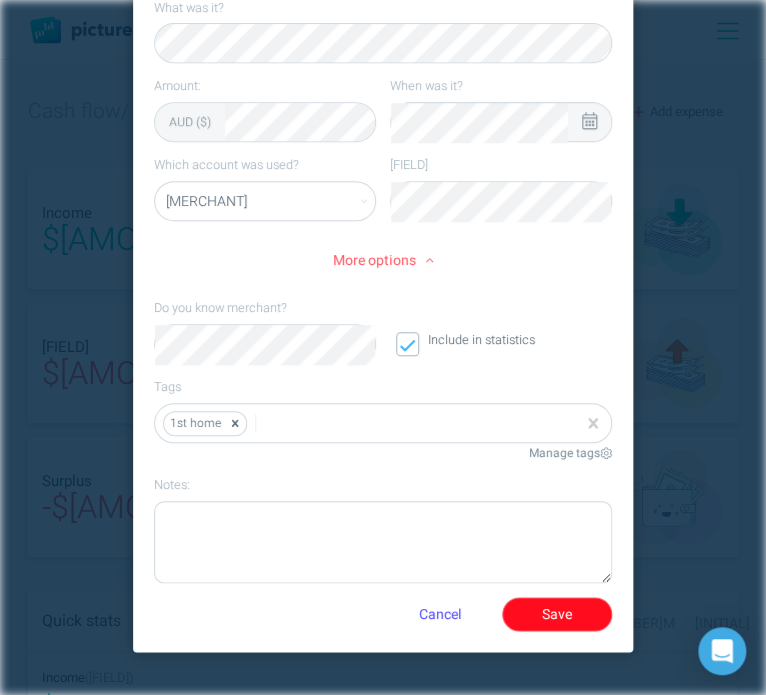 click on "Save" at bounding box center [557, 614] 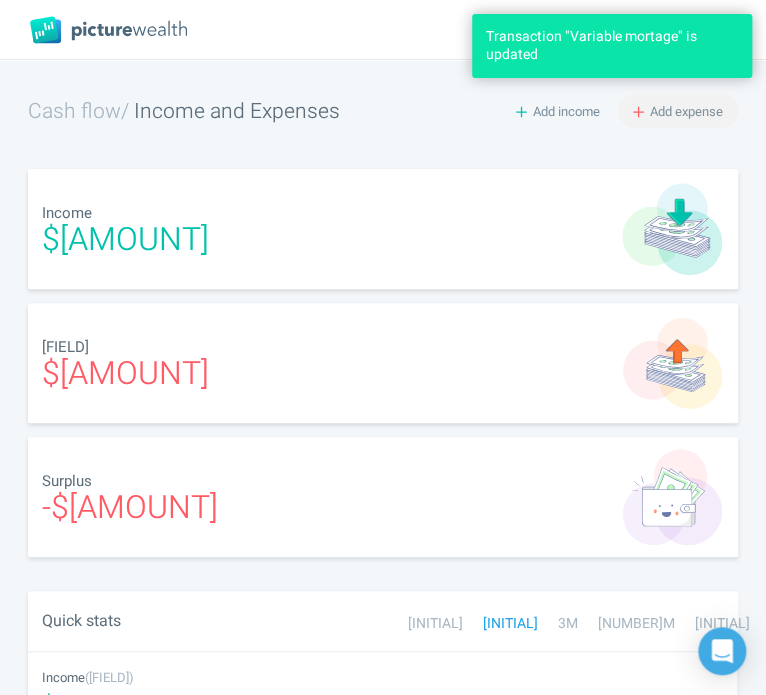 click on "Add expense" at bounding box center (686, 111) 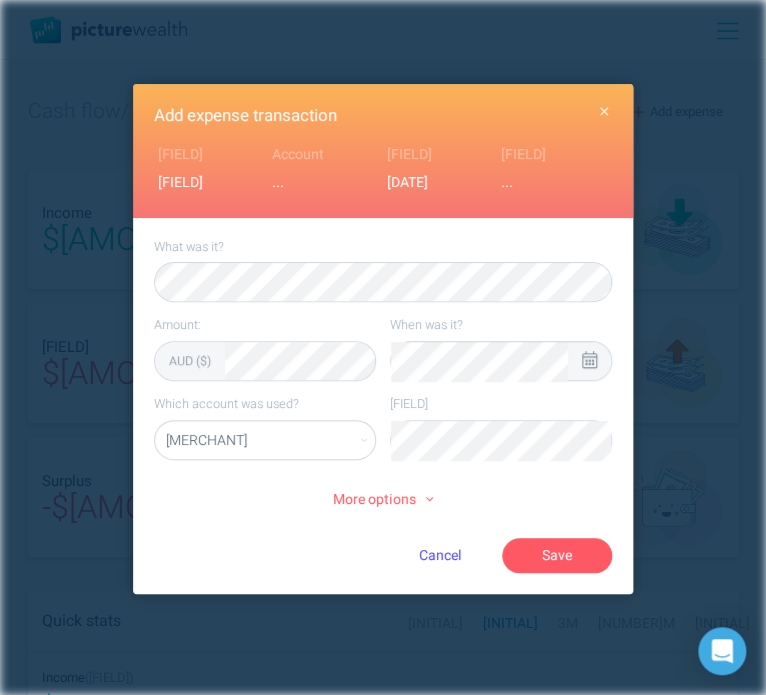 click 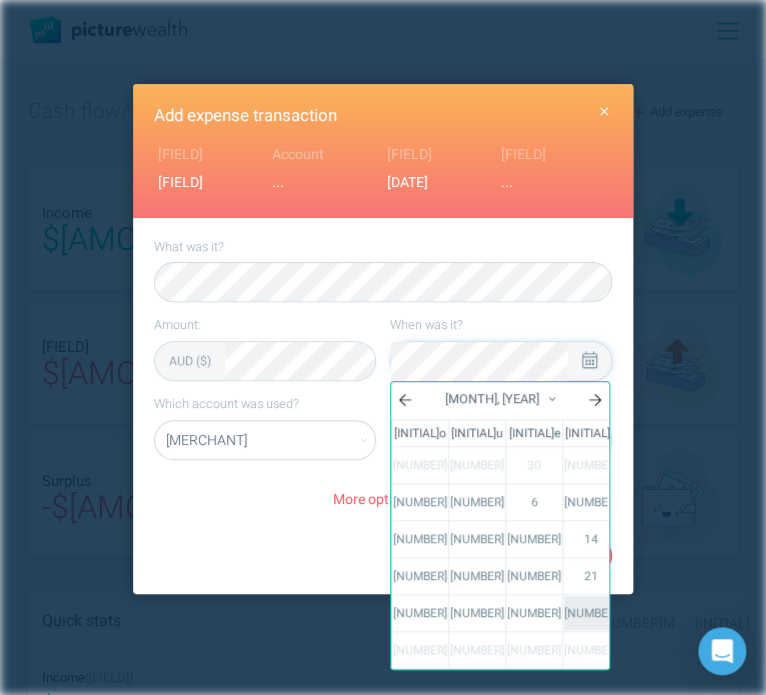 click on "[NUMBER]" at bounding box center (591, 613) 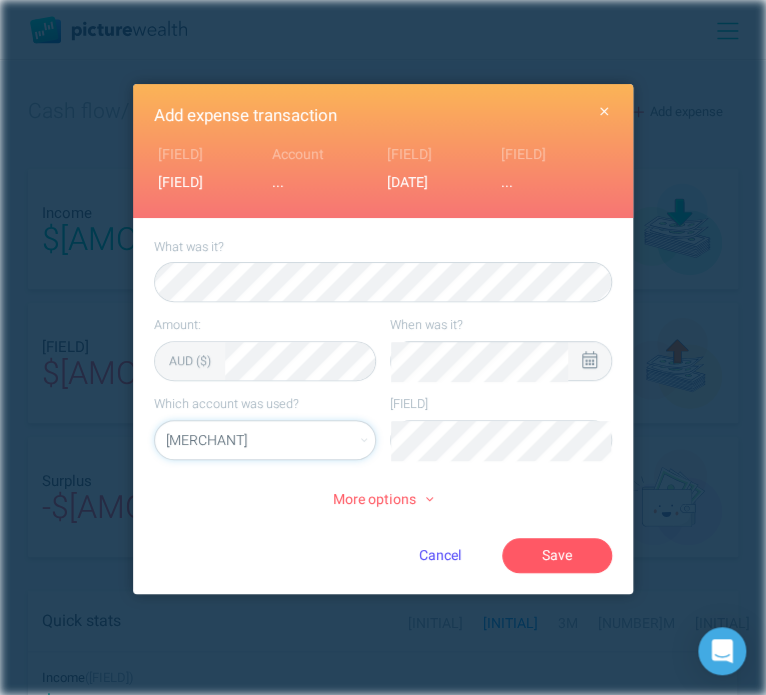 select on "[NUMBER]" 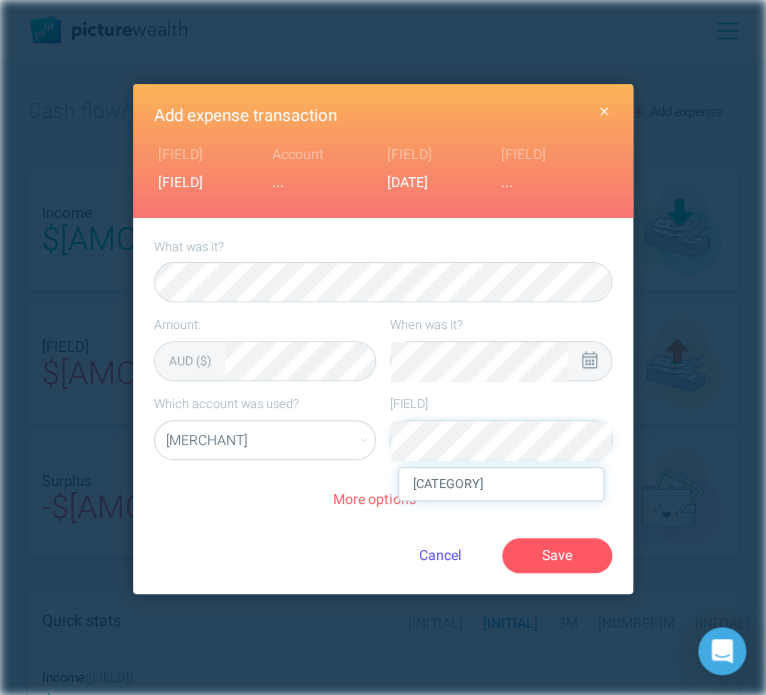 click on "[CATEGORY]" at bounding box center [501, 484] 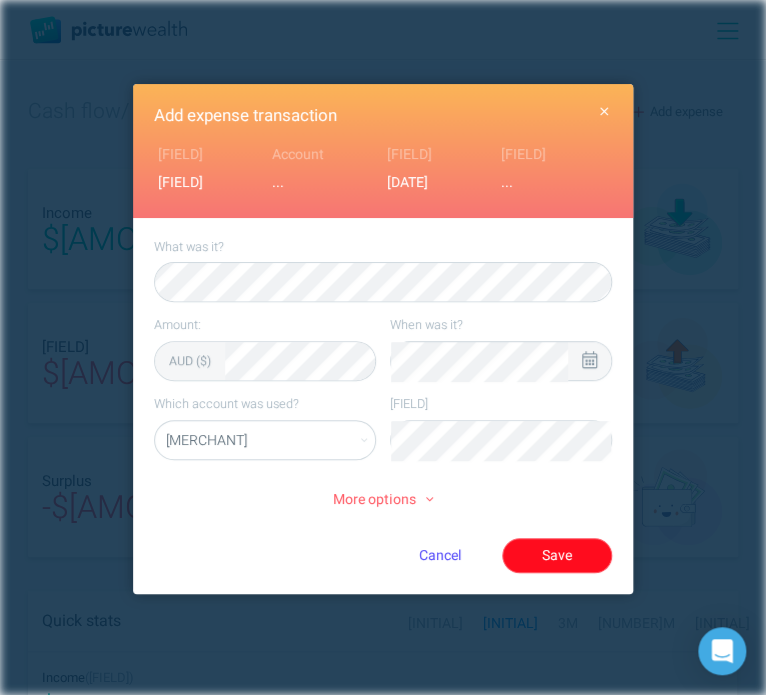 click on "Save" at bounding box center [557, 555] 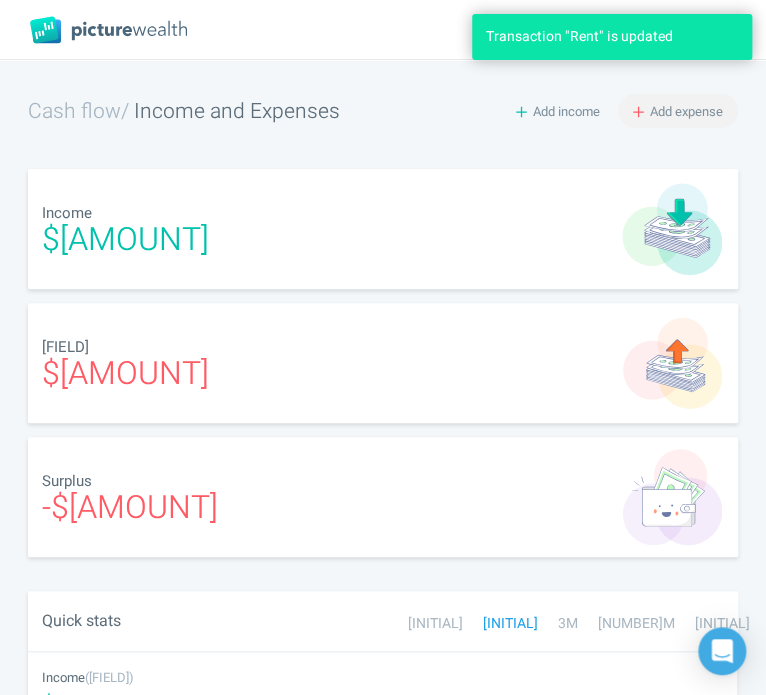 click on "Add expense" at bounding box center (686, 111) 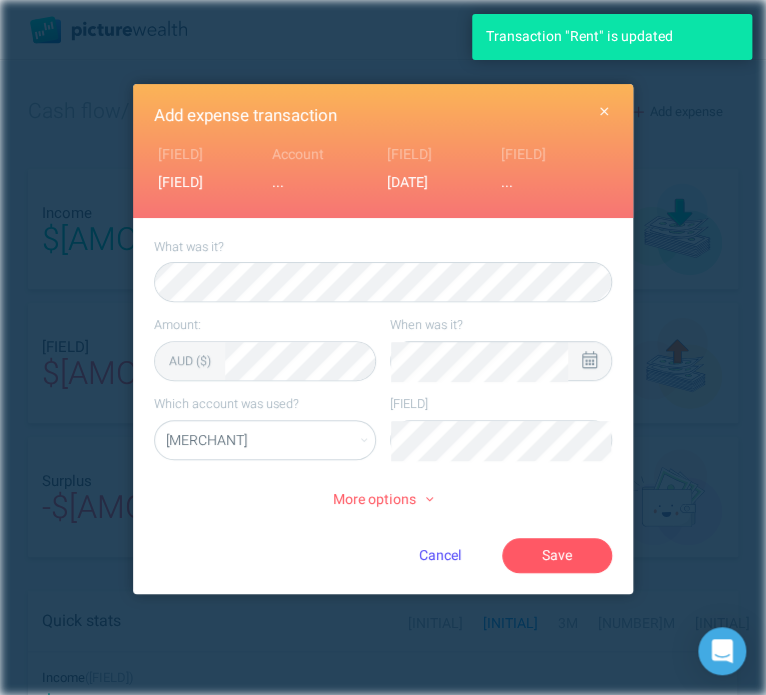 click at bounding box center [589, 361] 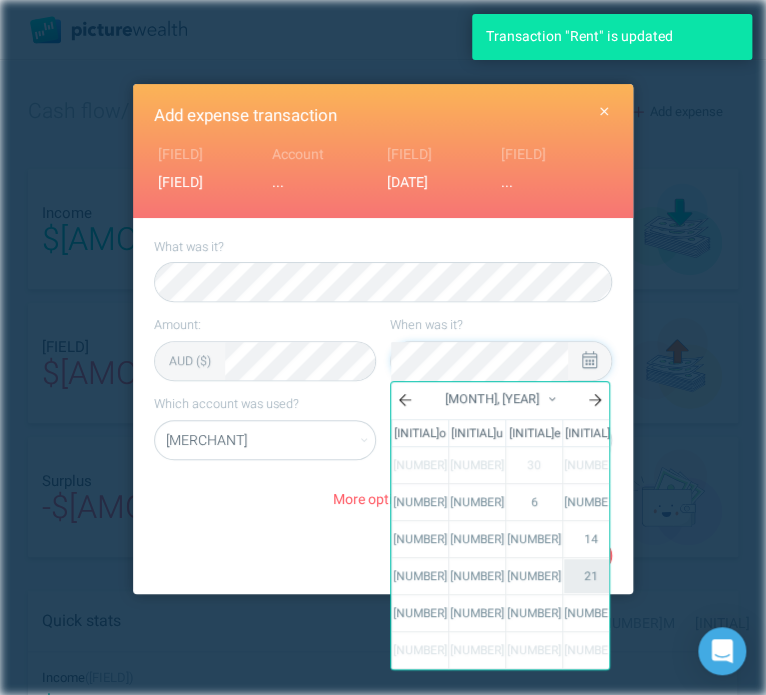 click on "21" at bounding box center [591, 576] 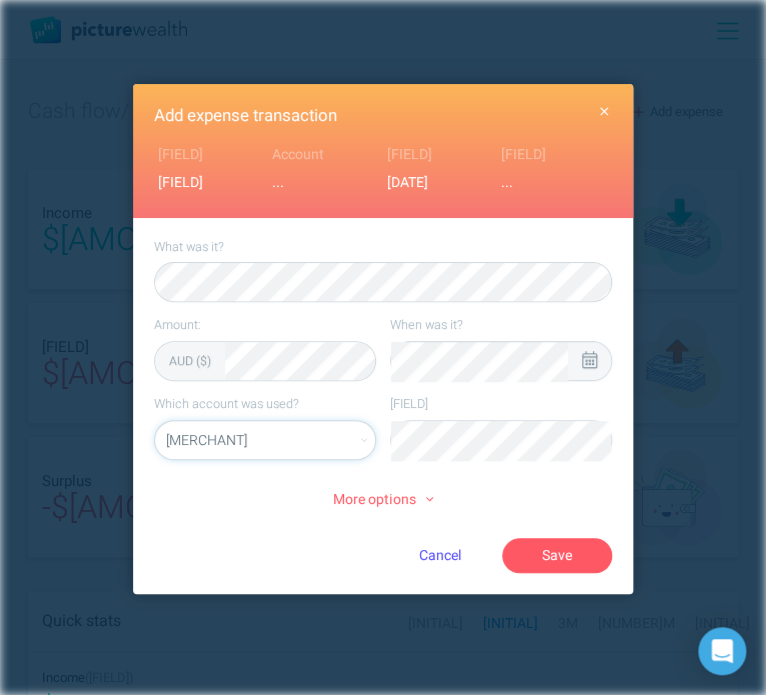 select on "[NUMBER]" 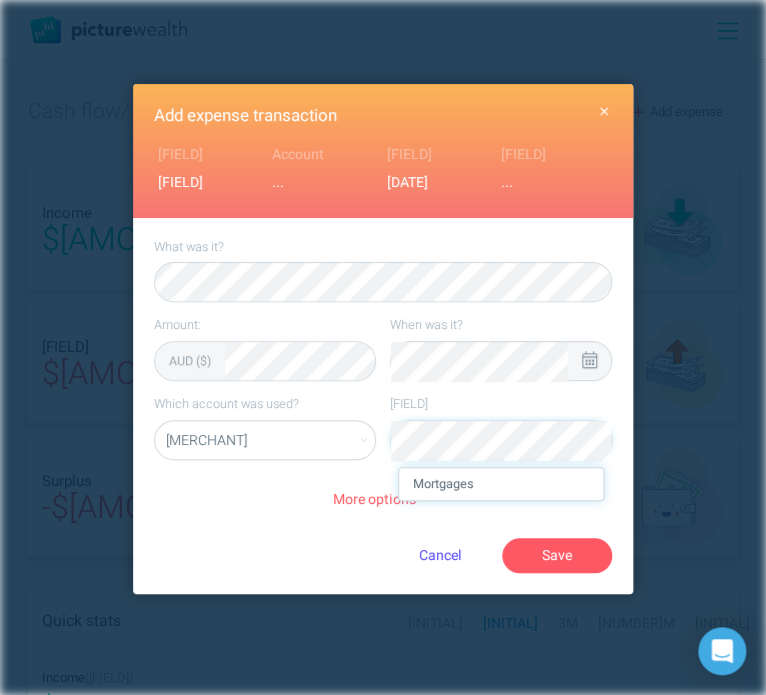 click on "Mortgages" at bounding box center (501, 484) 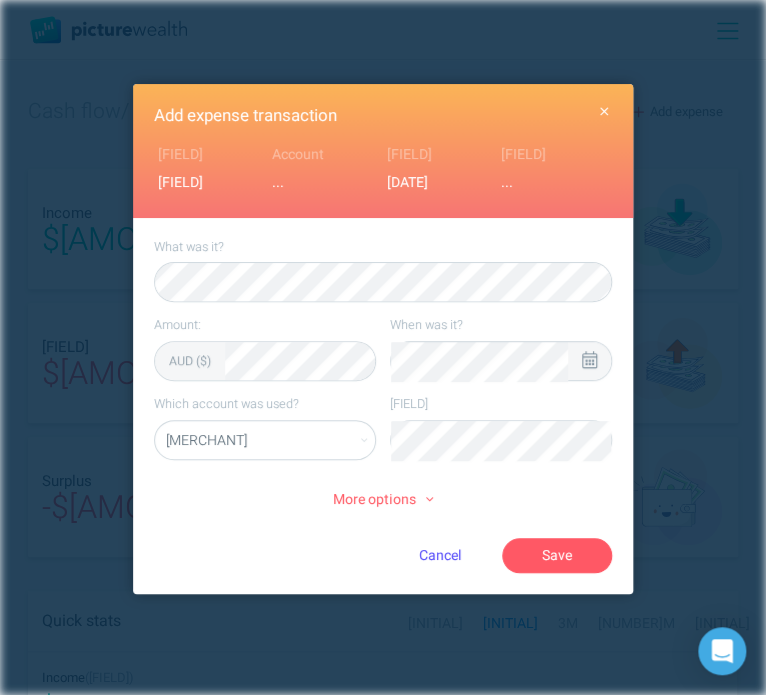 click on "More options" at bounding box center (383, 500) 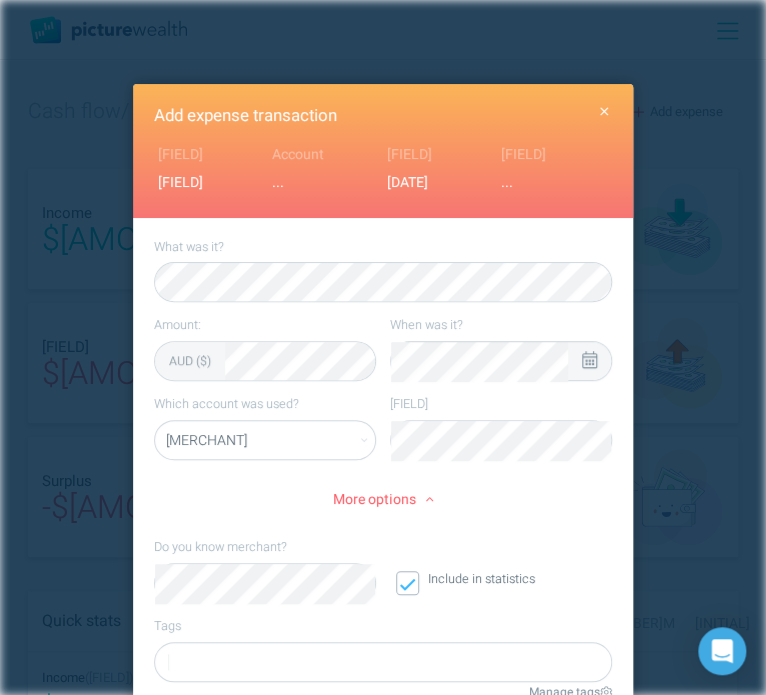 scroll, scrollTop: 39, scrollLeft: 0, axis: vertical 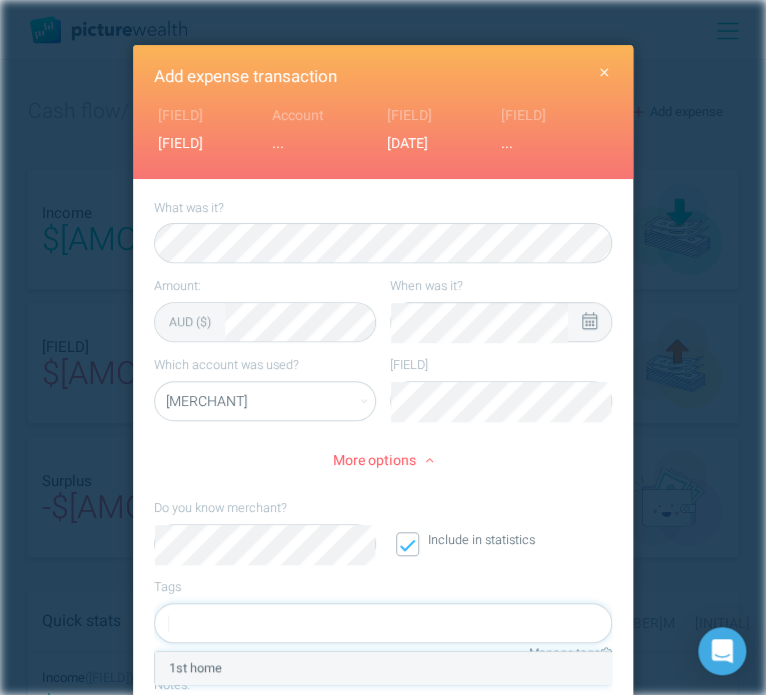 click on "1st home" at bounding box center (383, 668) 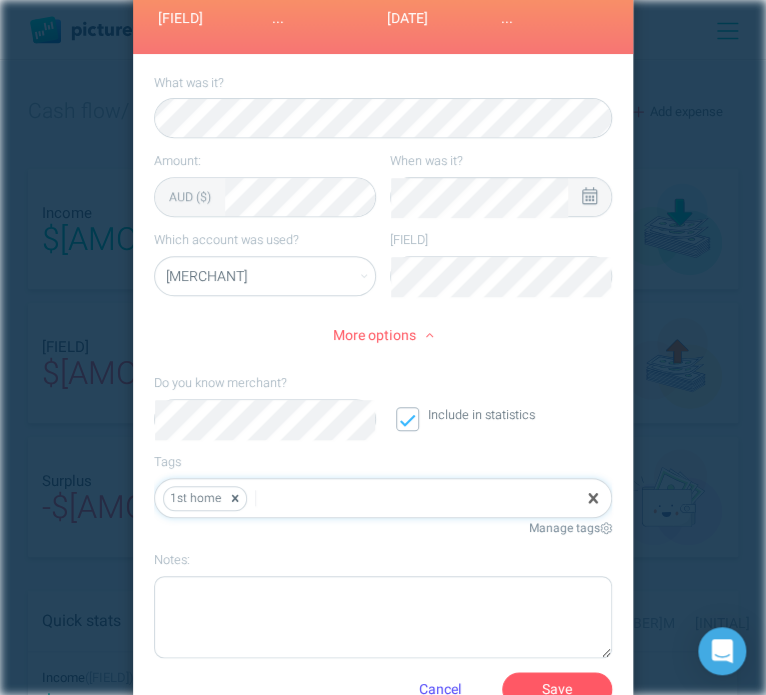 scroll, scrollTop: 239, scrollLeft: 0, axis: vertical 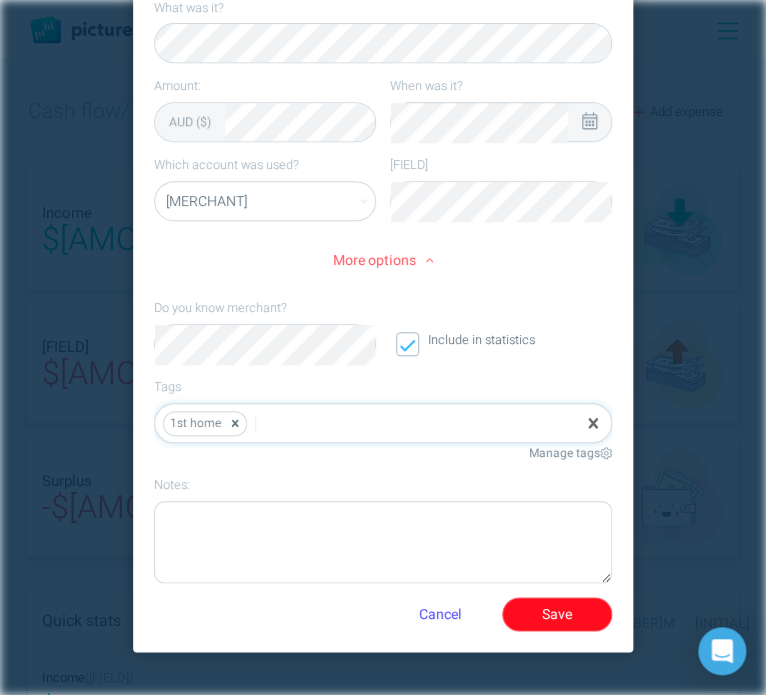 click on "Save" at bounding box center (557, 614) 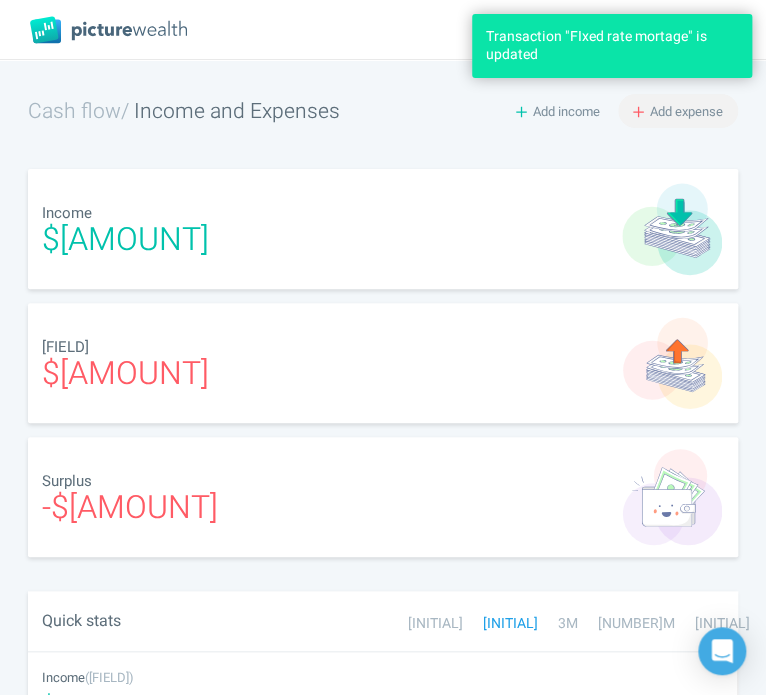 click on "Add expense" at bounding box center [686, 111] 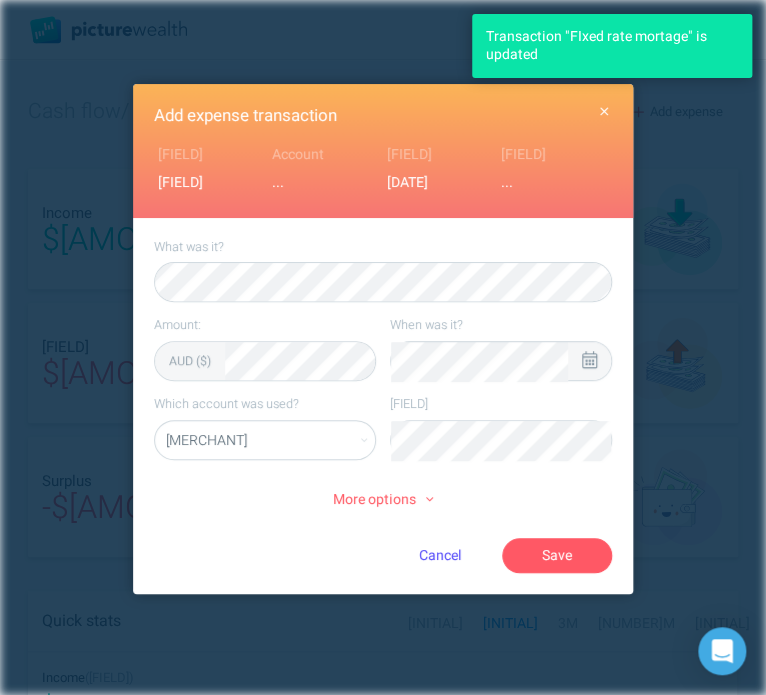 click 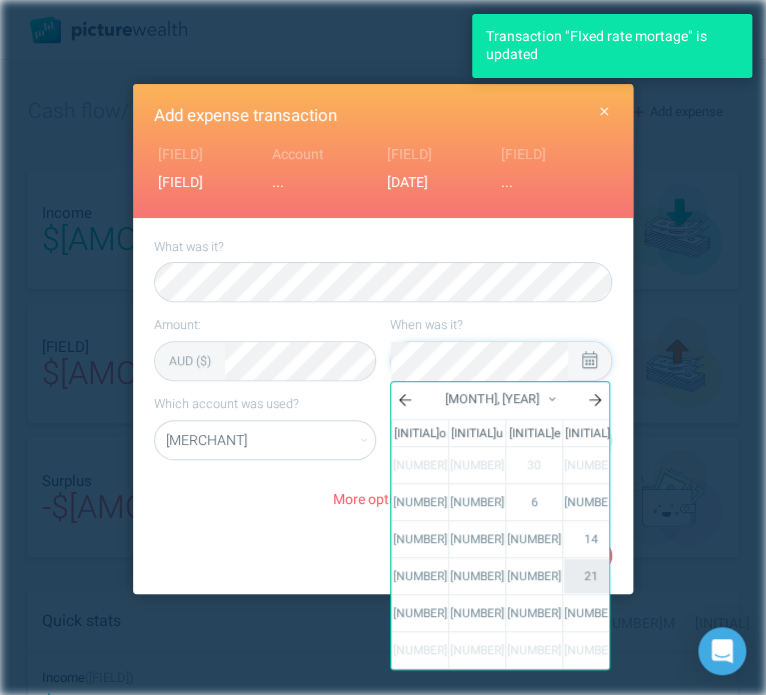 click on "21" at bounding box center [591, 576] 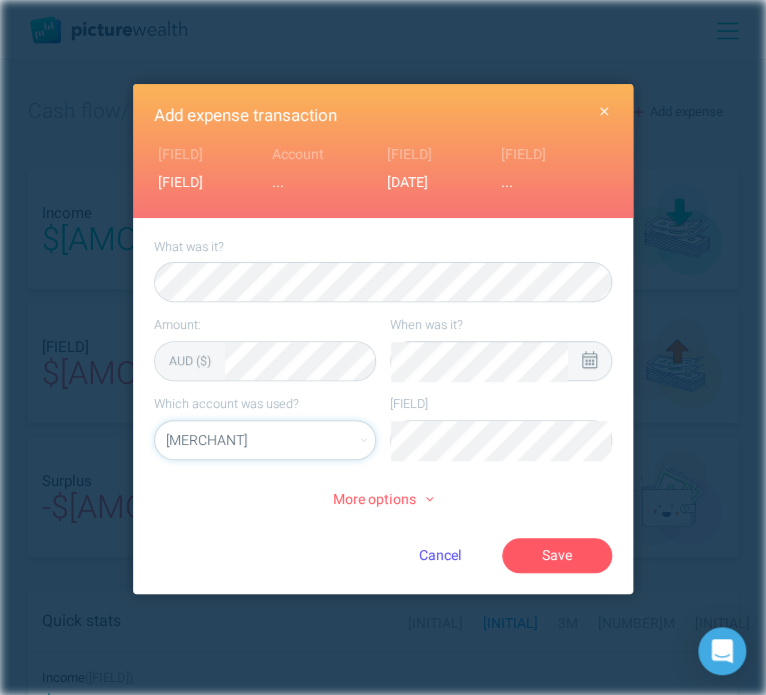 select on "[NUMBER]" 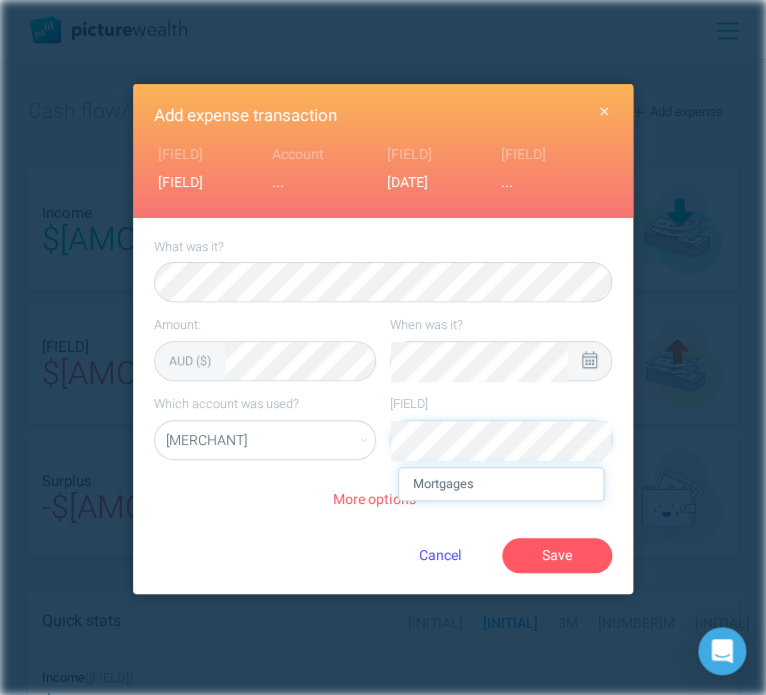 click on "Mortgages" at bounding box center [501, 484] 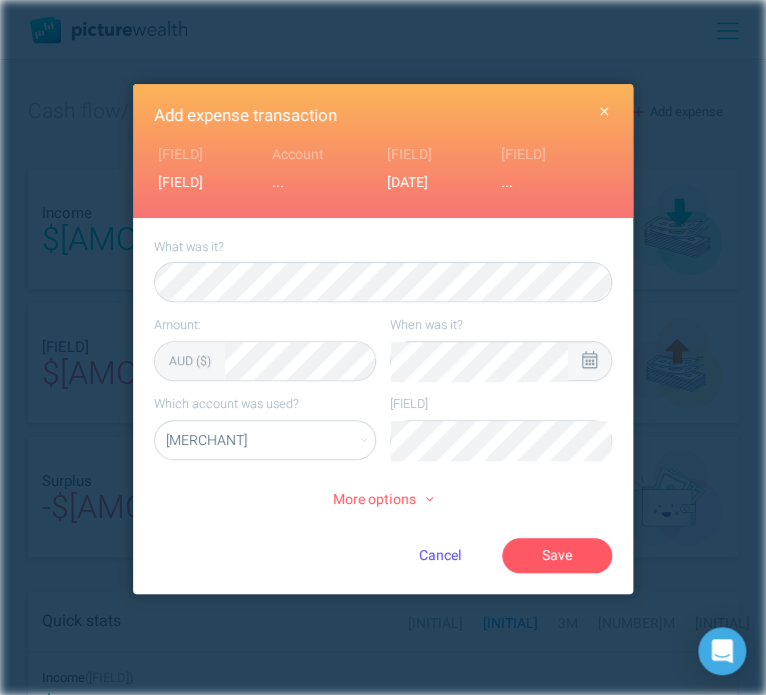 click on "More options" at bounding box center [383, 500] 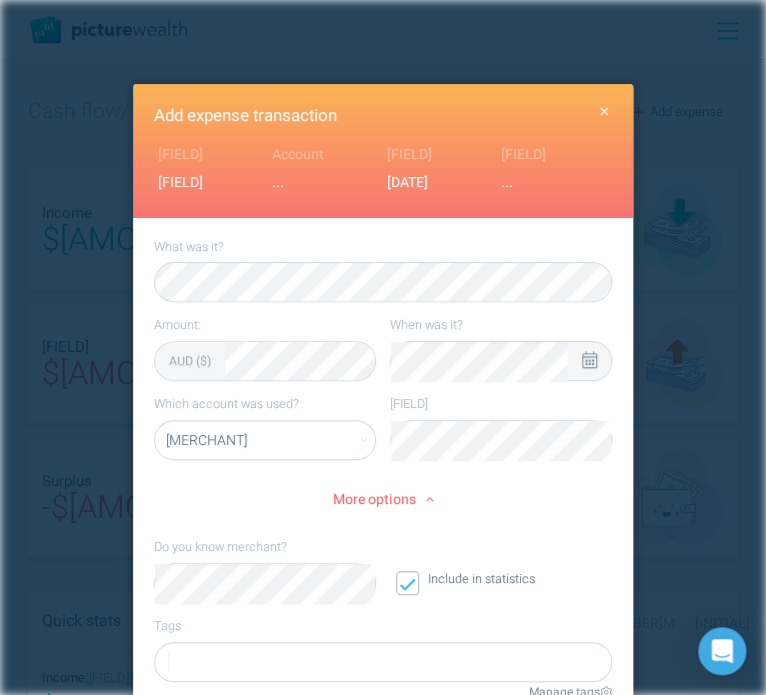 scroll, scrollTop: 39, scrollLeft: 0, axis: vertical 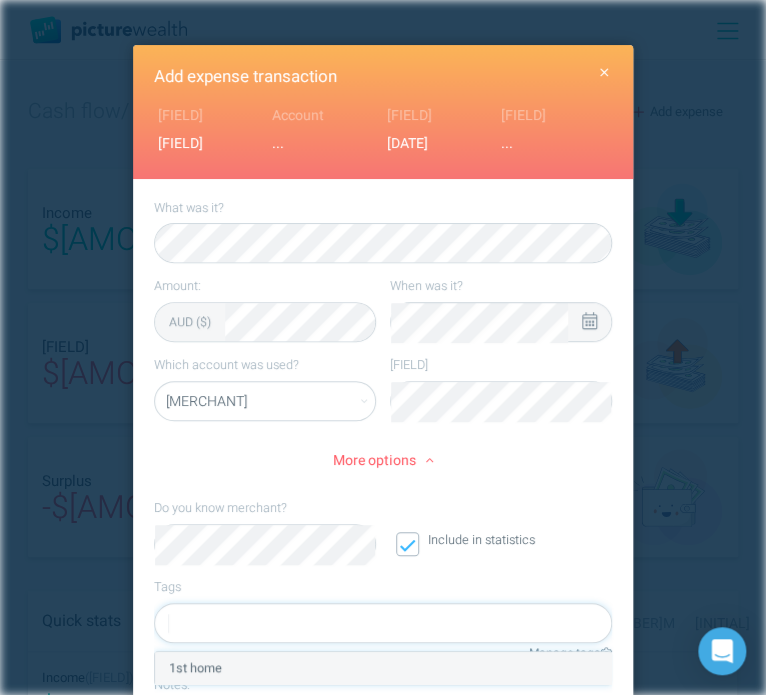 click on "1st home" at bounding box center (383, 668) 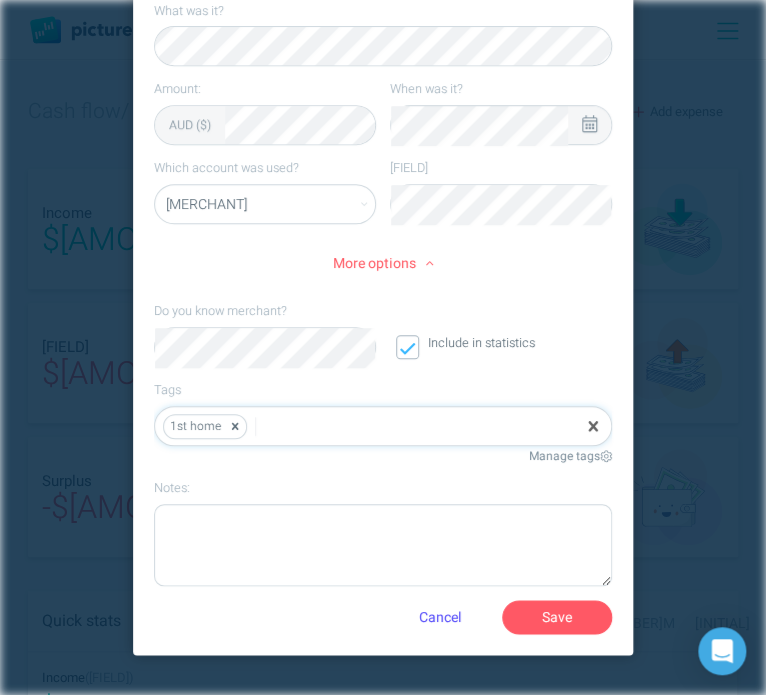 scroll, scrollTop: 239, scrollLeft: 0, axis: vertical 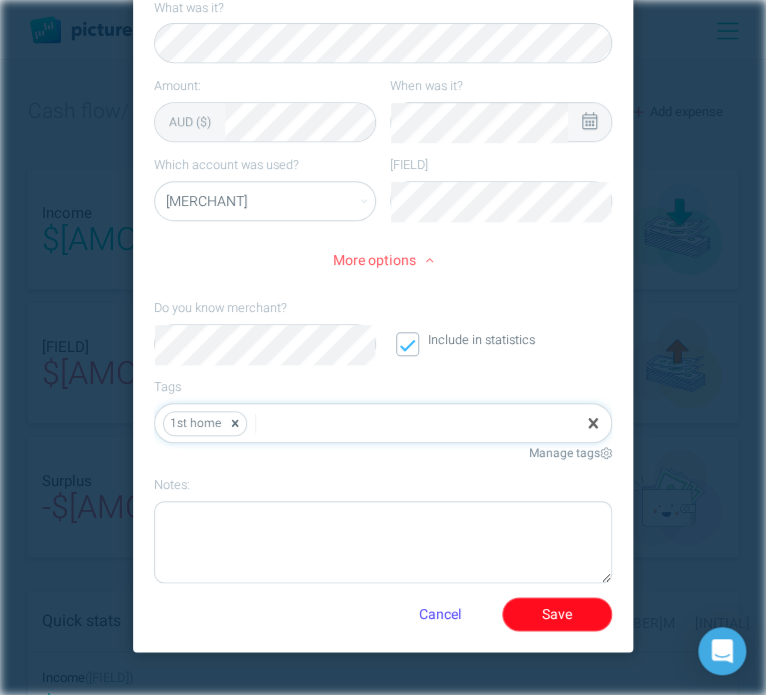 click on "Save" at bounding box center (557, 614) 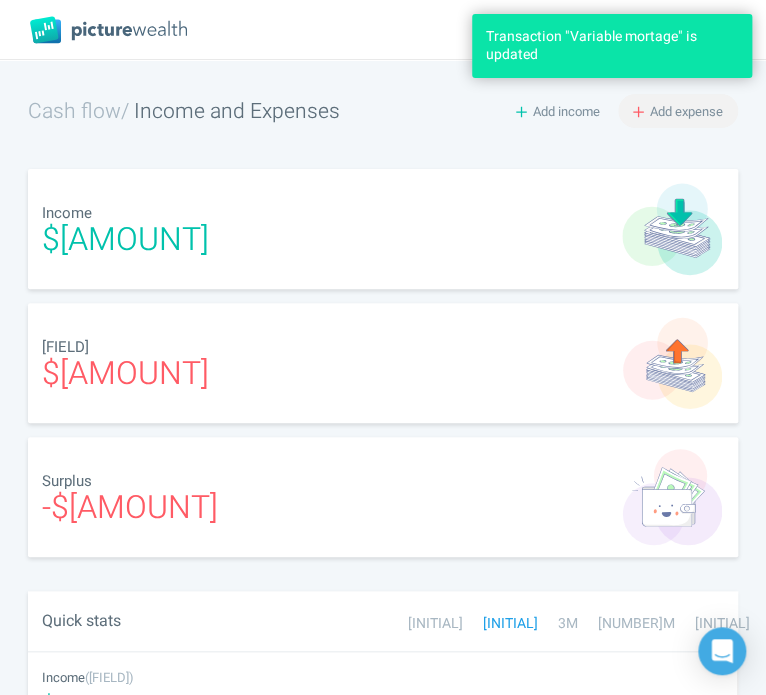 click on "Add expense" at bounding box center [686, 111] 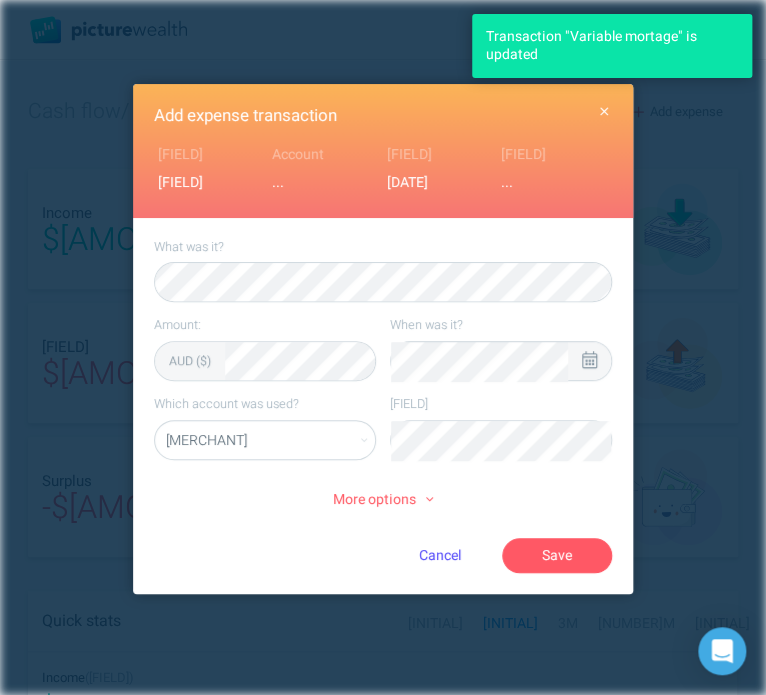 click 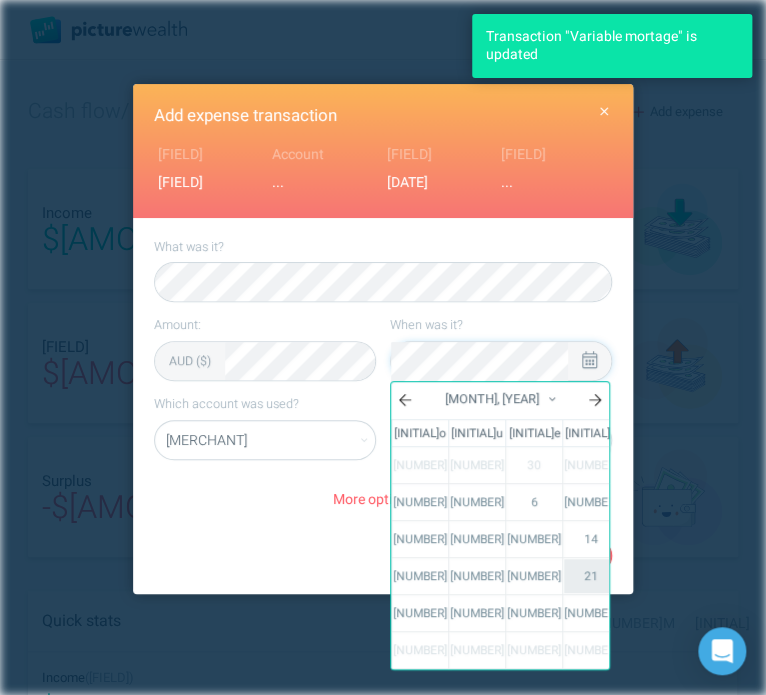 click on "21" at bounding box center [591, 576] 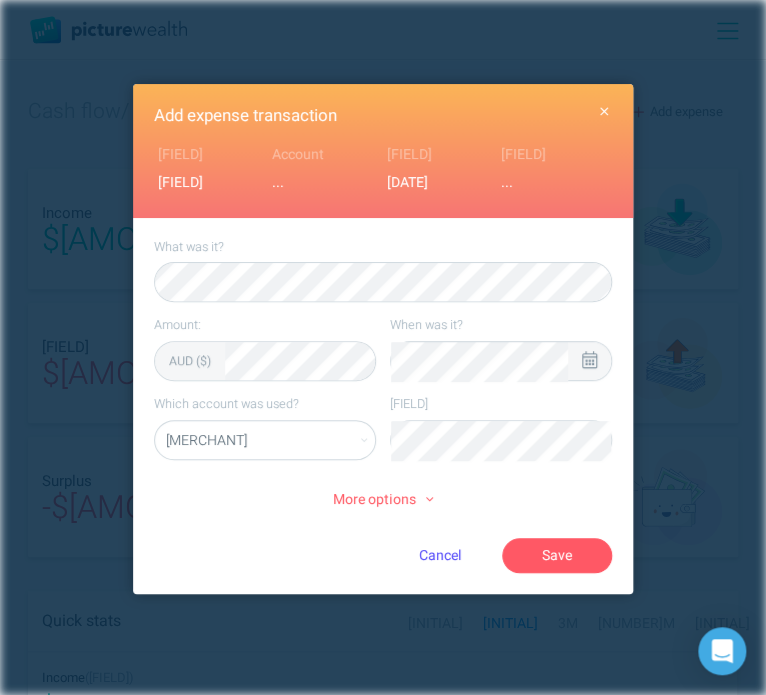 select on "[NUMBER]" 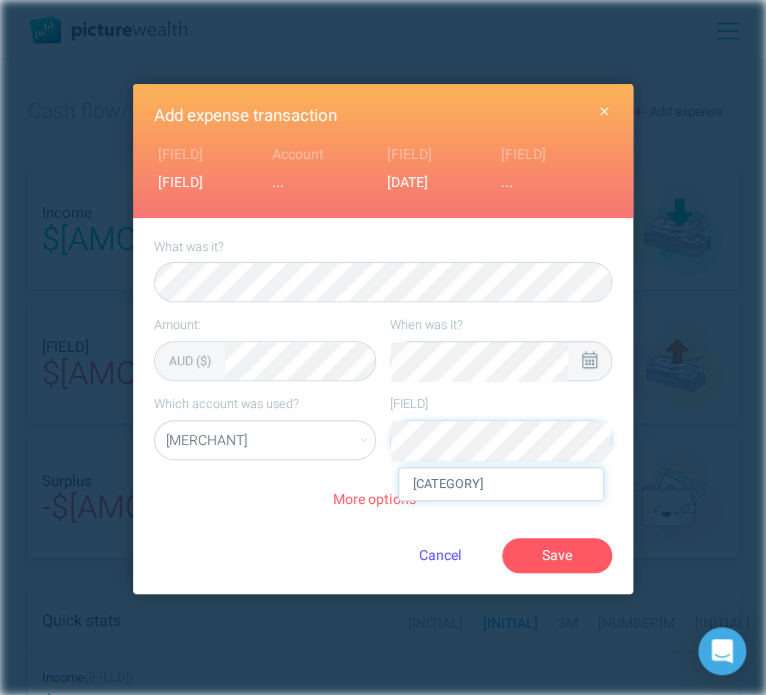 click on "[CATEGORY]" at bounding box center [501, 484] 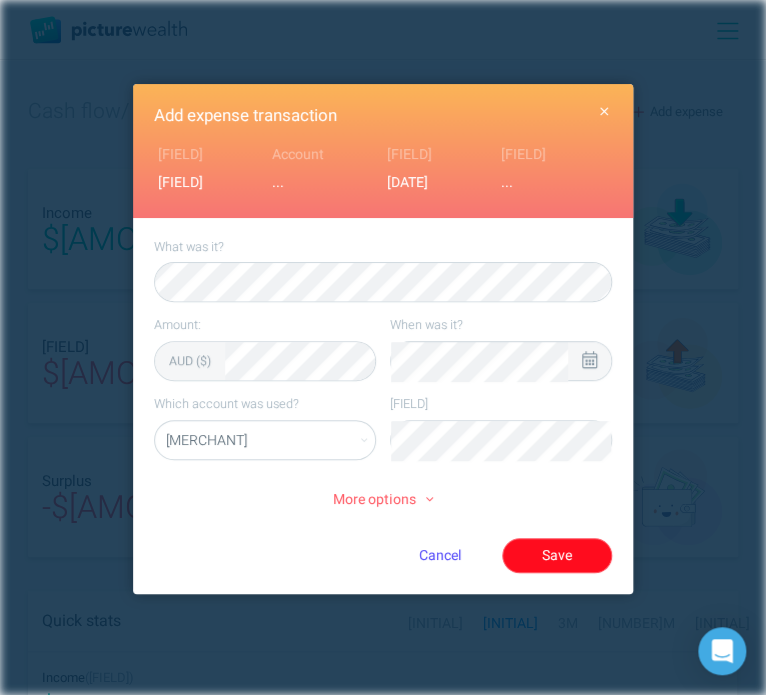 click on "Save" at bounding box center (557, 555) 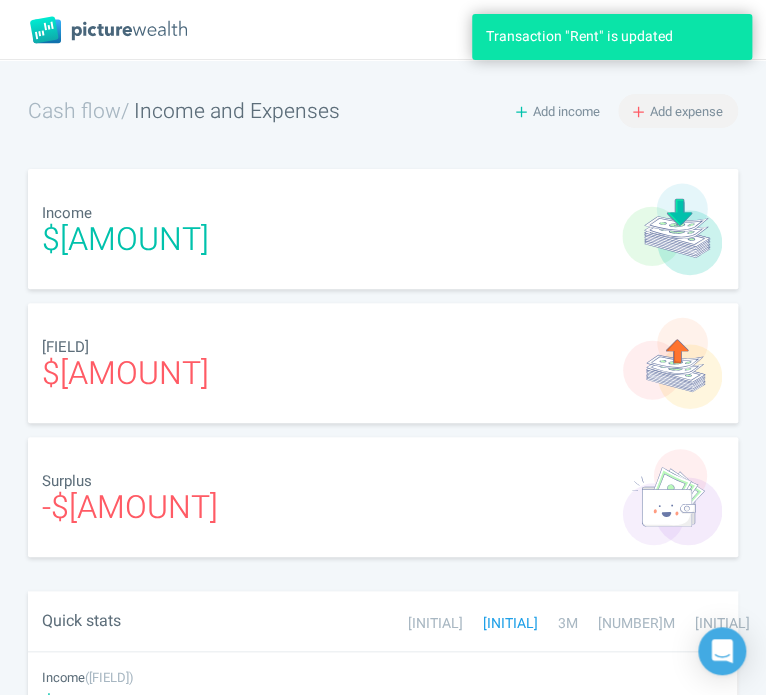 click on "Add expense" at bounding box center (686, 111) 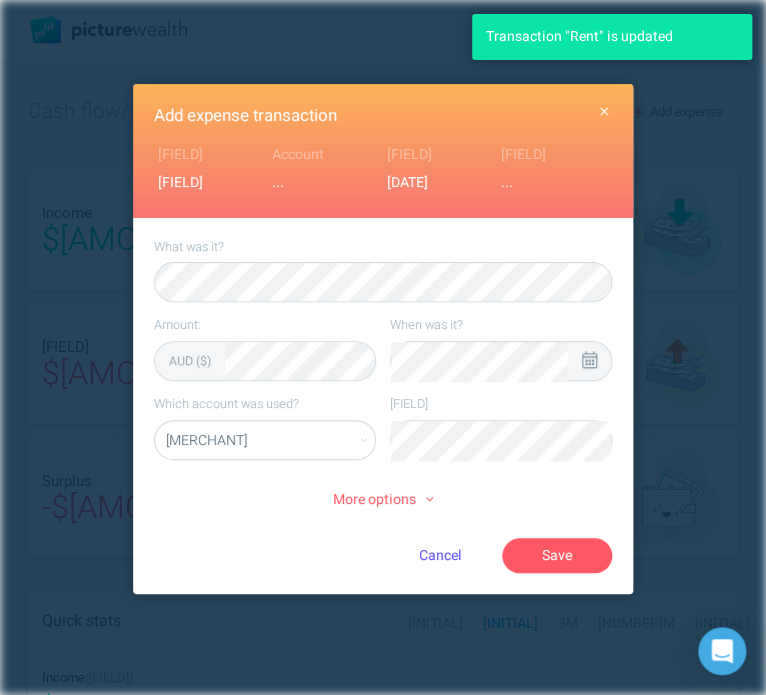 click at bounding box center (589, 361) 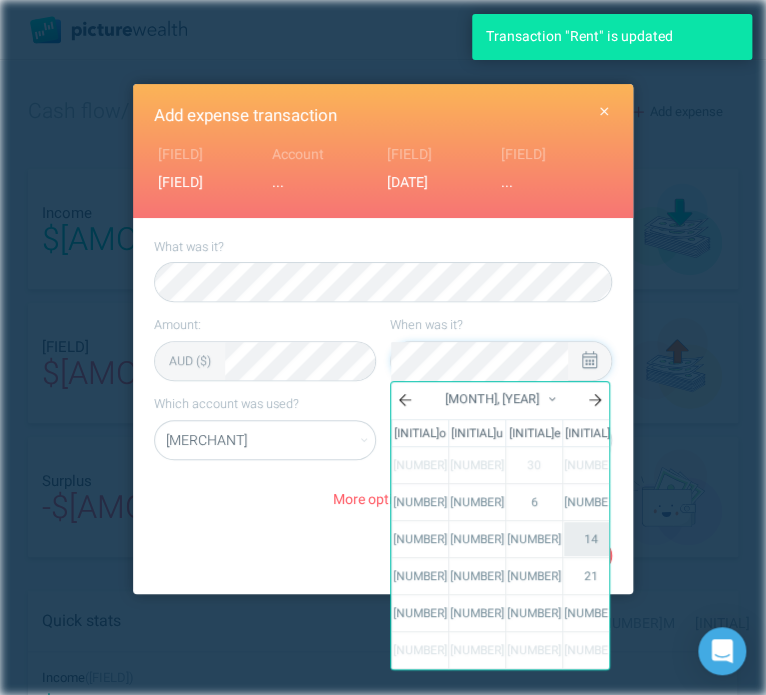 click on "14" at bounding box center (591, 539) 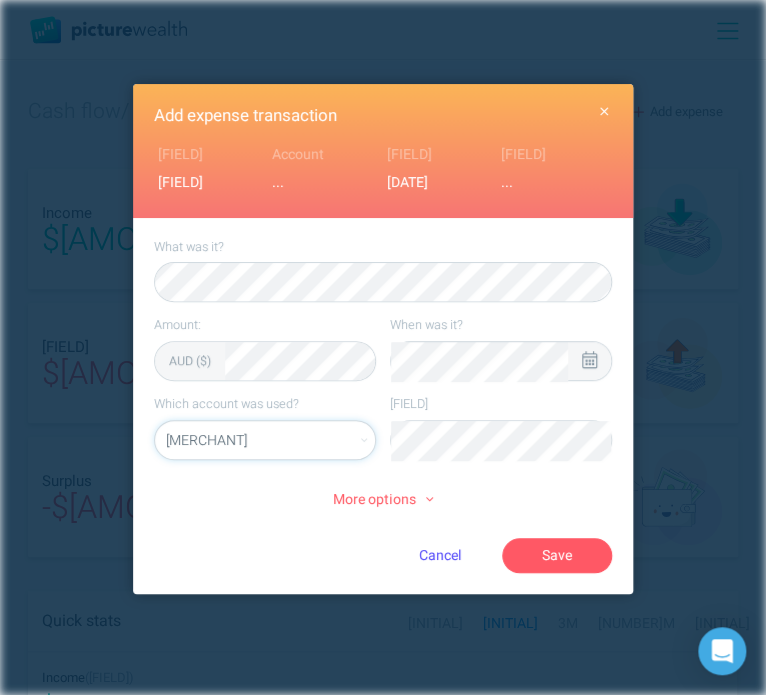 select on "[NUMBER]" 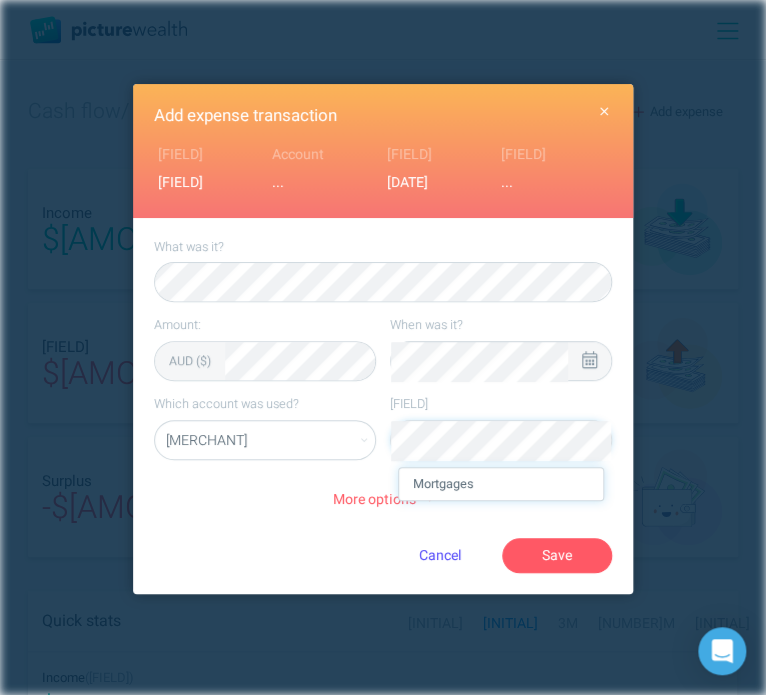 click on "Mortgages" at bounding box center (501, 484) 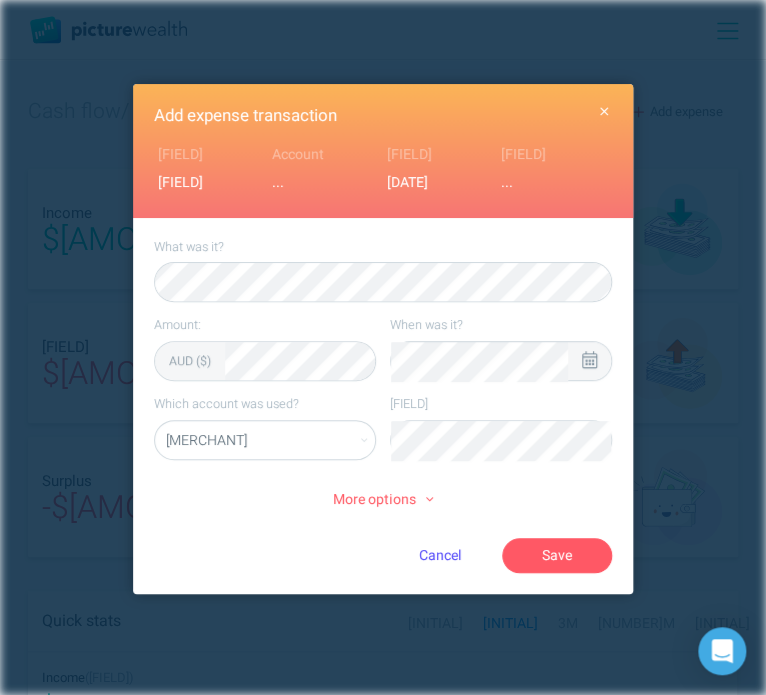 click on "More options" at bounding box center [383, 500] 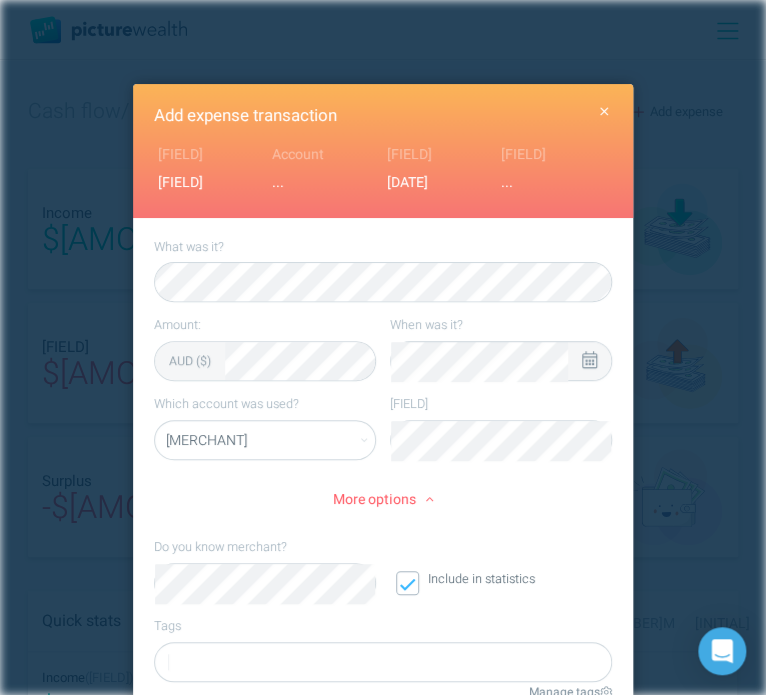 scroll, scrollTop: 39, scrollLeft: 0, axis: vertical 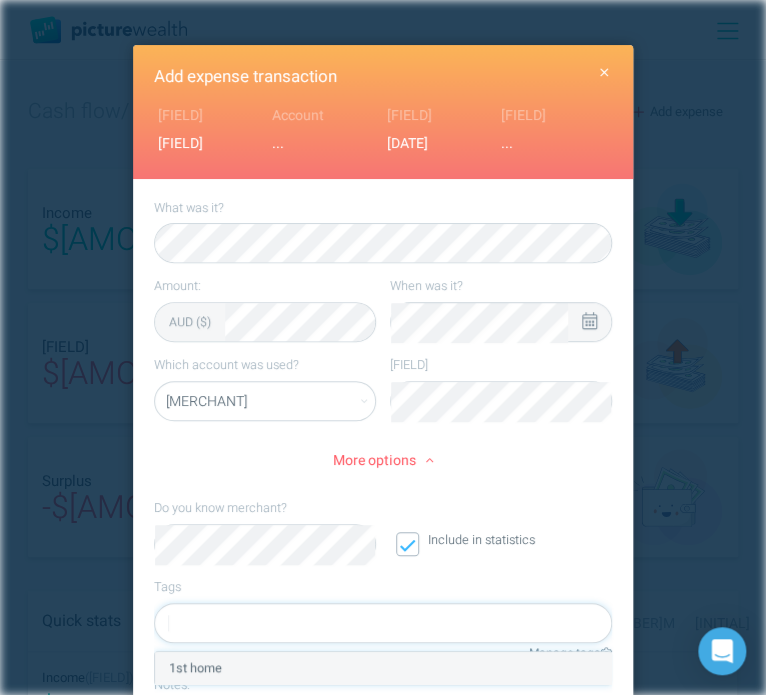 click on "1st home" at bounding box center (383, 668) 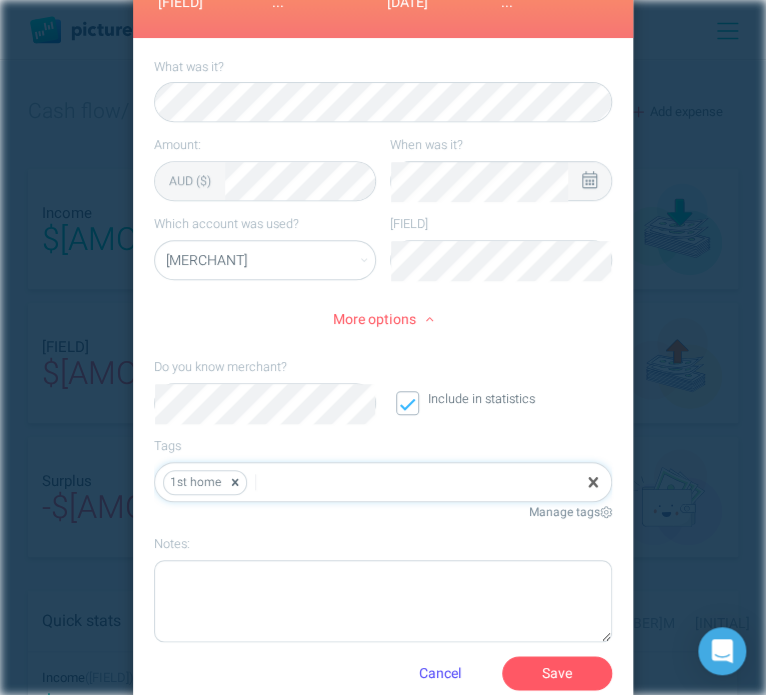 scroll, scrollTop: 239, scrollLeft: 0, axis: vertical 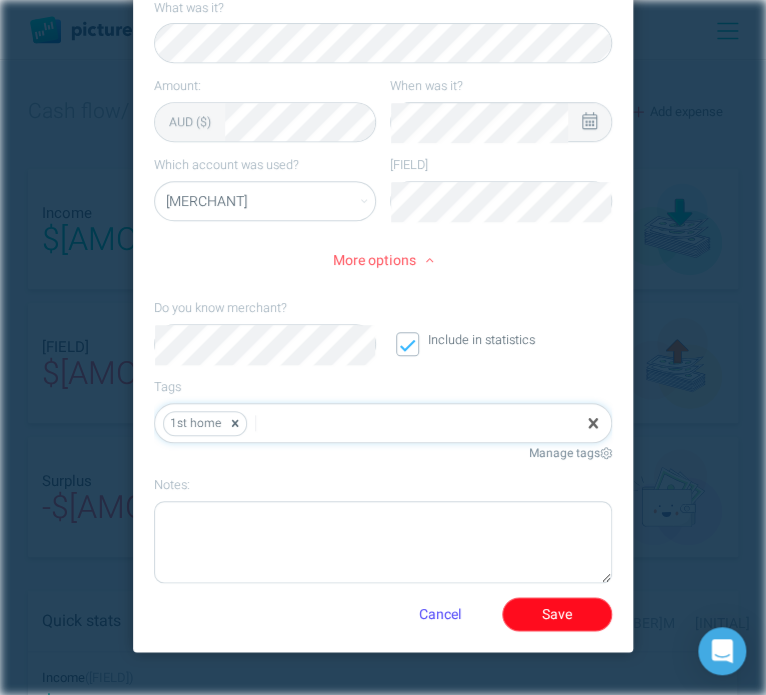 click on "Save" at bounding box center (557, 614) 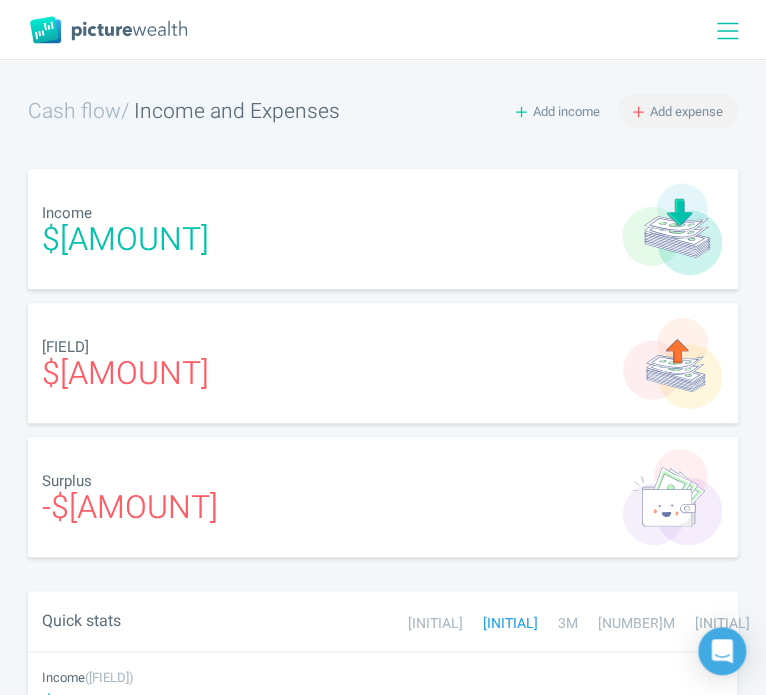 click on "Add expense" at bounding box center (686, 111) 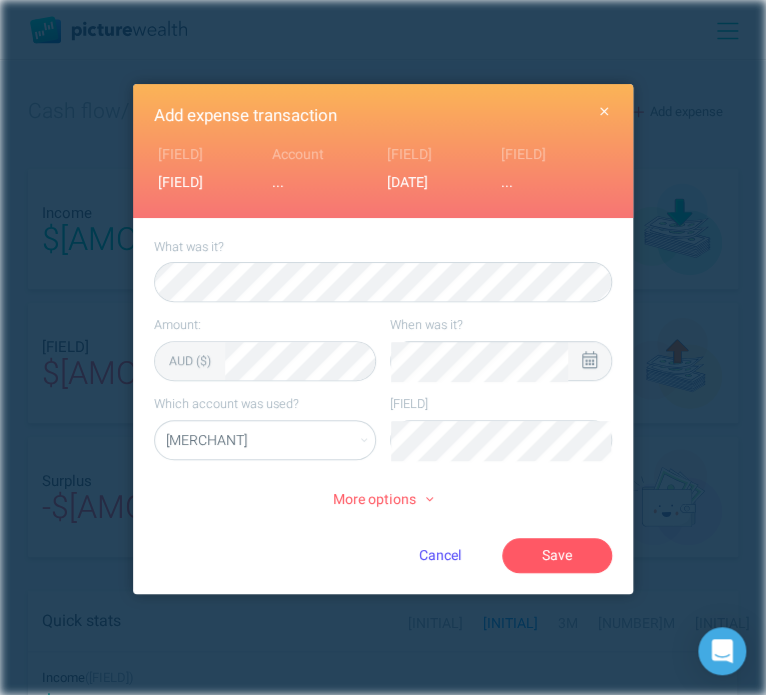 click at bounding box center [589, 361] 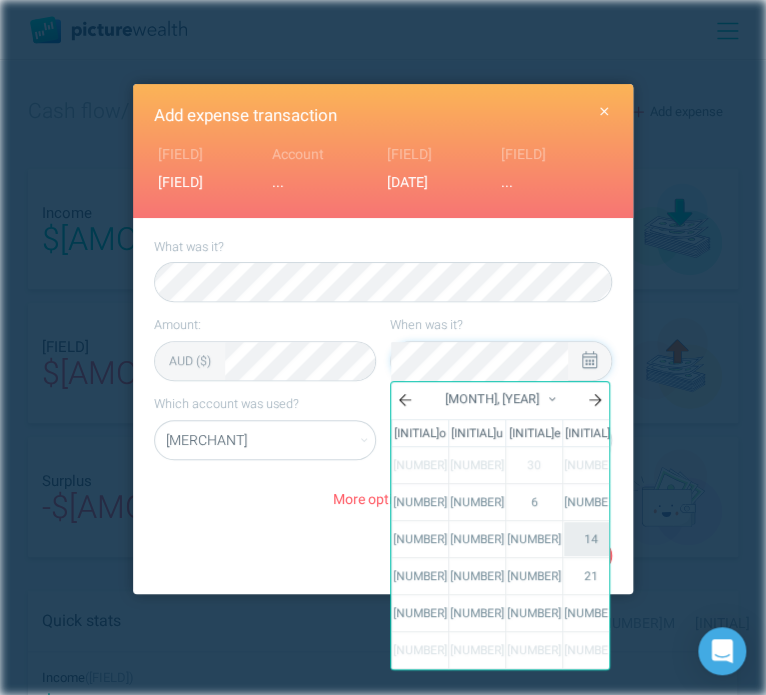 click on "14" at bounding box center [591, 539] 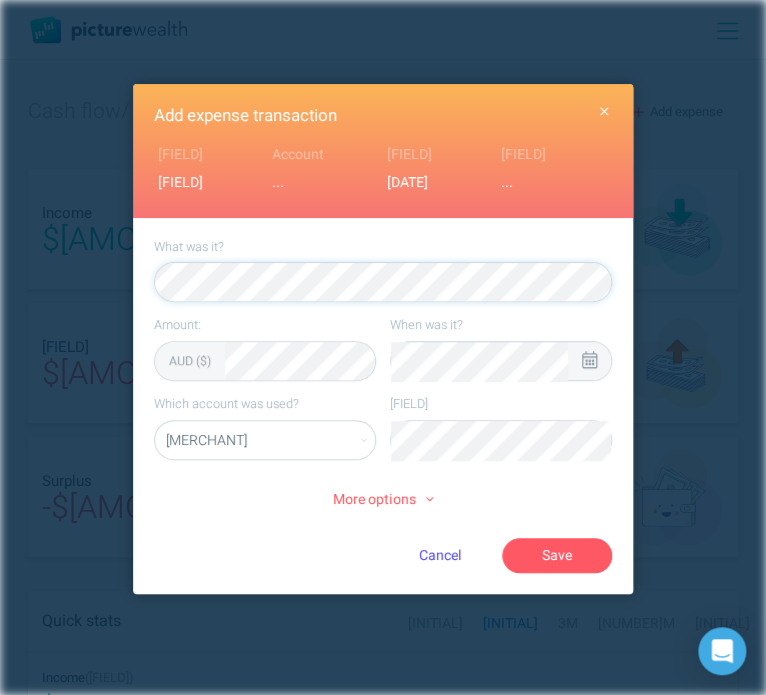 click 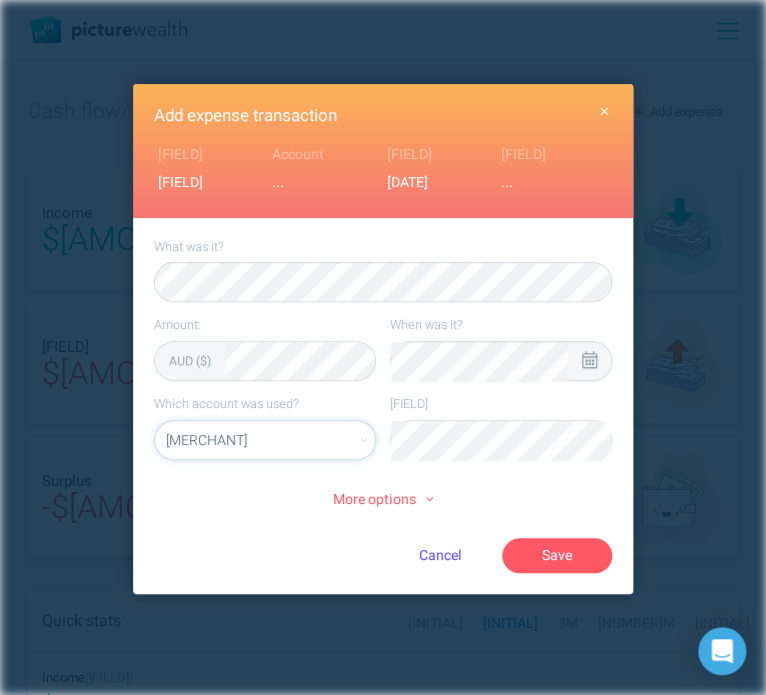 select on "[NUMBER]" 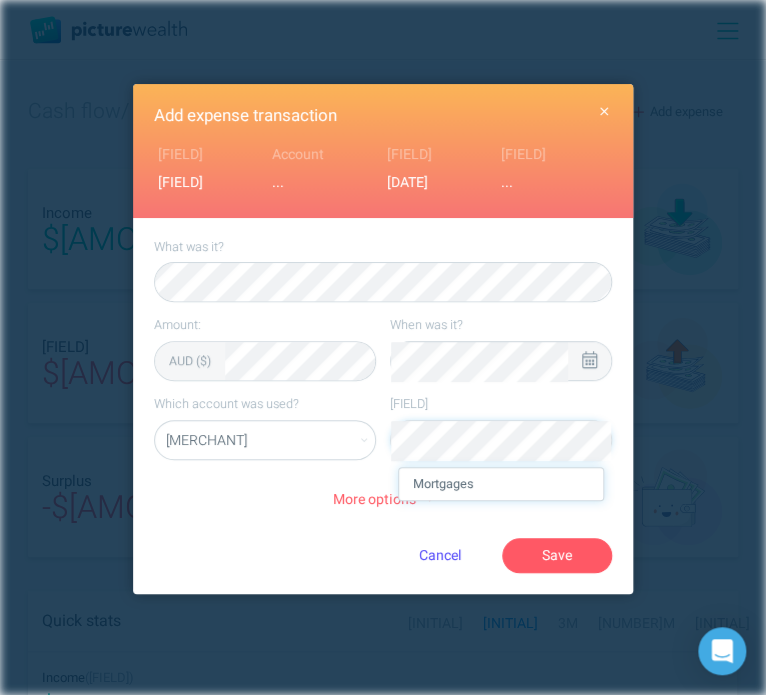 click on "Mortgages" at bounding box center (501, 484) 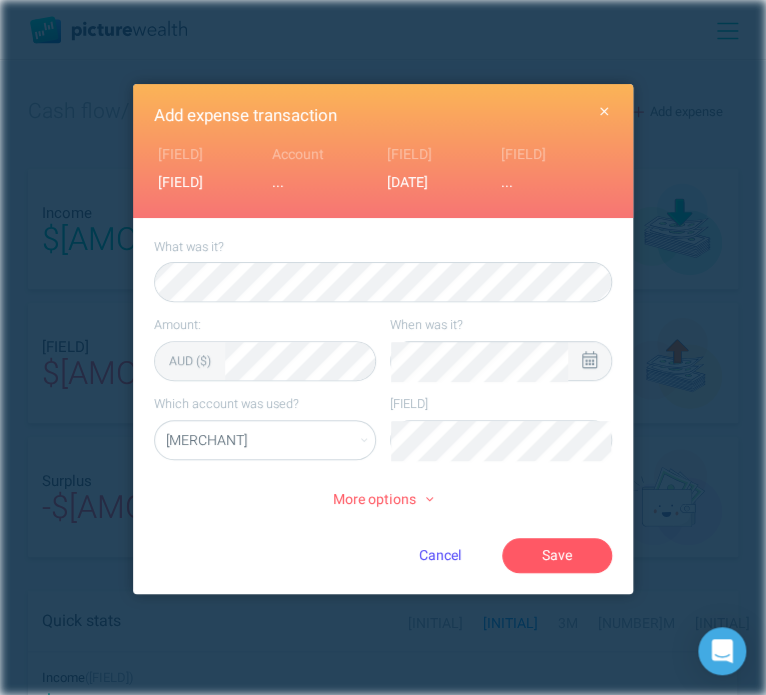 click on "More options" at bounding box center [383, 500] 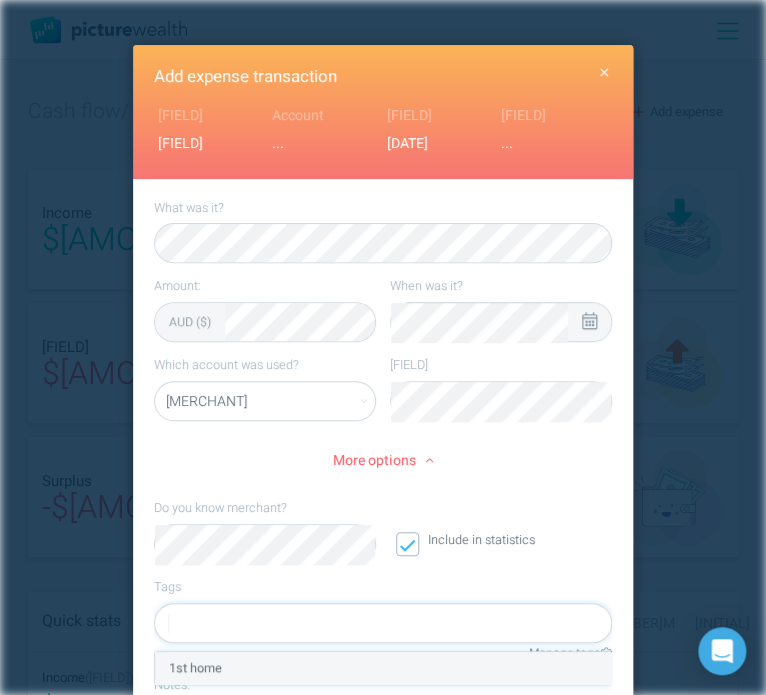 click on "1st home" at bounding box center [383, 668] 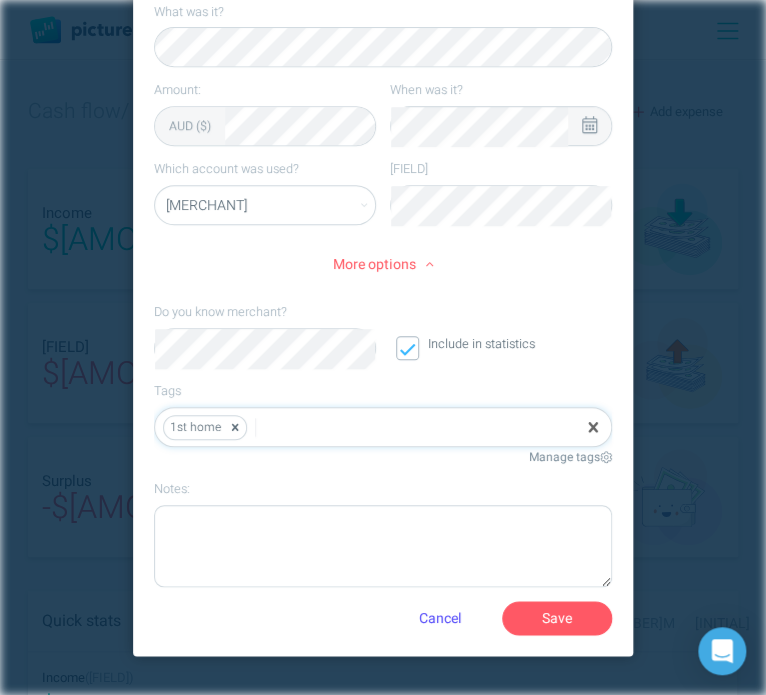scroll, scrollTop: 239, scrollLeft: 0, axis: vertical 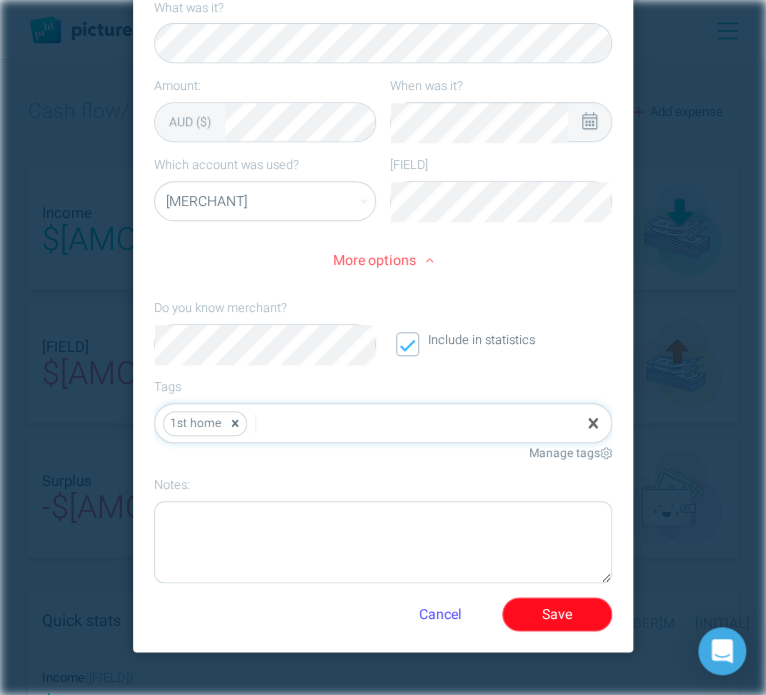 click on "Save" at bounding box center (557, 614) 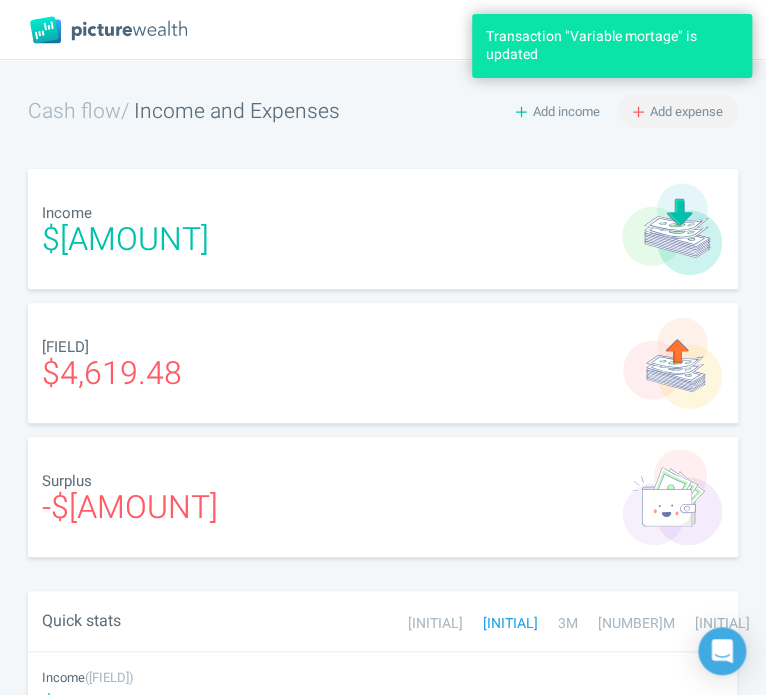 click on "Add expense" at bounding box center (686, 111) 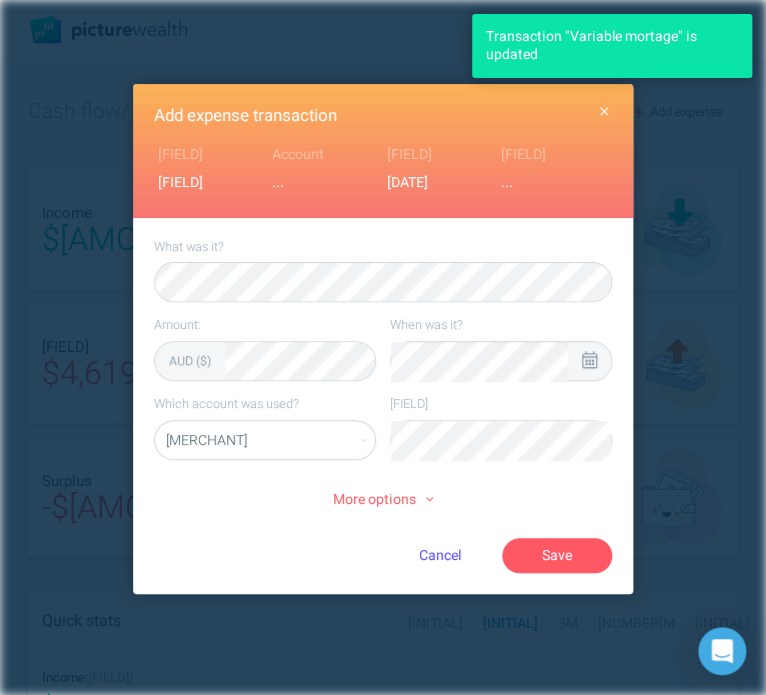 click 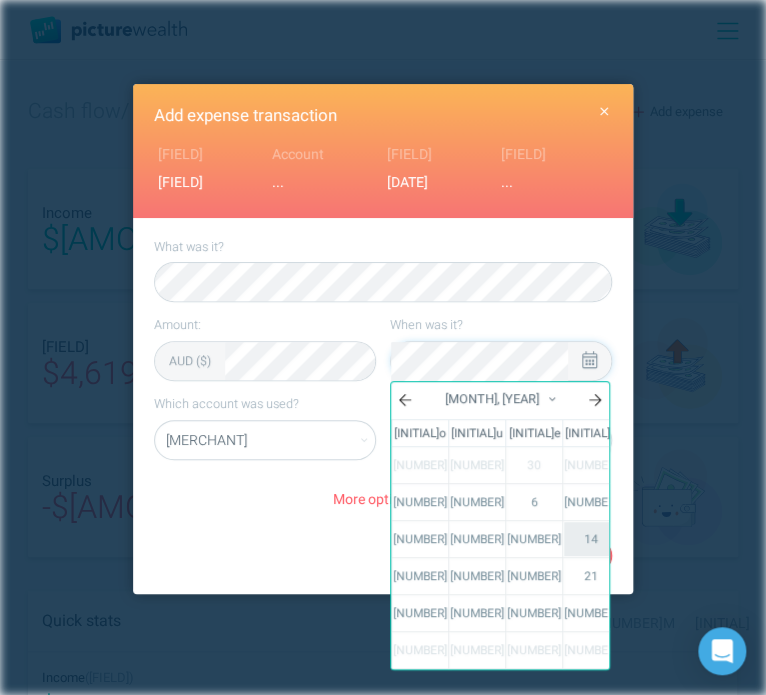 click on "14" at bounding box center [591, 539] 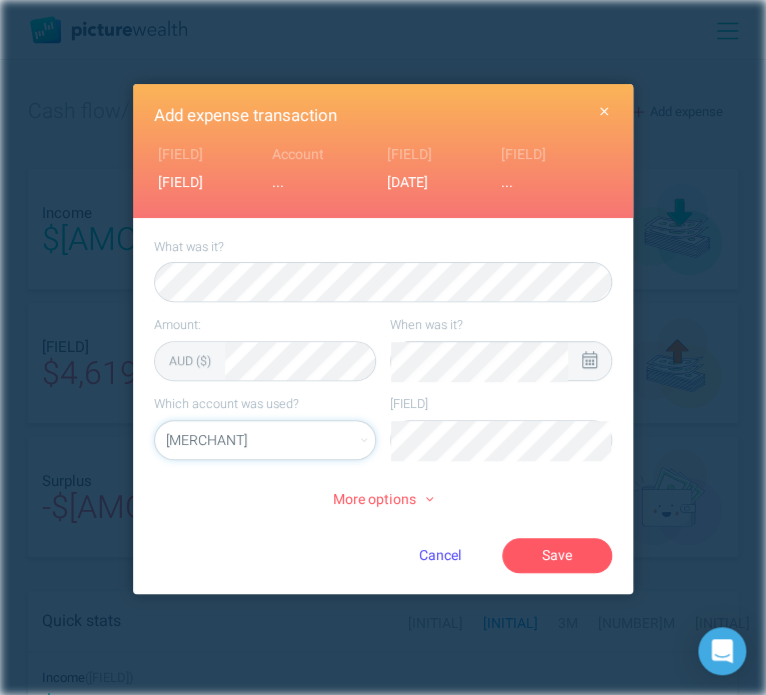 select on "[NUMBER]" 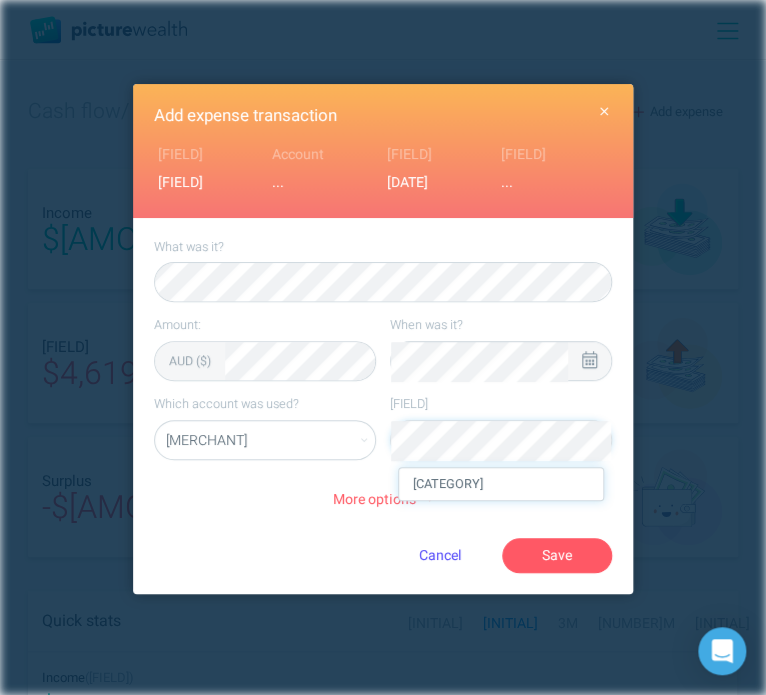 click on "[CATEGORY]" at bounding box center (501, 484) 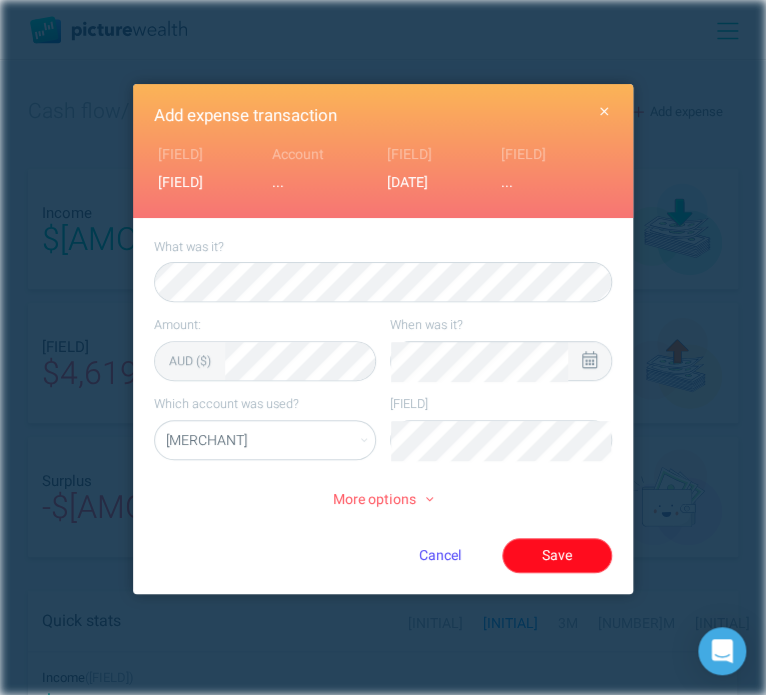 click on "Save" at bounding box center [557, 555] 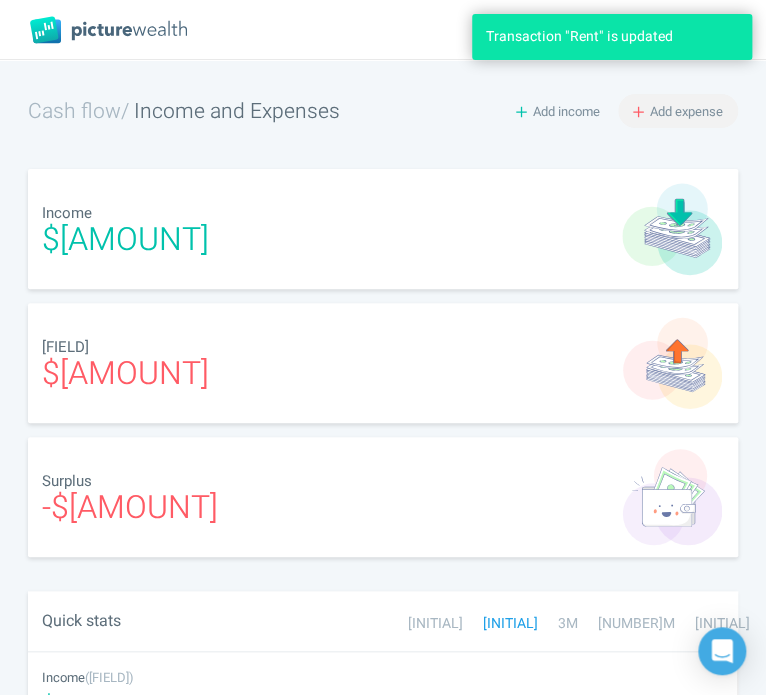 click on "Add expense" at bounding box center (686, 111) 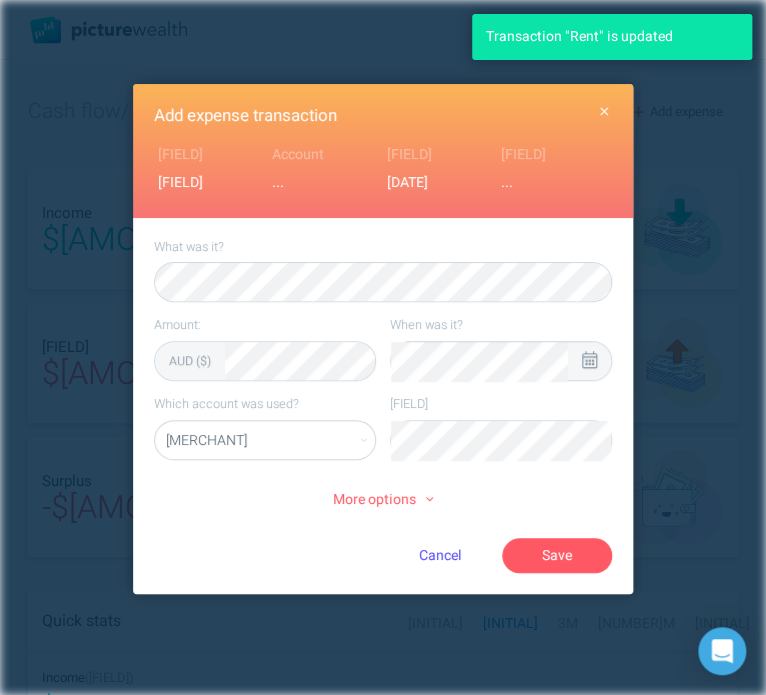 click at bounding box center [589, 361] 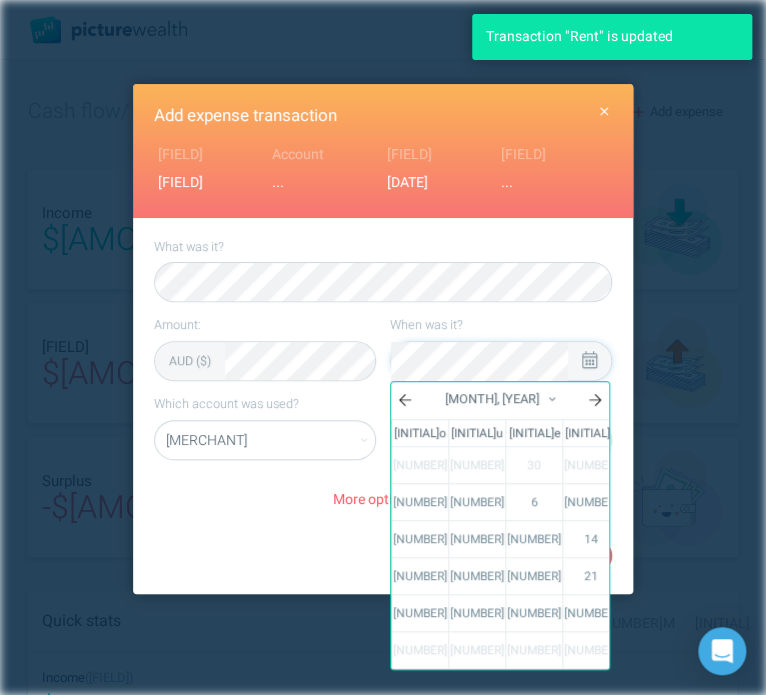 click on "[NUMBER]" at bounding box center [648, 502] 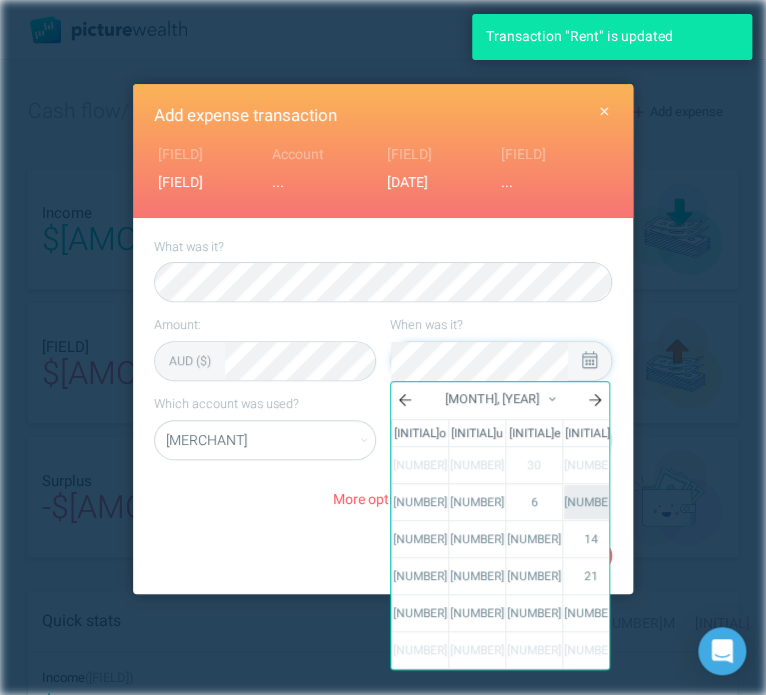 click on "[NUMBER]" at bounding box center (591, 502) 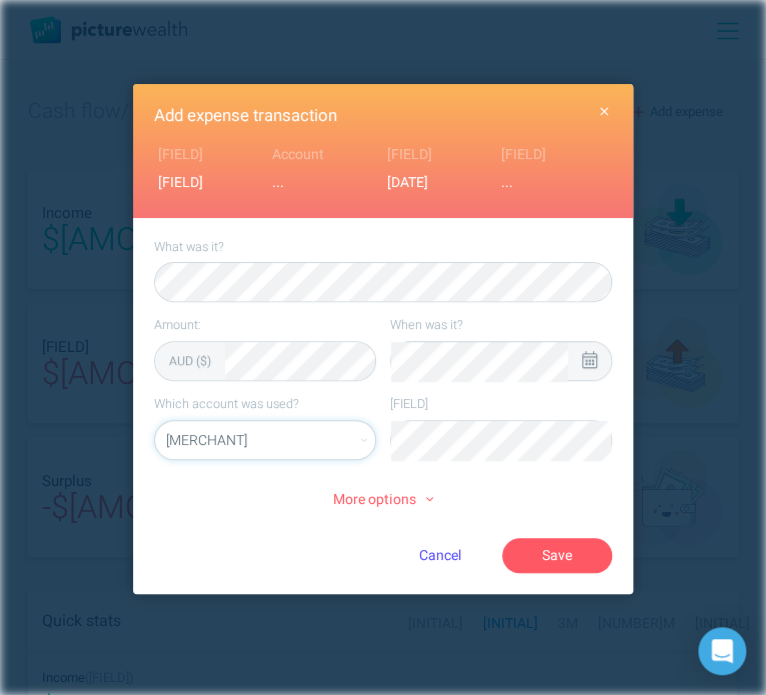 select on "[NUMBER]" 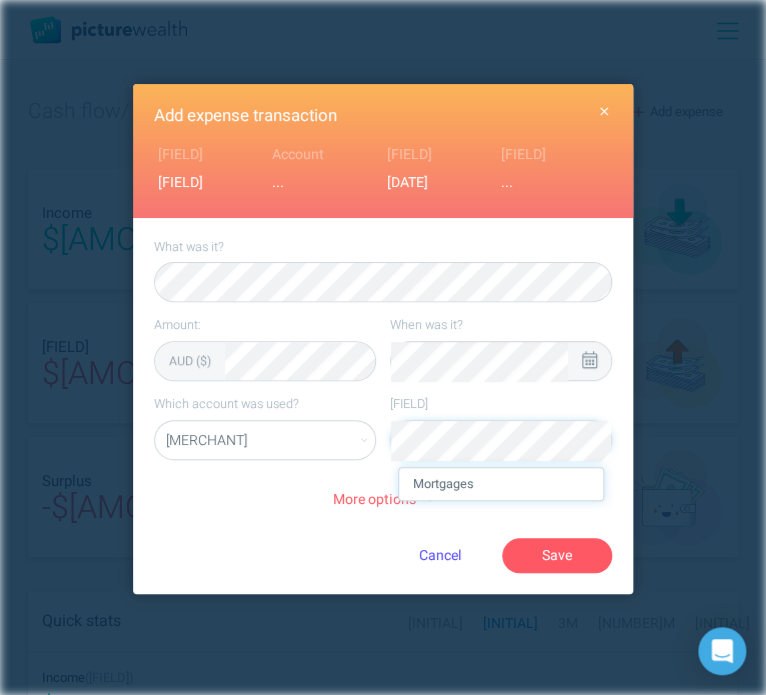 click on "Mortgages" at bounding box center (501, 484) 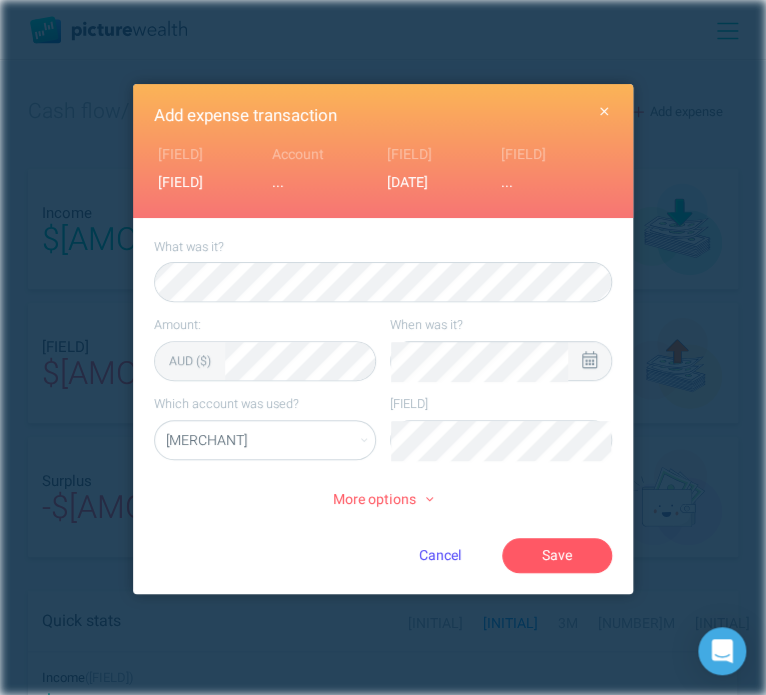 click on "More options" at bounding box center [383, 500] 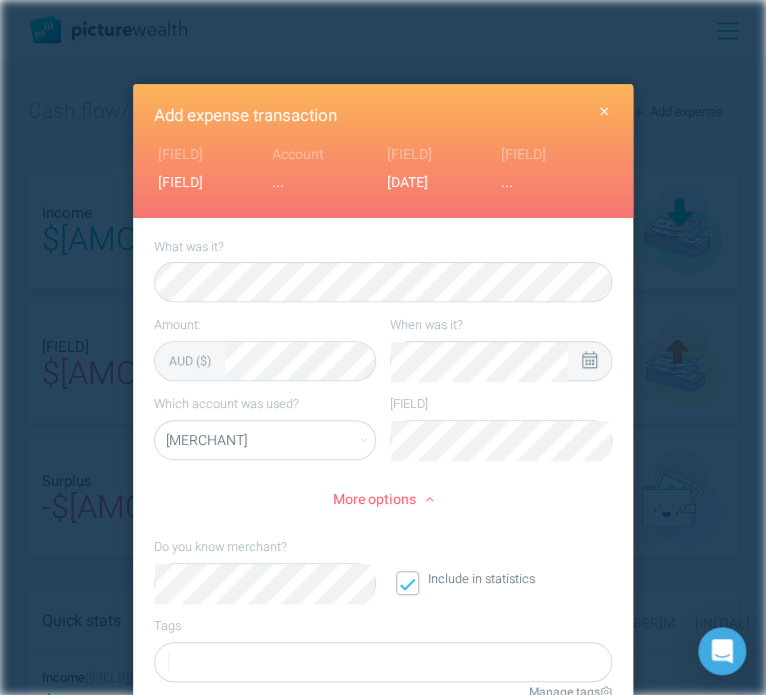 scroll, scrollTop: 39, scrollLeft: 0, axis: vertical 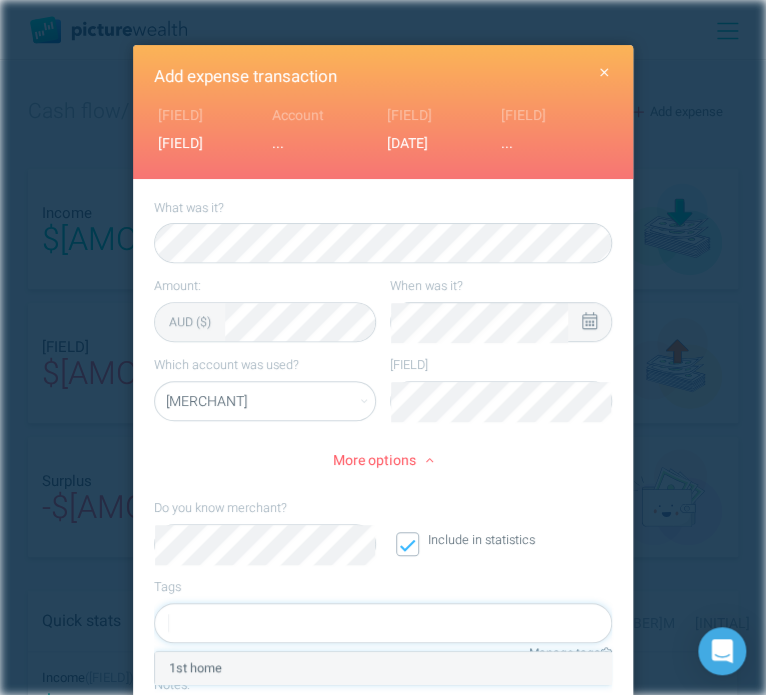 click on "1st home" at bounding box center (383, 668) 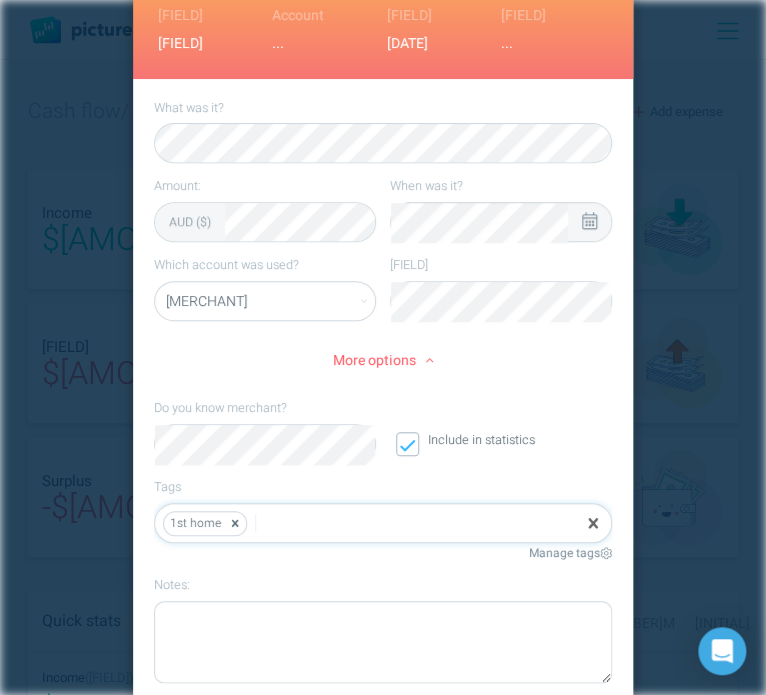 scroll, scrollTop: 239, scrollLeft: 0, axis: vertical 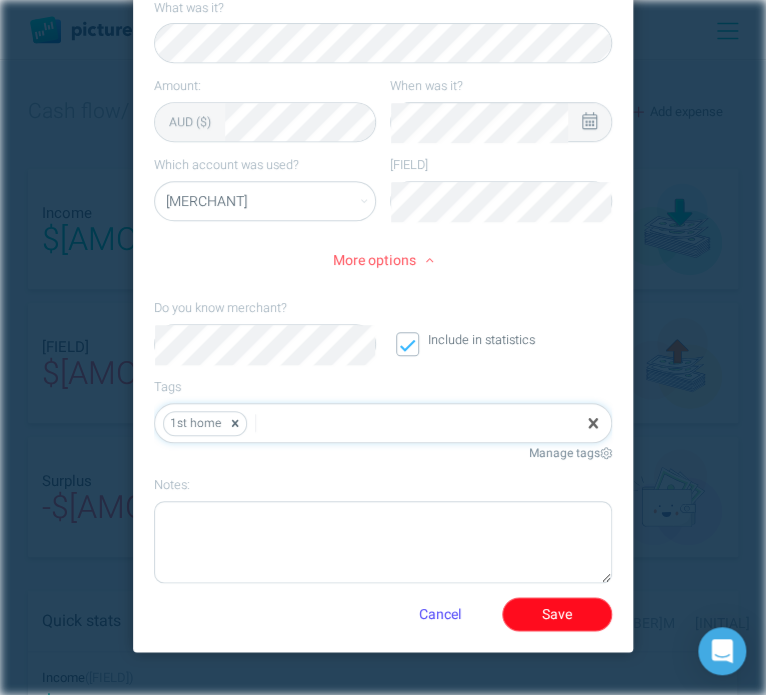 click on "Save" at bounding box center (557, 614) 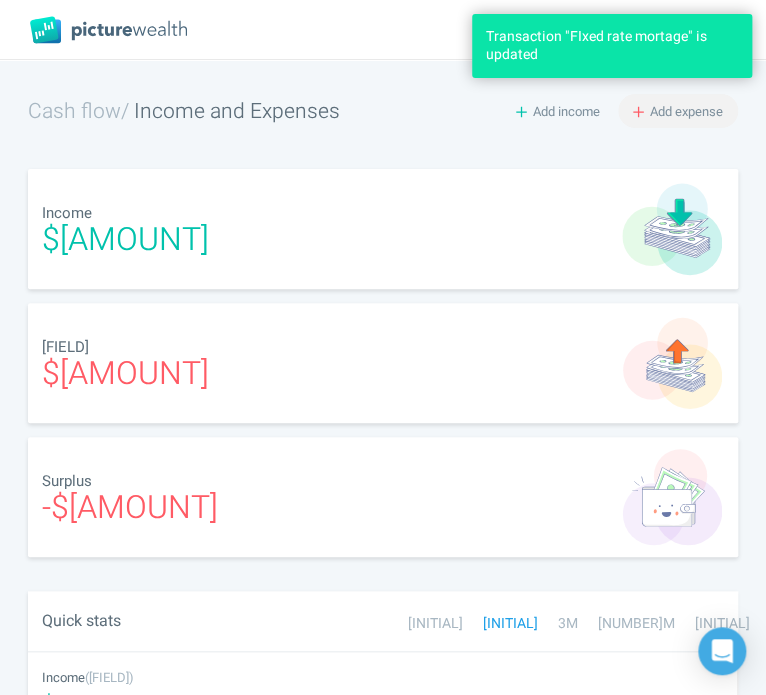 click on "Add expense" at bounding box center [686, 111] 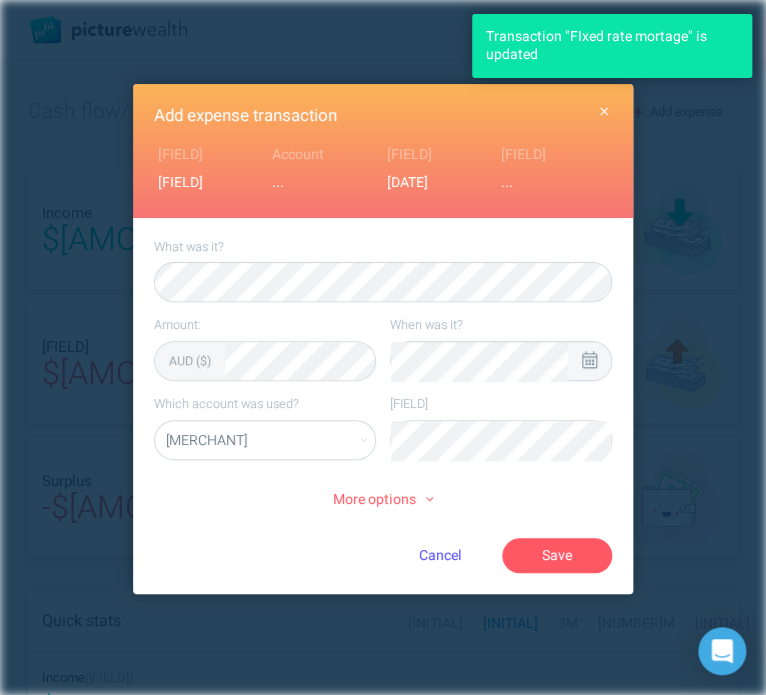 click 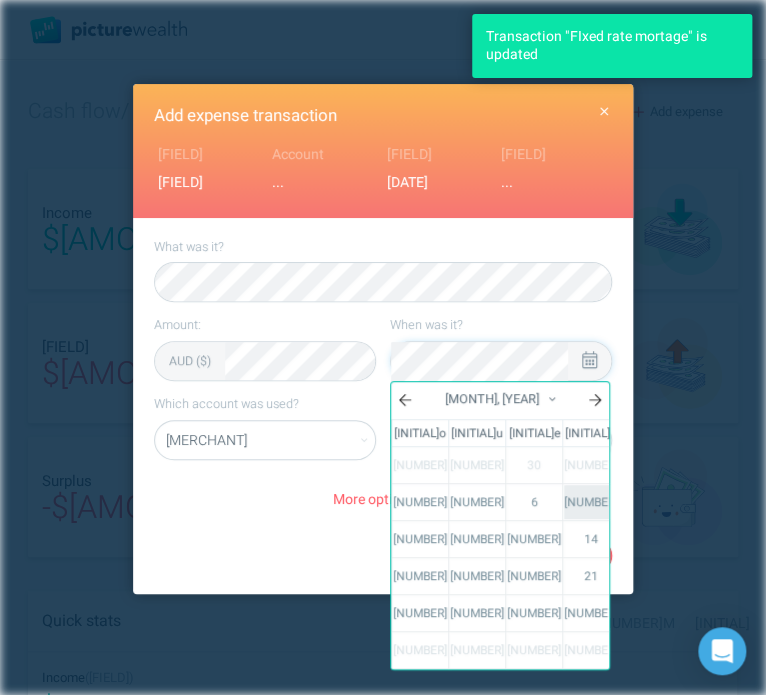 click on "[NUMBER]" at bounding box center [591, 502] 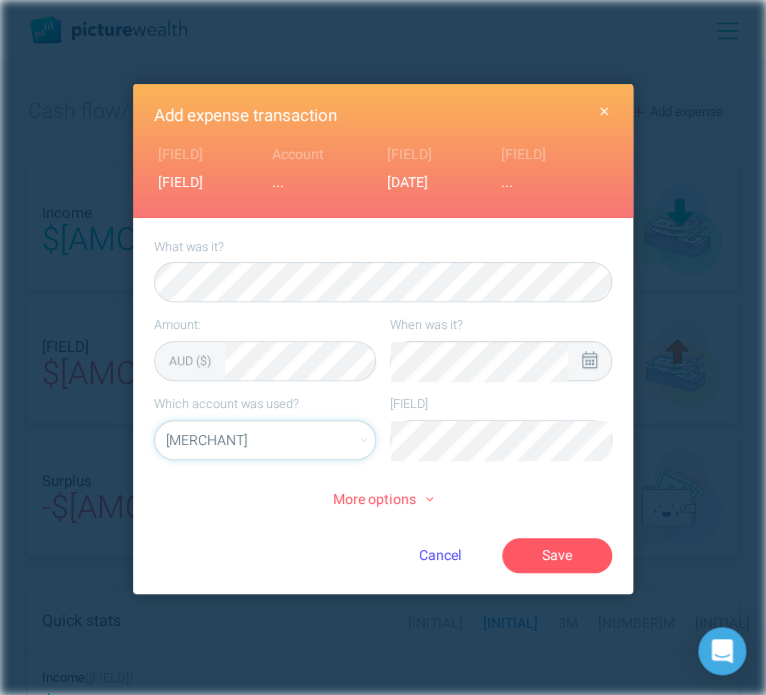 select on "[NUMBER]" 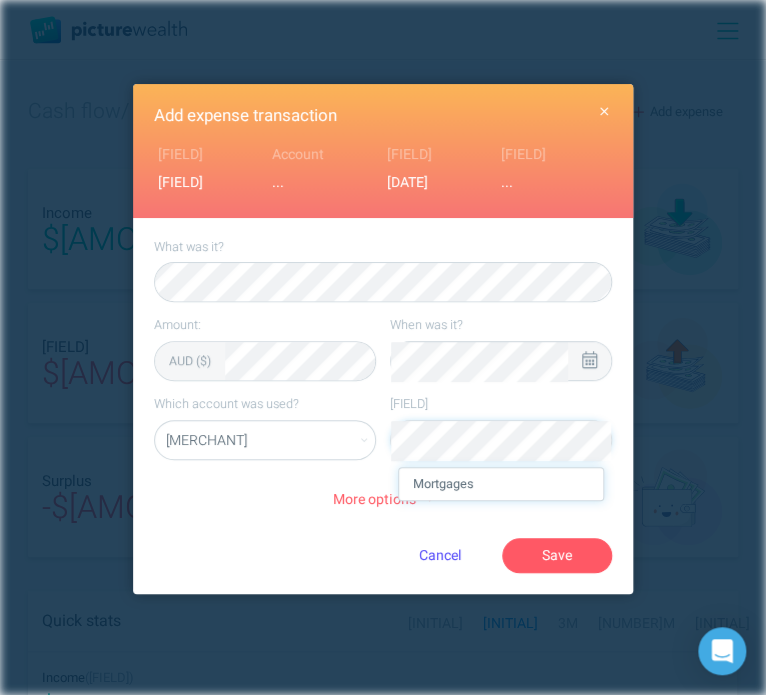 click on "Mortgages" at bounding box center [501, 484] 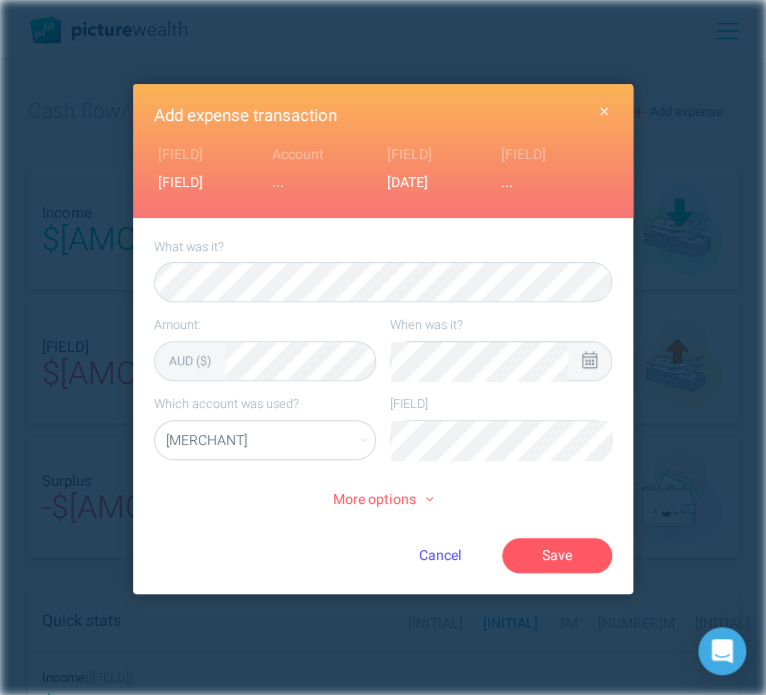 click on "More options" at bounding box center (383, 500) 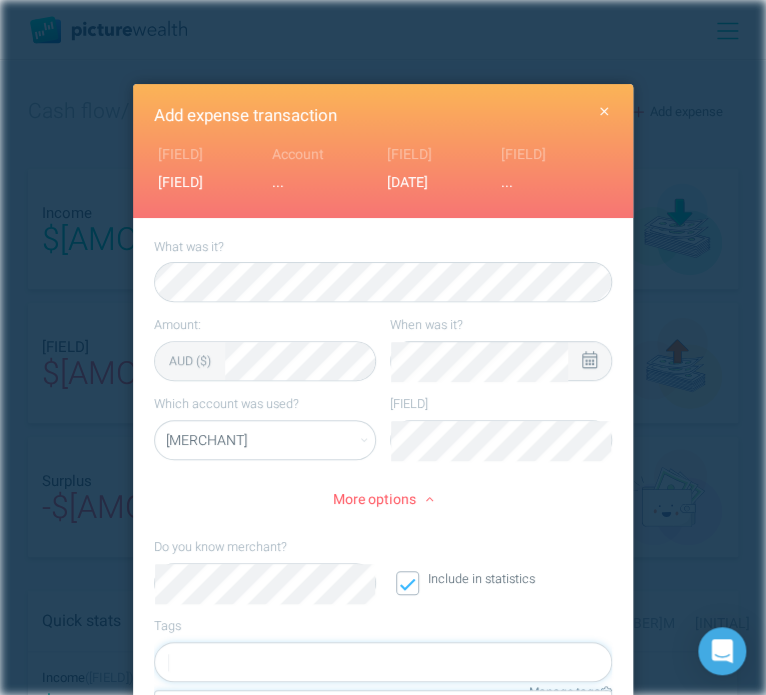 scroll, scrollTop: 39, scrollLeft: 0, axis: vertical 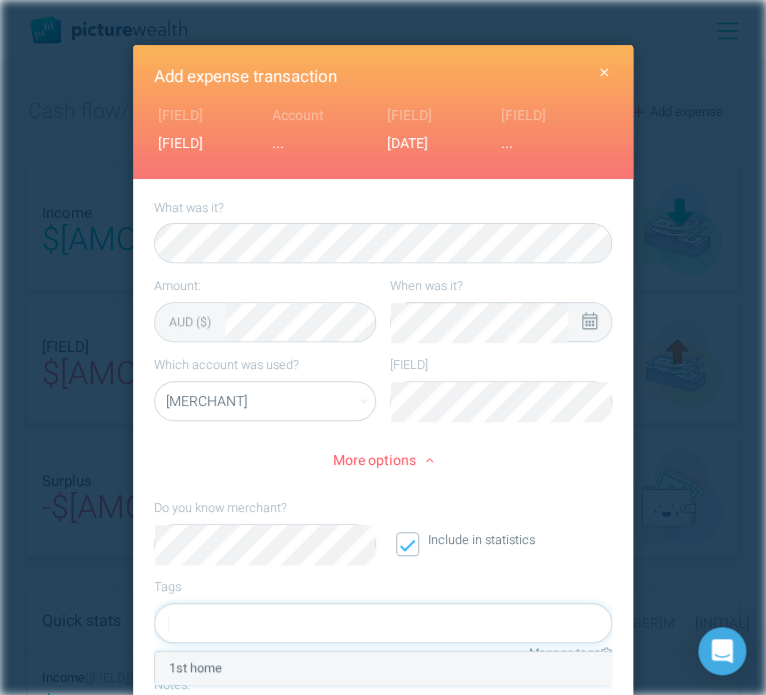 click on "1st home" at bounding box center [383, 668] 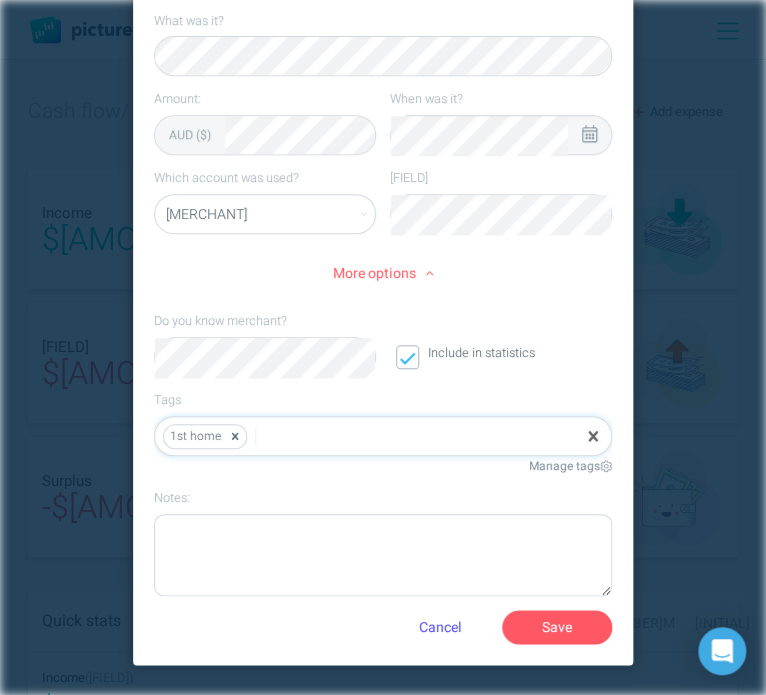 scroll, scrollTop: 230, scrollLeft: 0, axis: vertical 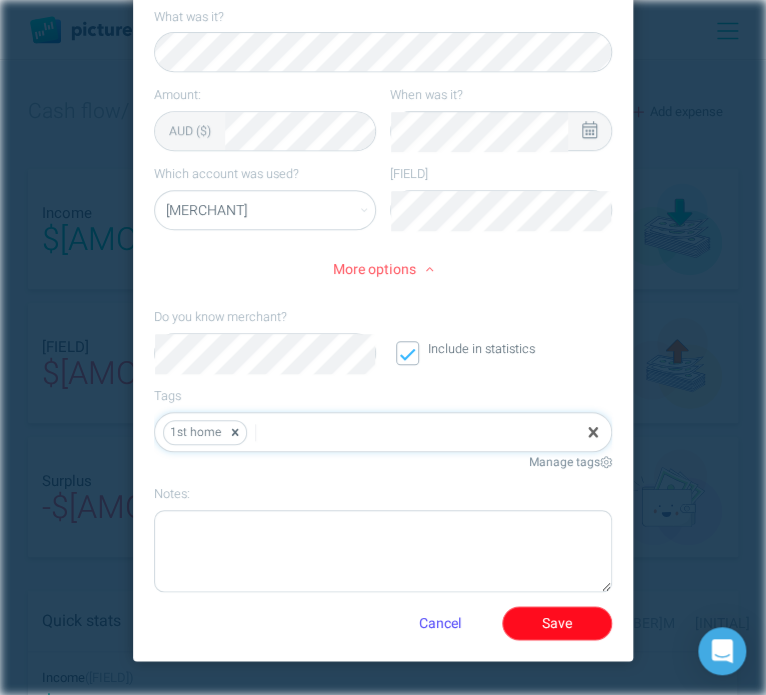 click on "Save" at bounding box center [557, 623] 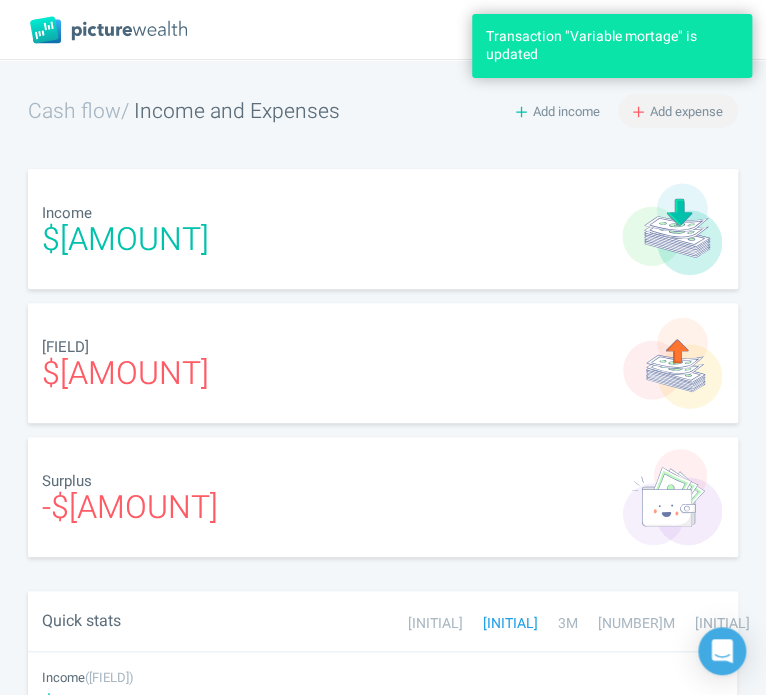 click on "Add expense" at bounding box center (686, 111) 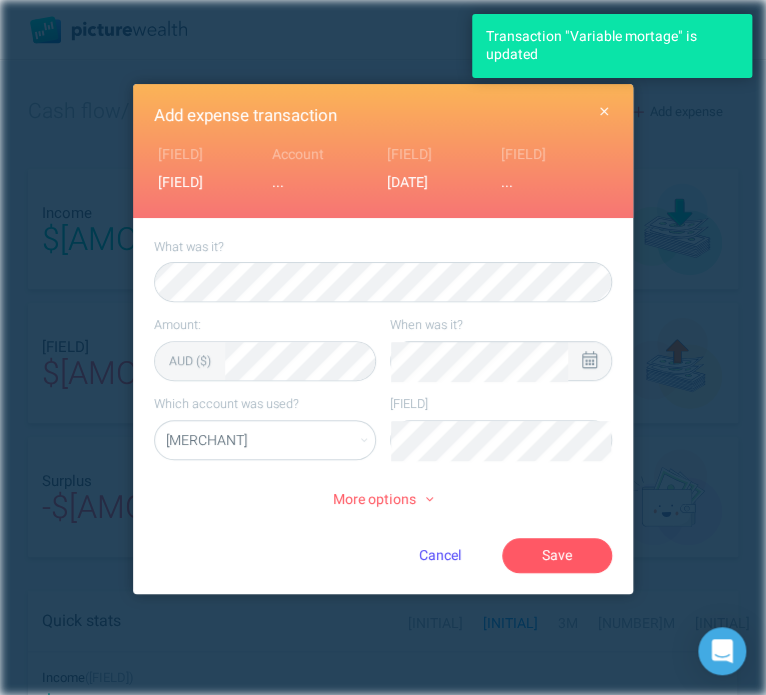 click at bounding box center (589, 361) 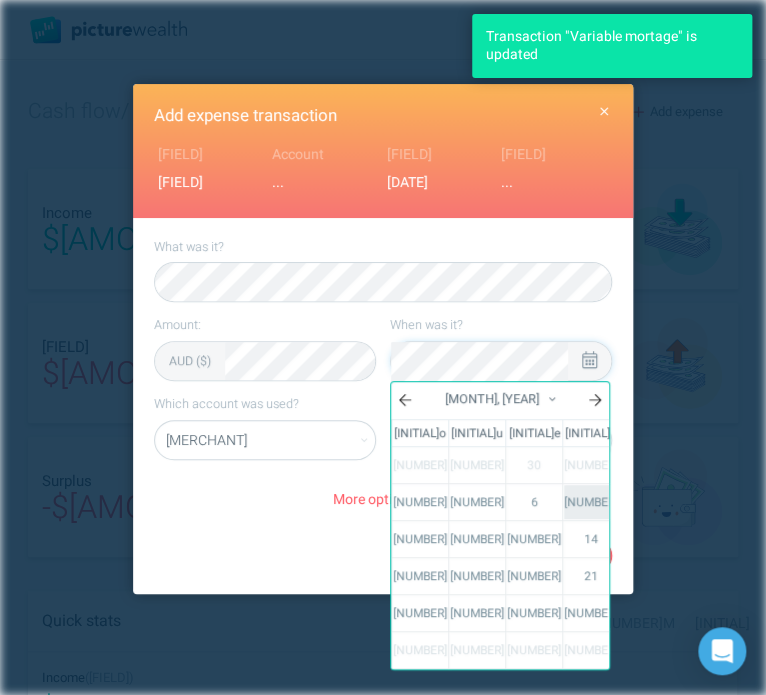 click on "[NUMBER]" at bounding box center [591, 502] 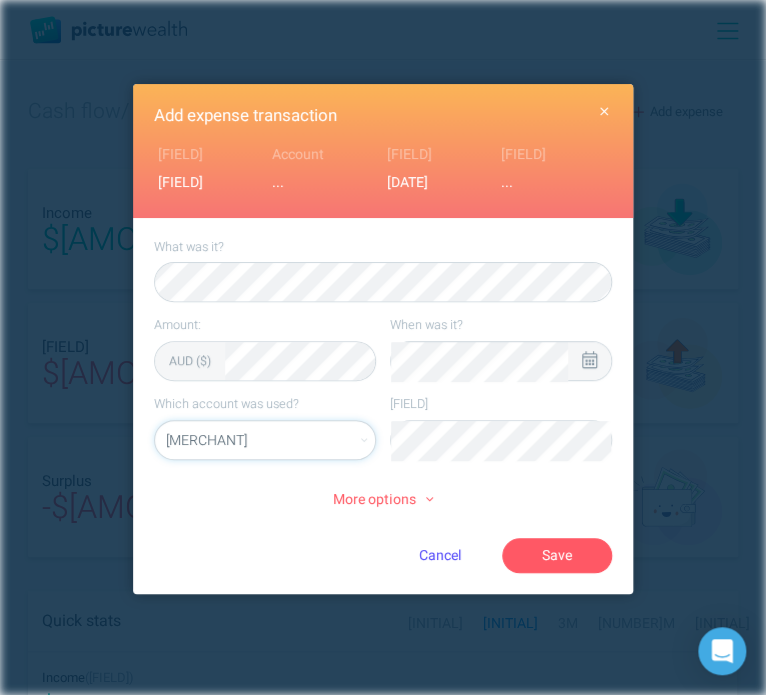 select on "[NUMBER]" 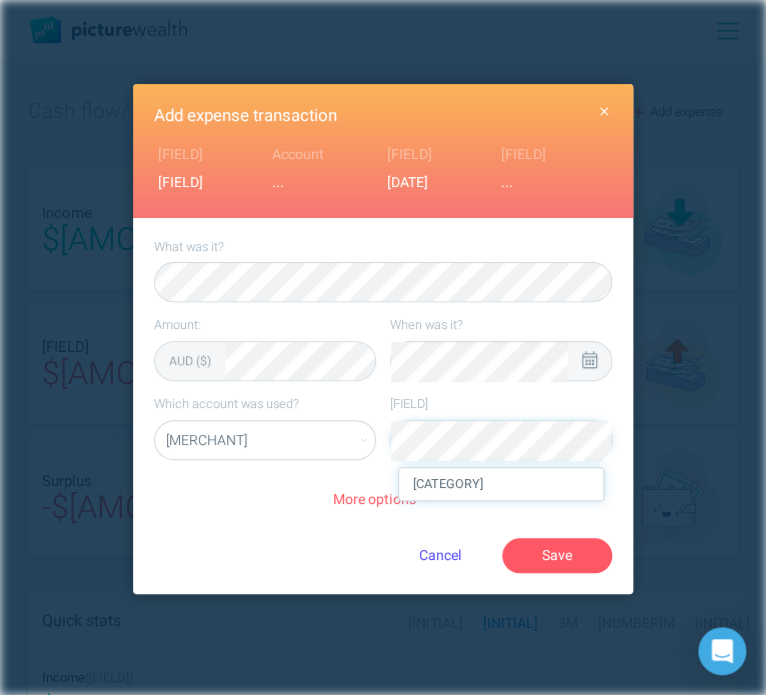 click on "[CATEGORY]" at bounding box center [501, 484] 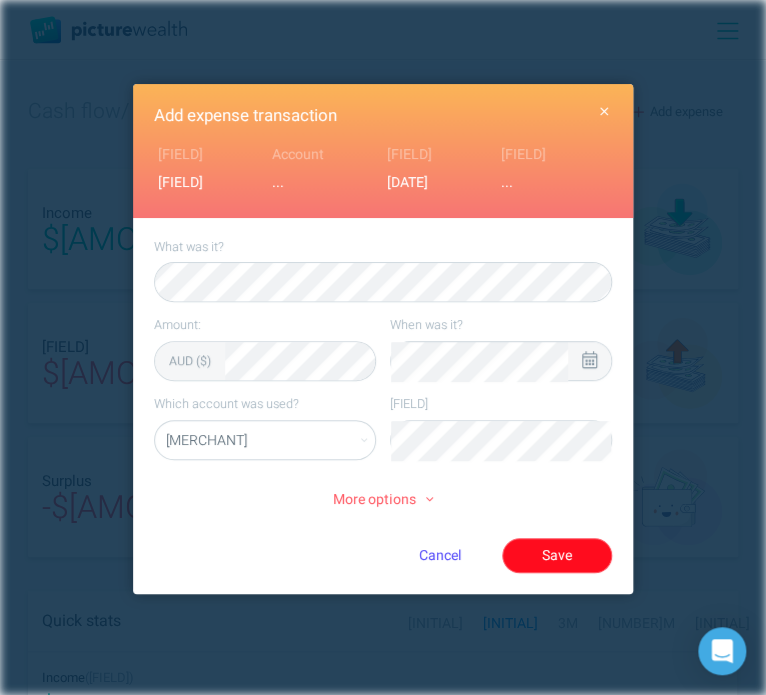 click on "Save" at bounding box center (557, 555) 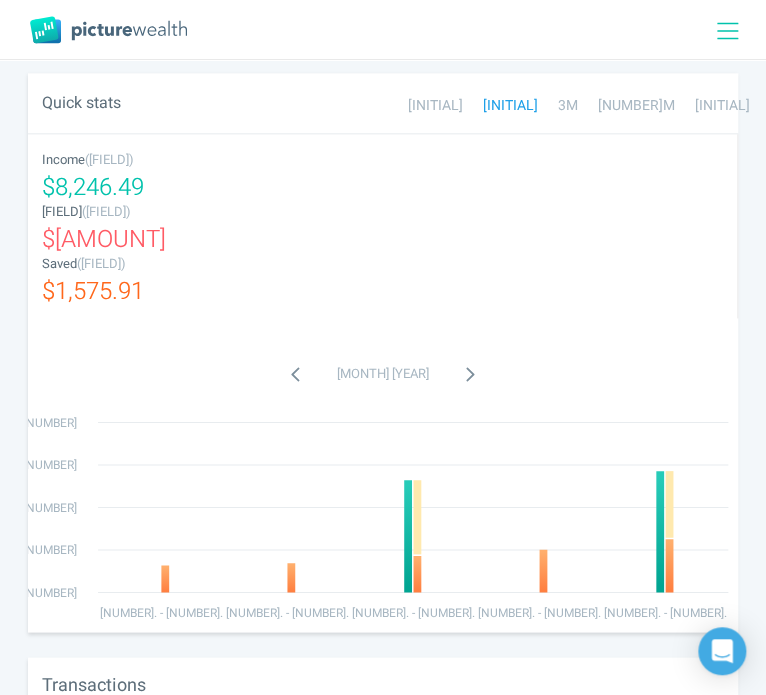 scroll, scrollTop: 516, scrollLeft: 0, axis: vertical 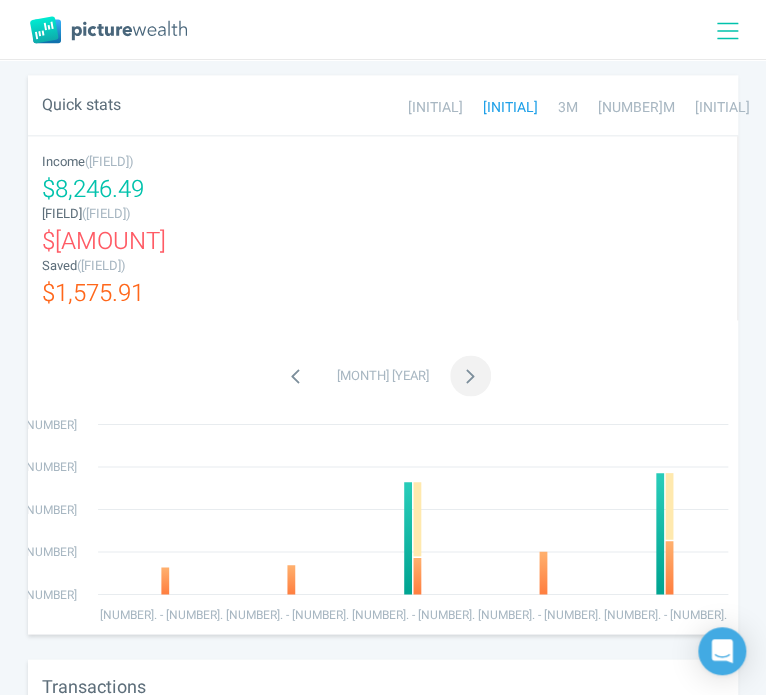 click 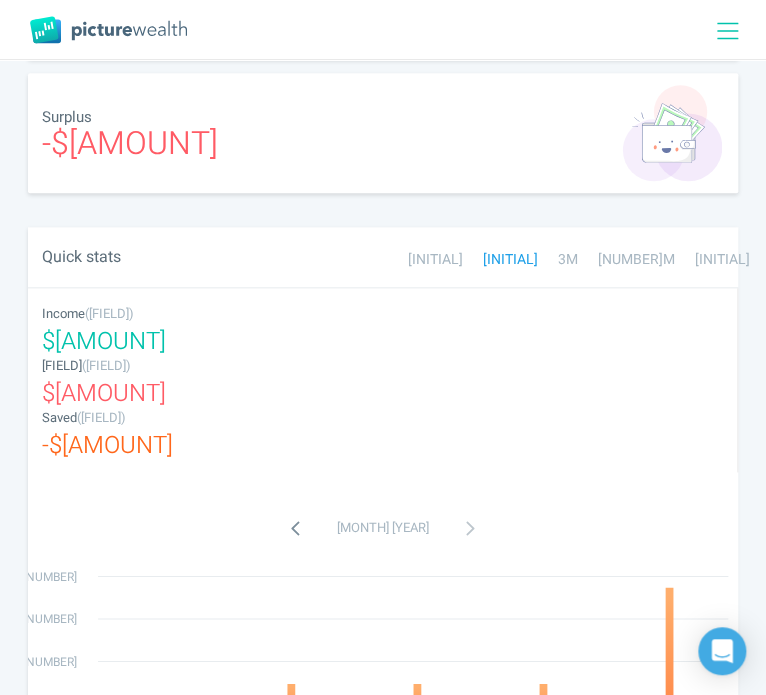 scroll, scrollTop: 0, scrollLeft: 0, axis: both 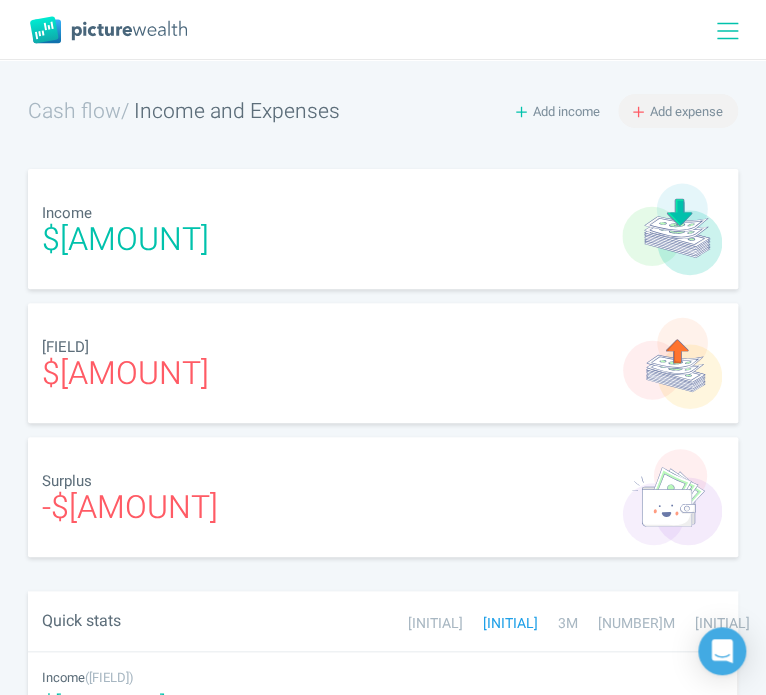 click on "Add expense" at bounding box center [686, 111] 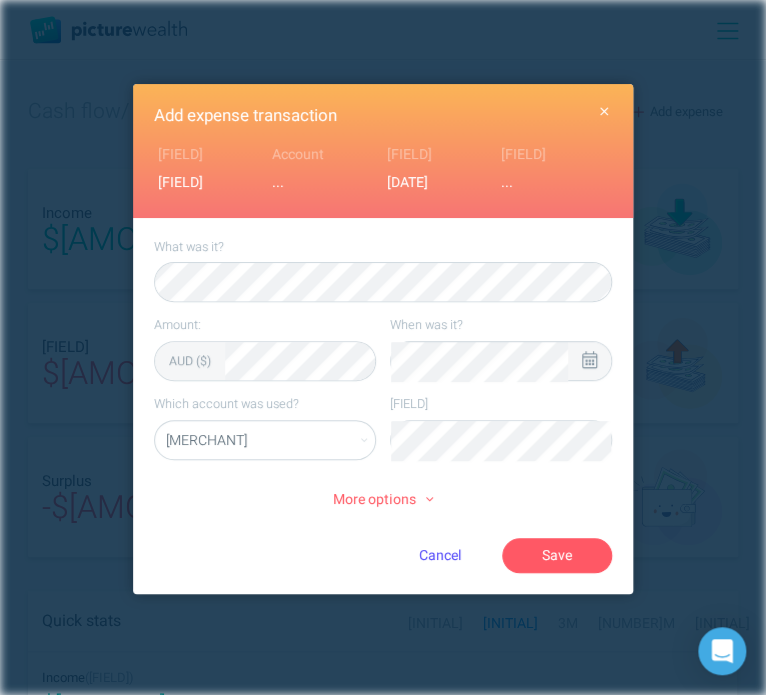 click 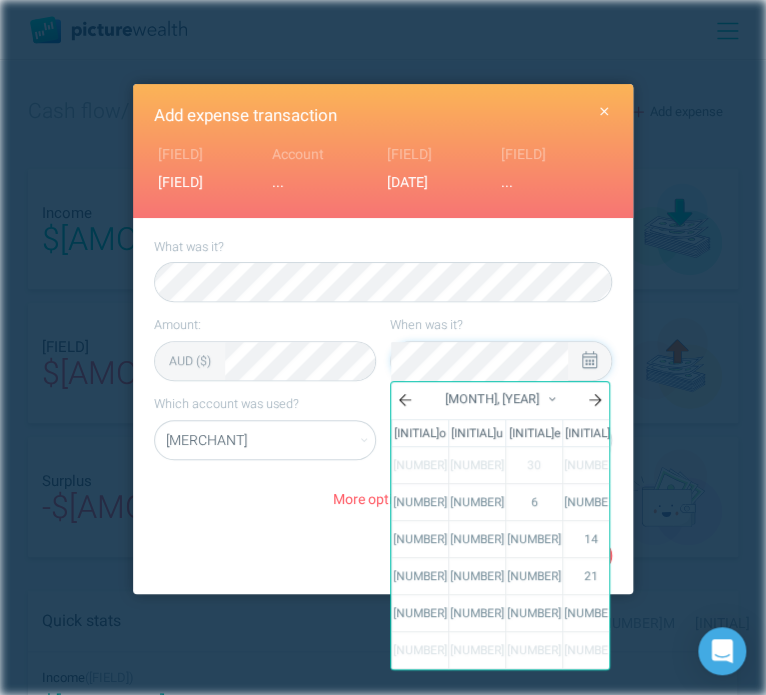 click on "[NUMBER]" at bounding box center (648, 613) 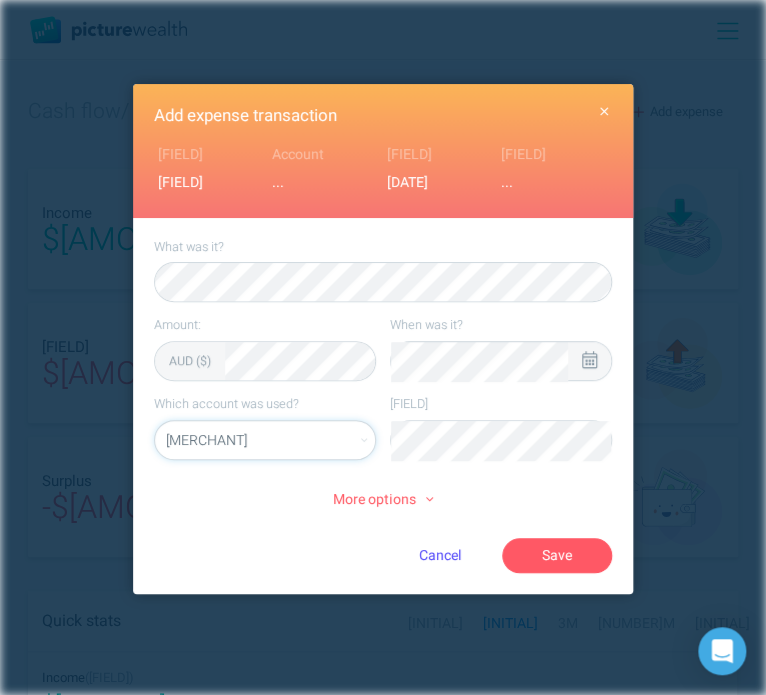 select on "[NUMBER]" 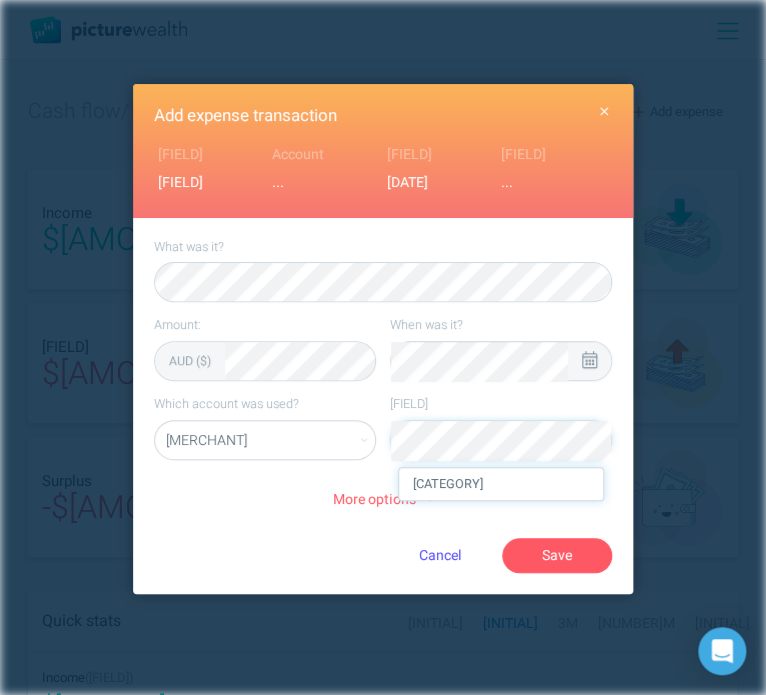 click on "[CATEGORY]" at bounding box center [501, 484] 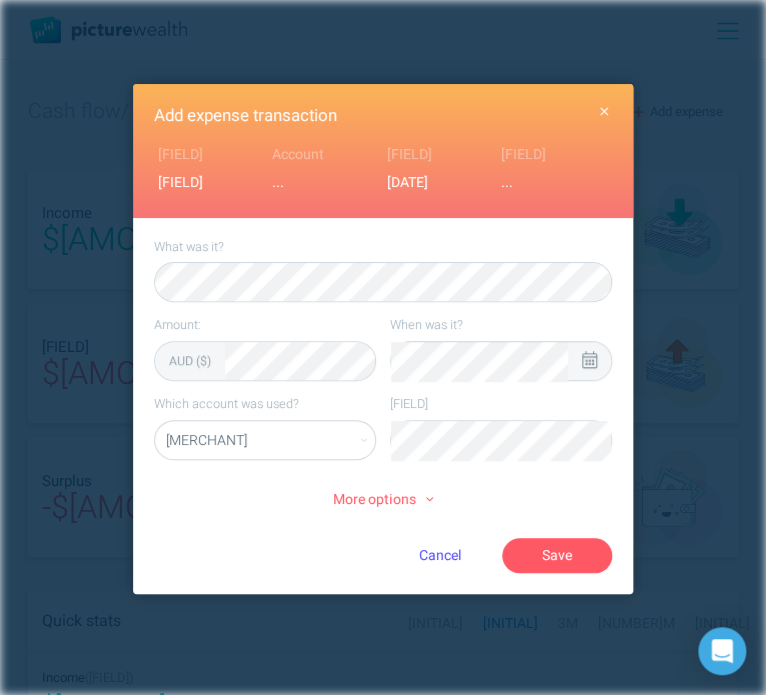 click on "More options" at bounding box center [383, 500] 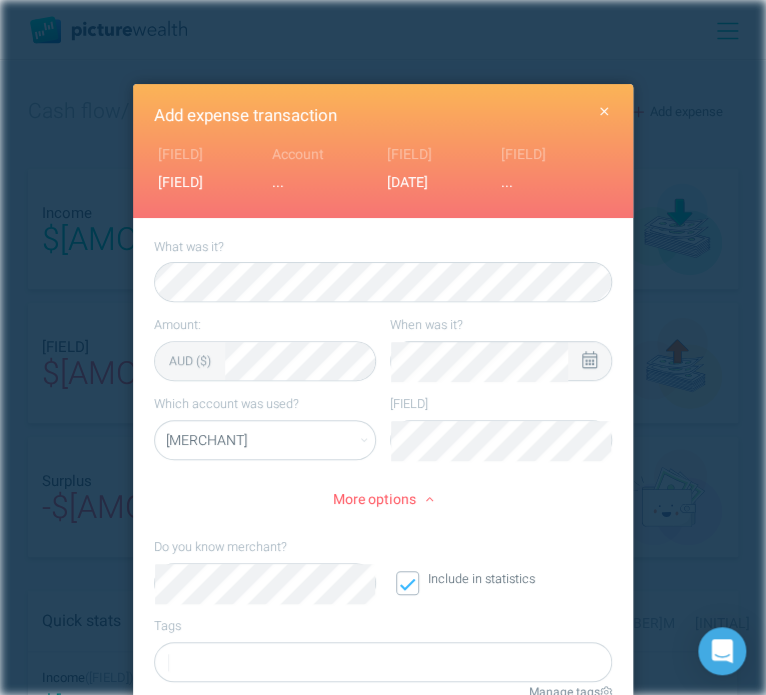 scroll, scrollTop: 39, scrollLeft: 0, axis: vertical 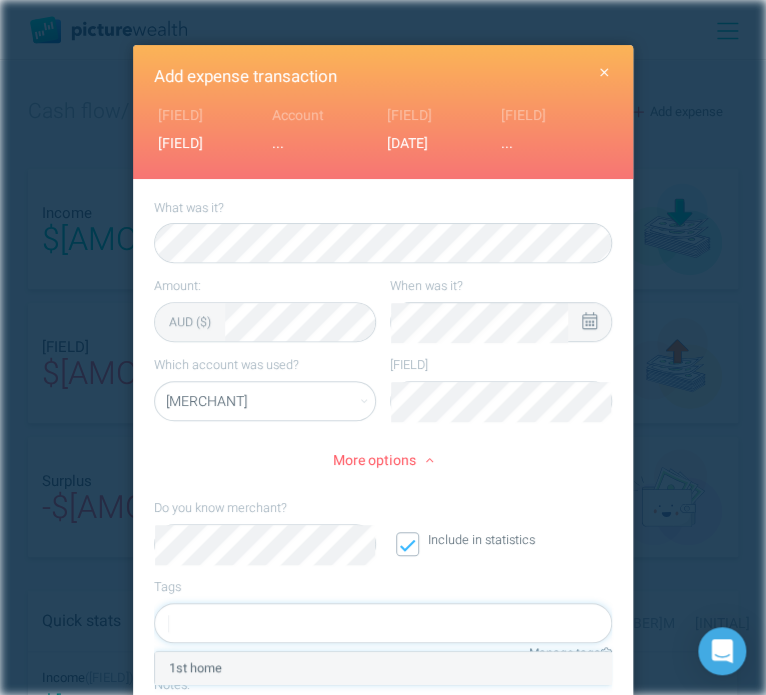 click on "1st home" at bounding box center [383, 668] 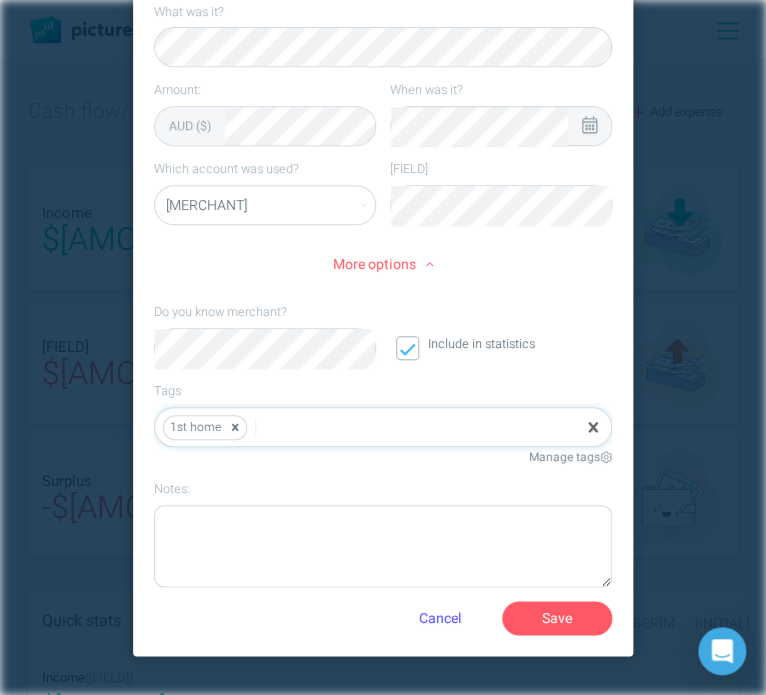 scroll, scrollTop: 239, scrollLeft: 0, axis: vertical 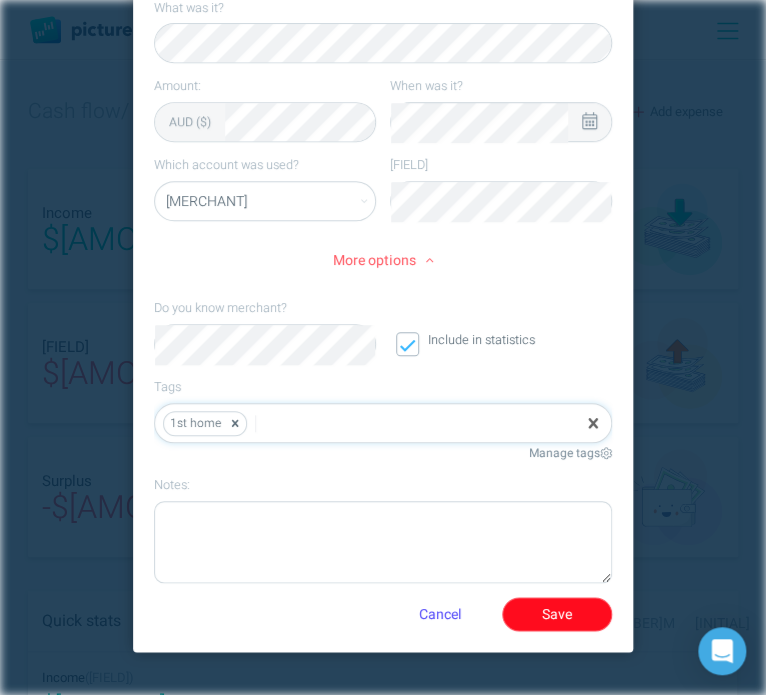 click on "Save" at bounding box center (557, 614) 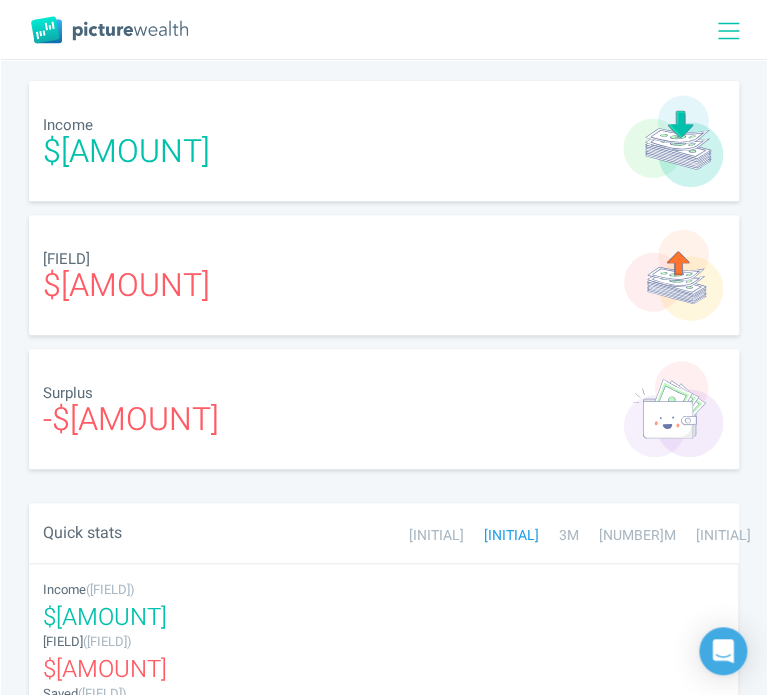 scroll, scrollTop: 0, scrollLeft: 0, axis: both 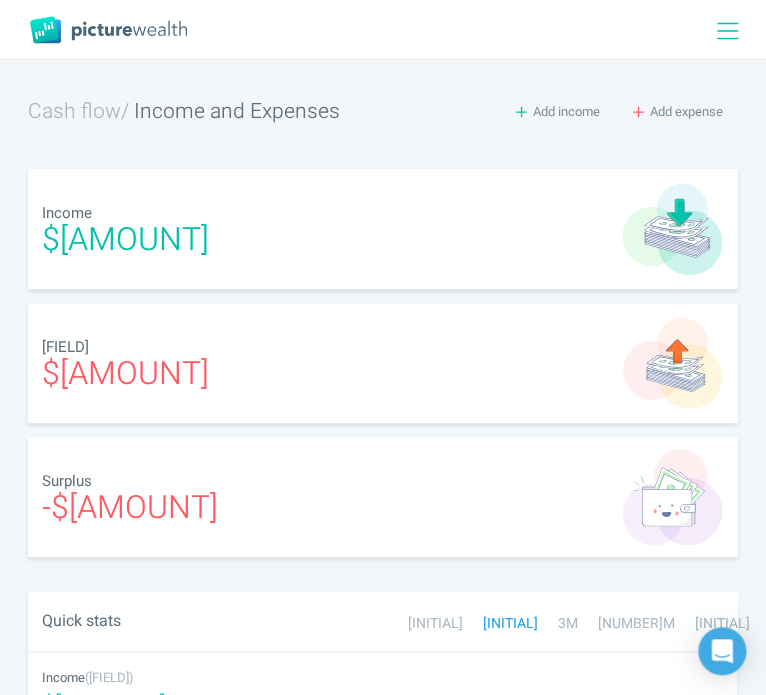click 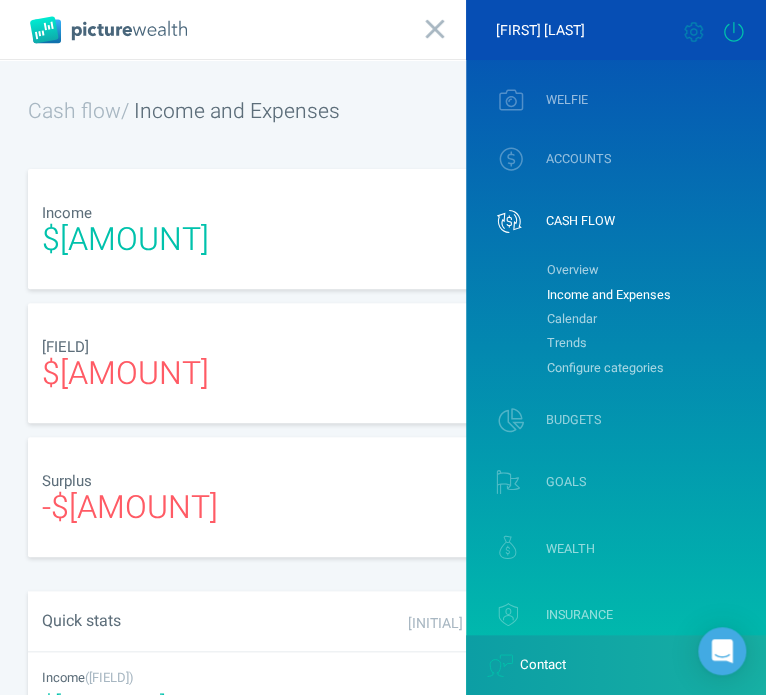 click 